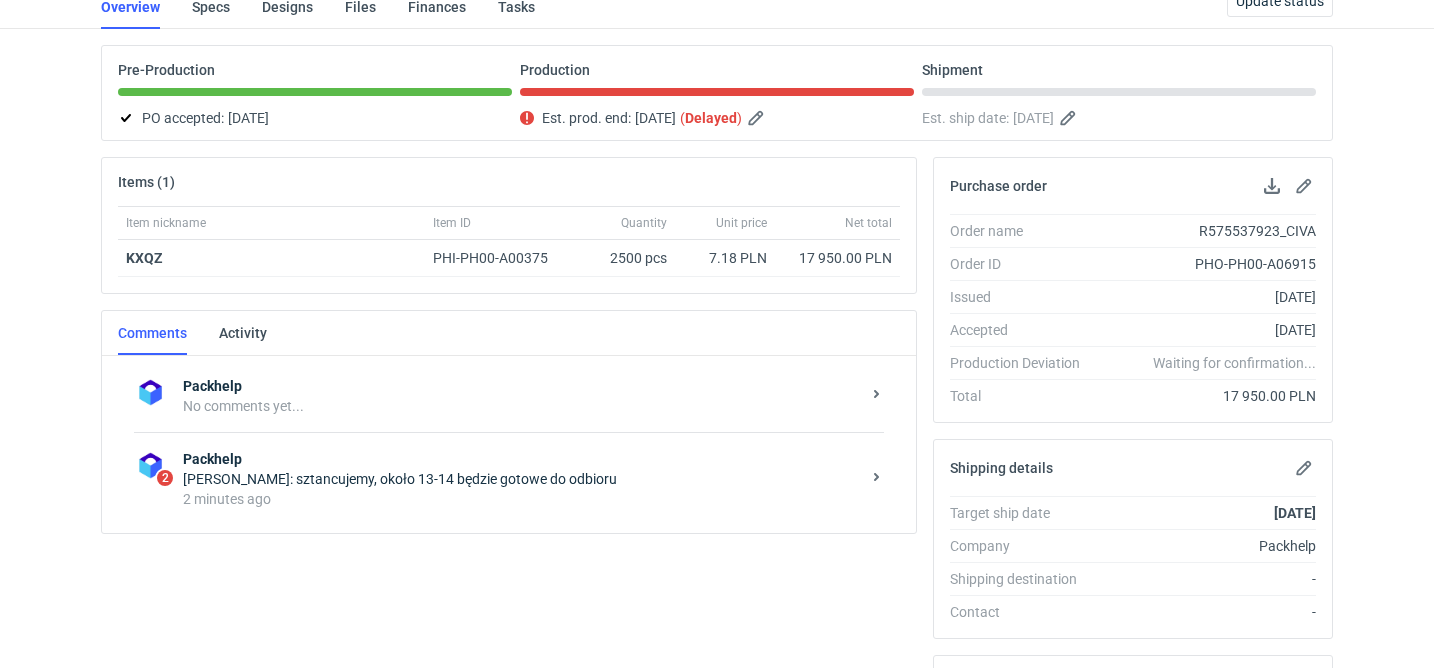 scroll, scrollTop: 238, scrollLeft: 0, axis: vertical 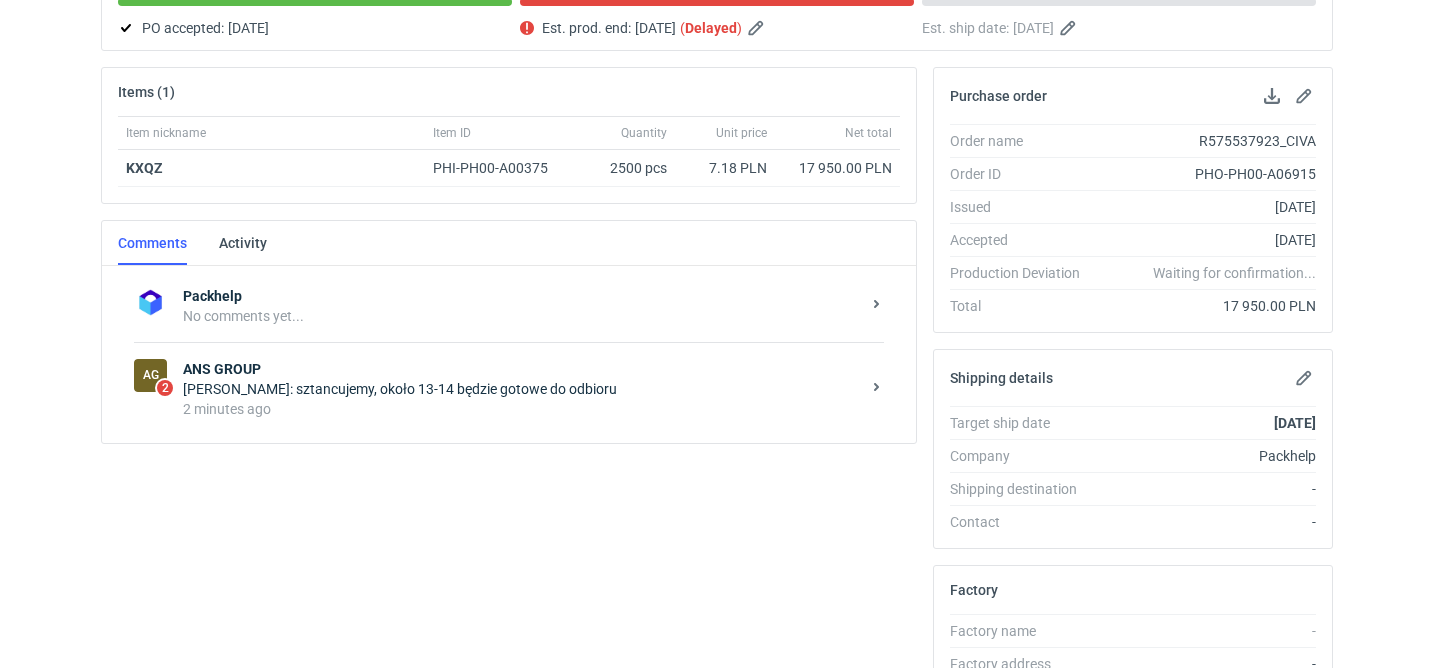click on "Anna Jesiołkiewicz: sztancujemy, około 13-14 będzie gotowe do odbioru" at bounding box center [521, 389] 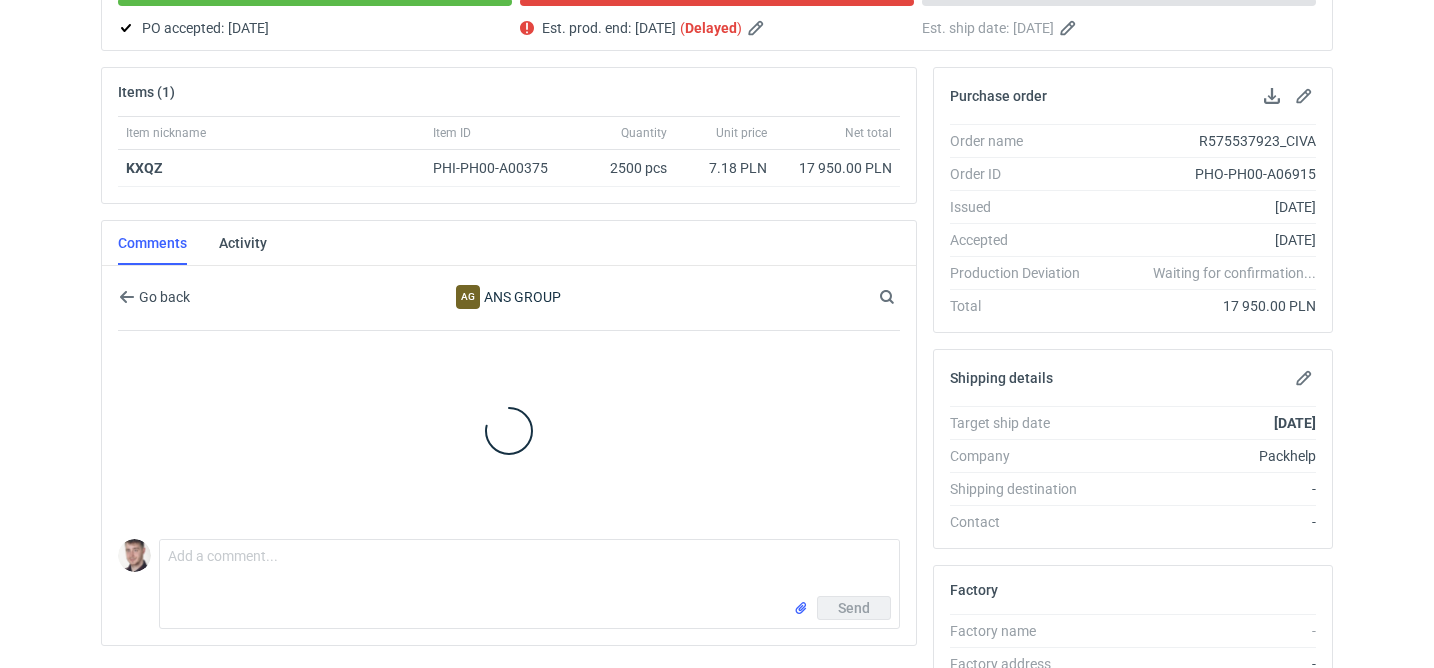 scroll, scrollTop: 289, scrollLeft: 0, axis: vertical 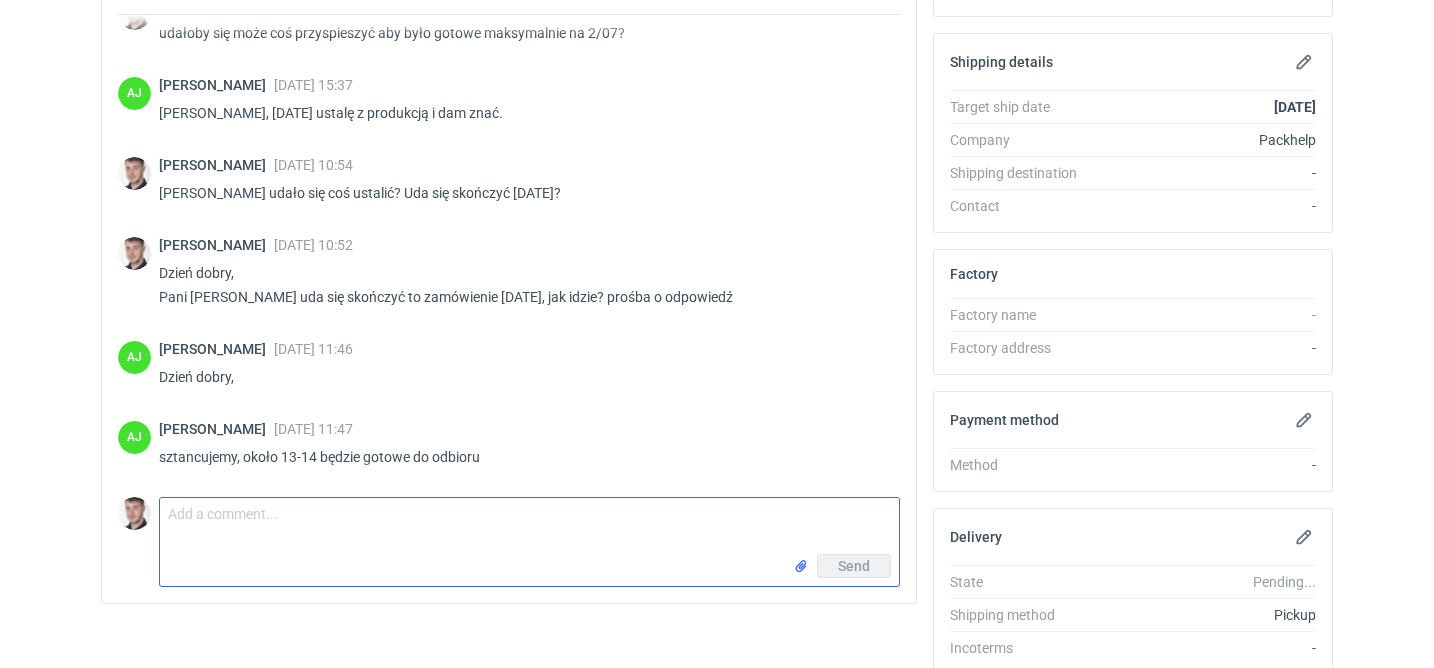 click on "Comment message" at bounding box center (529, 526) 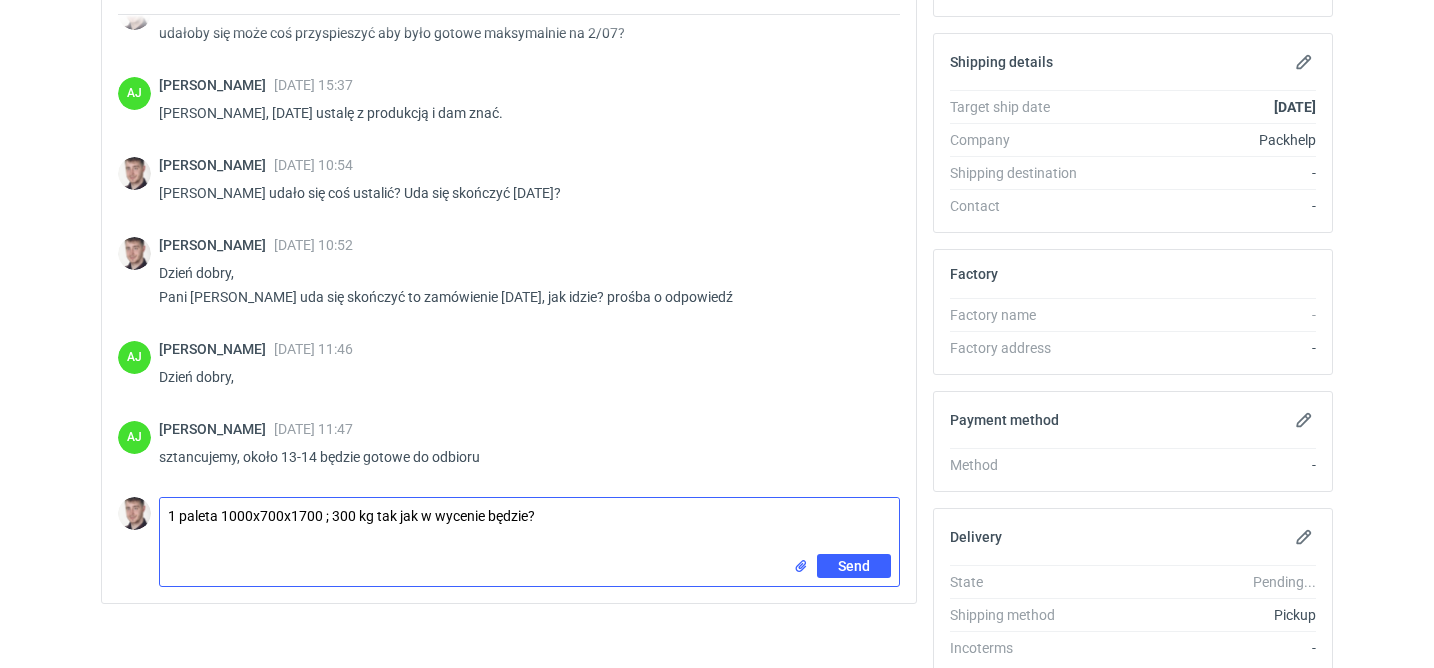 type on "1 paleta 1000x700x1700 ; 300 kg tak jak w wycenie będzie?" 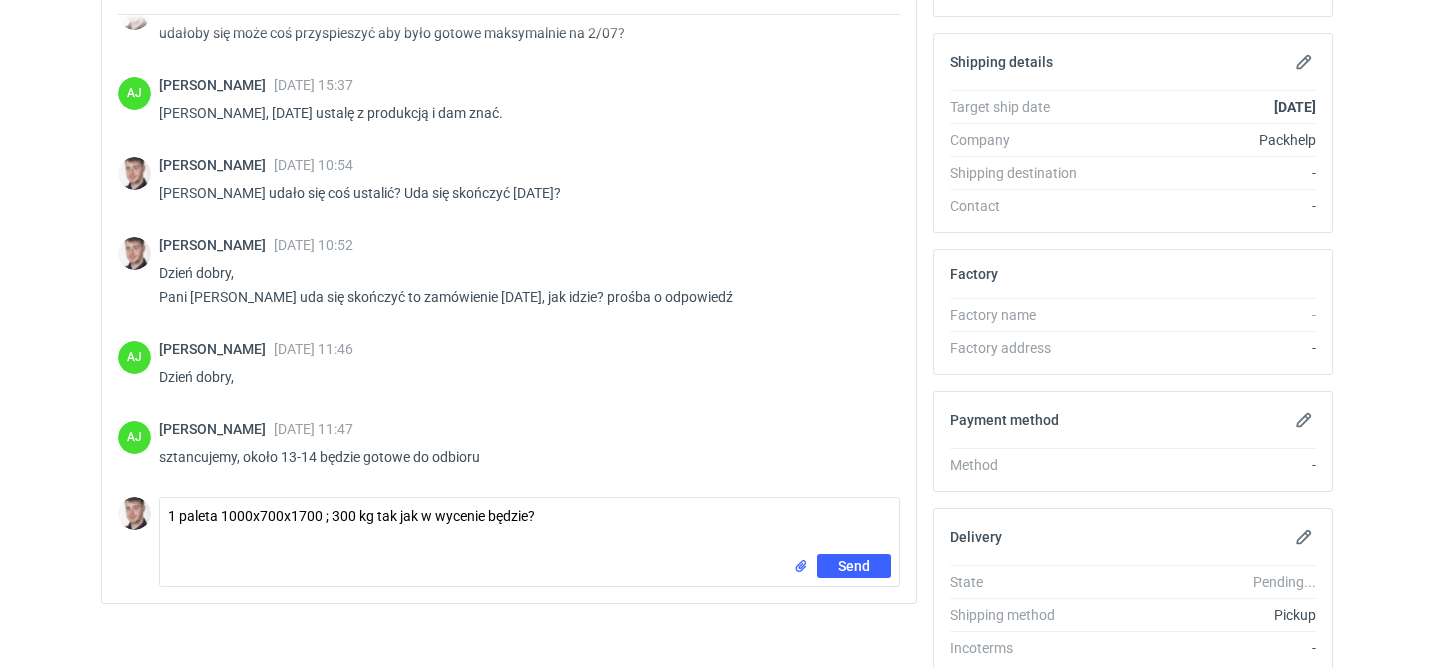 type 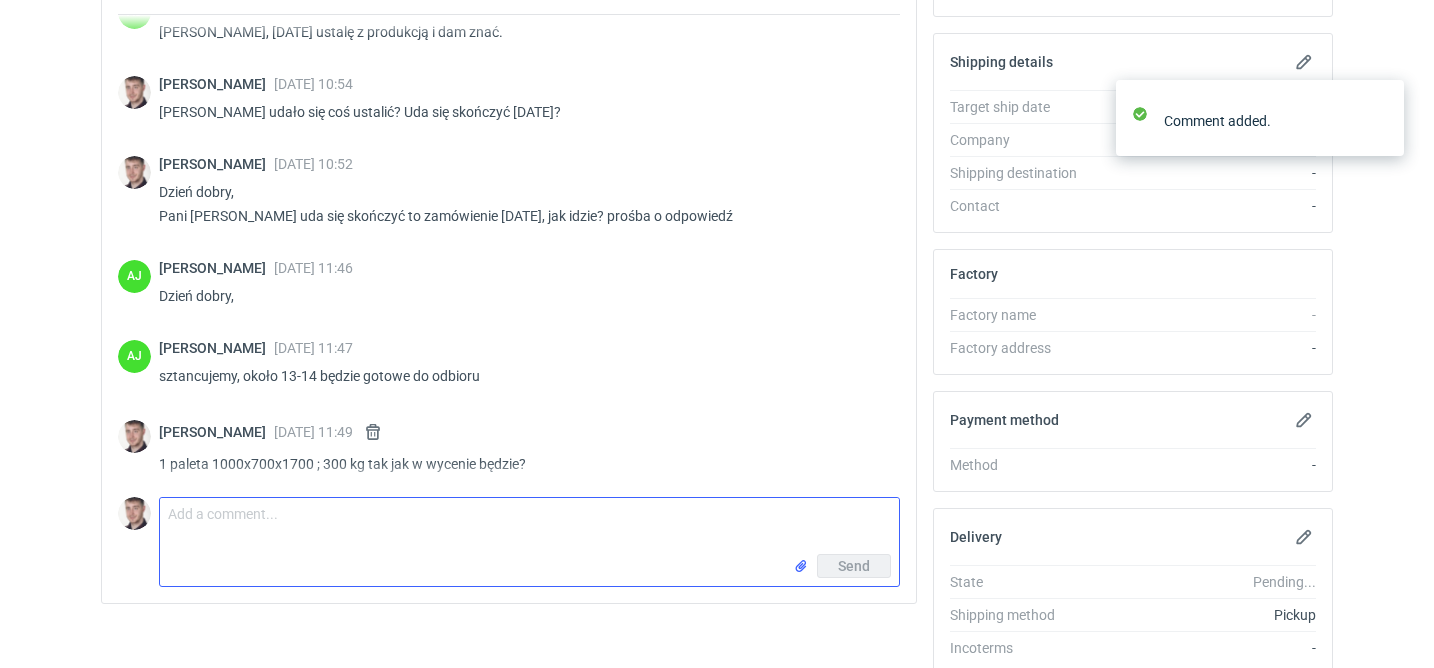 scroll, scrollTop: 732, scrollLeft: 0, axis: vertical 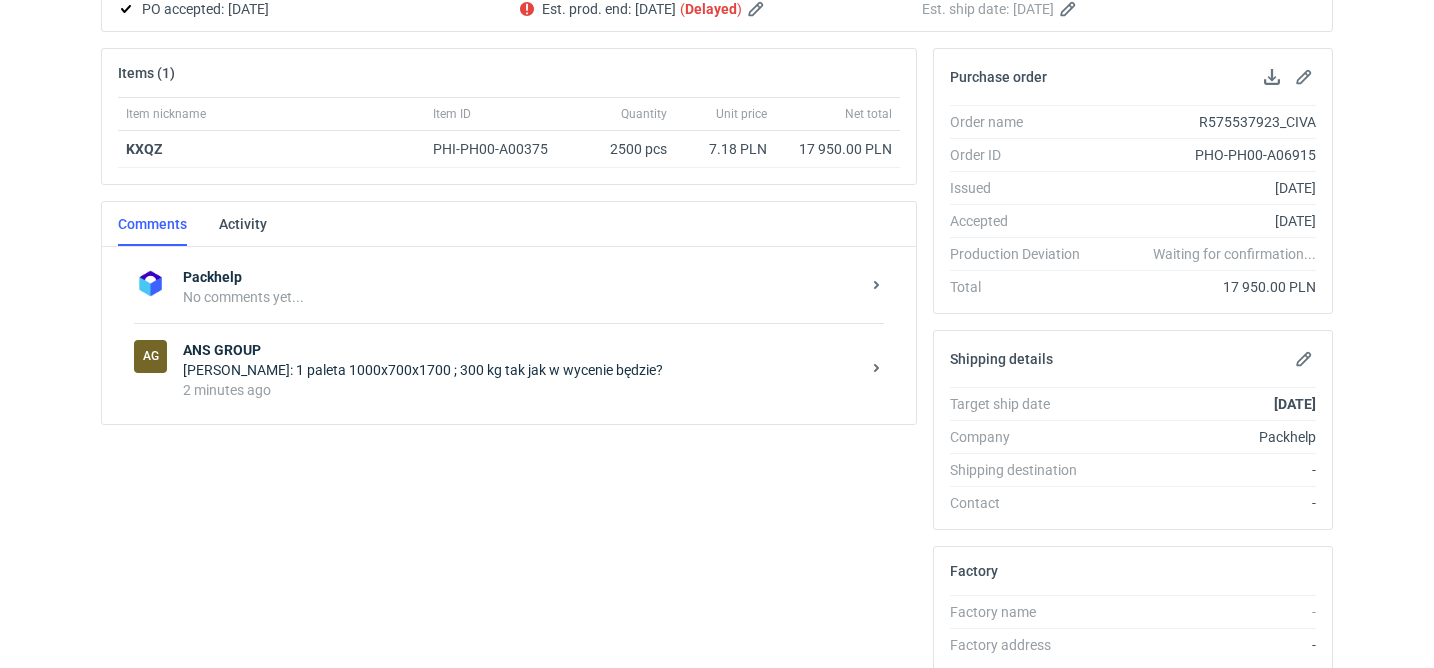 click on "[PERSON_NAME]: 1 paleta 1000x700x1700 ; 300 kg tak jak w wycenie będzie?" at bounding box center (521, 370) 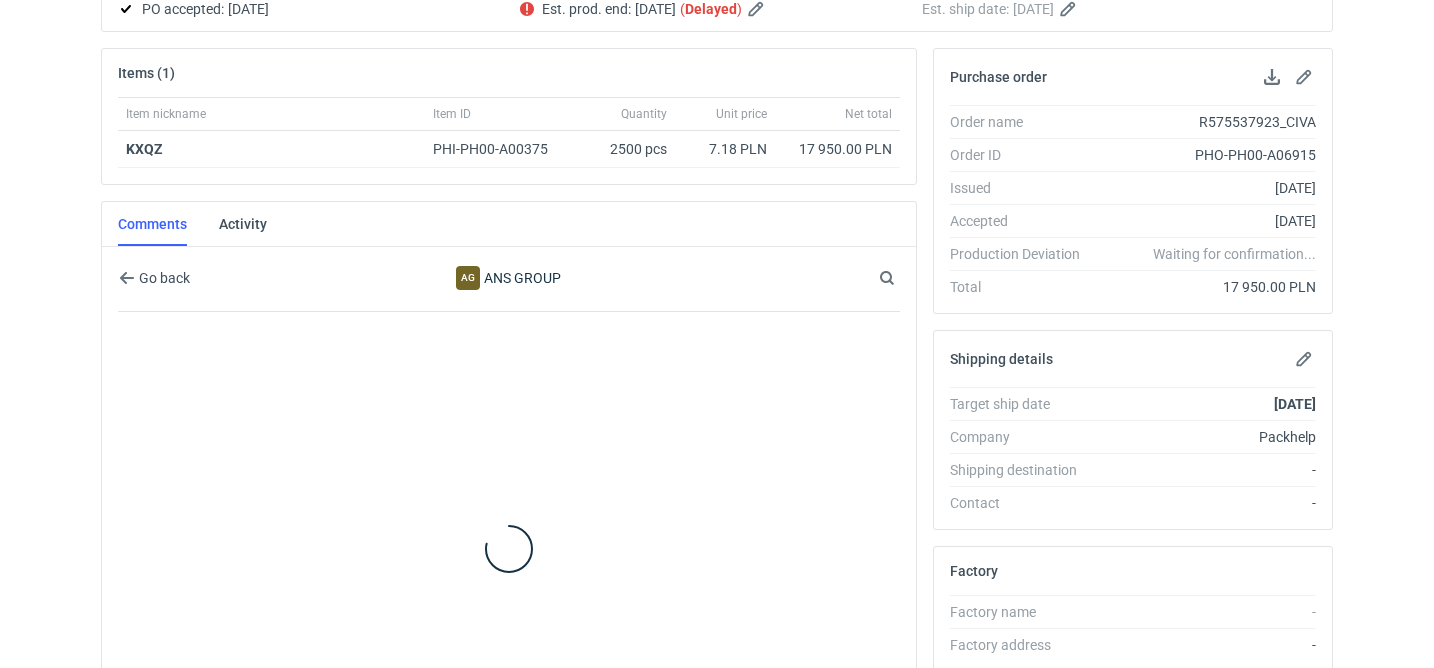 scroll, scrollTop: 373, scrollLeft: 0, axis: vertical 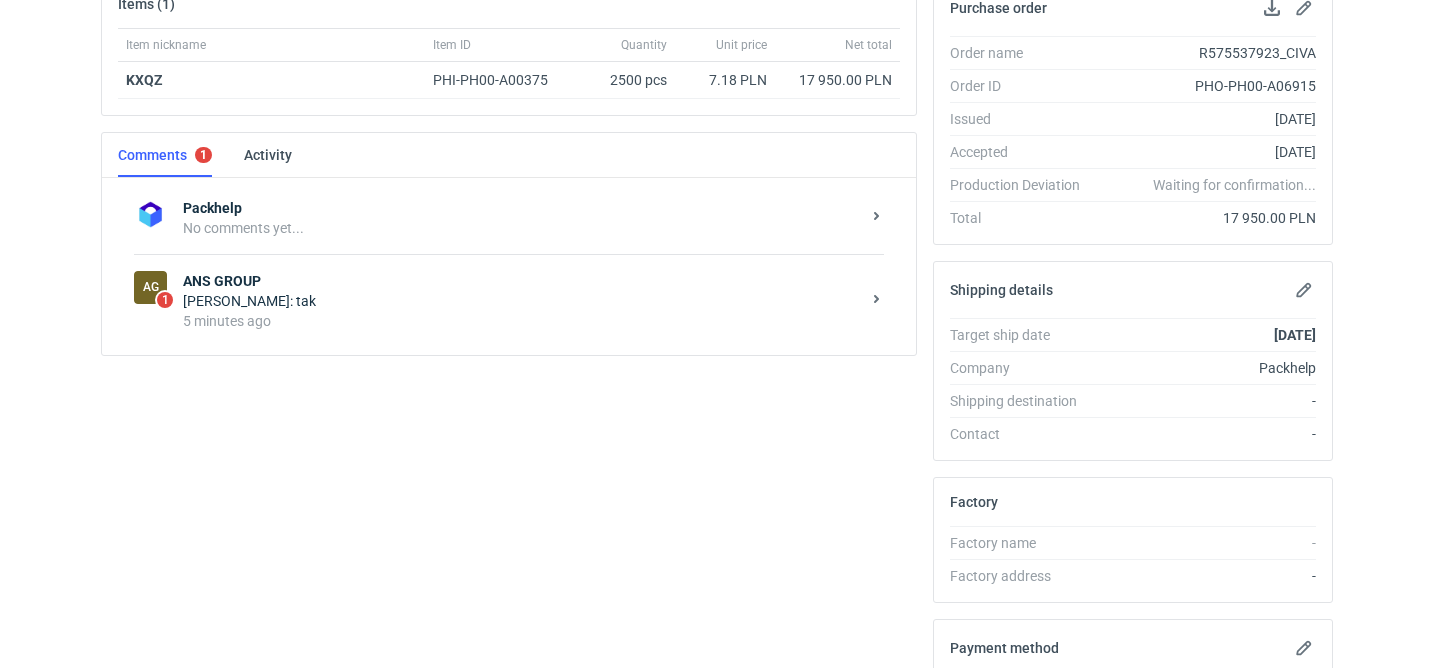 click on "Anna Jesiołkiewicz: tak" at bounding box center [521, 301] 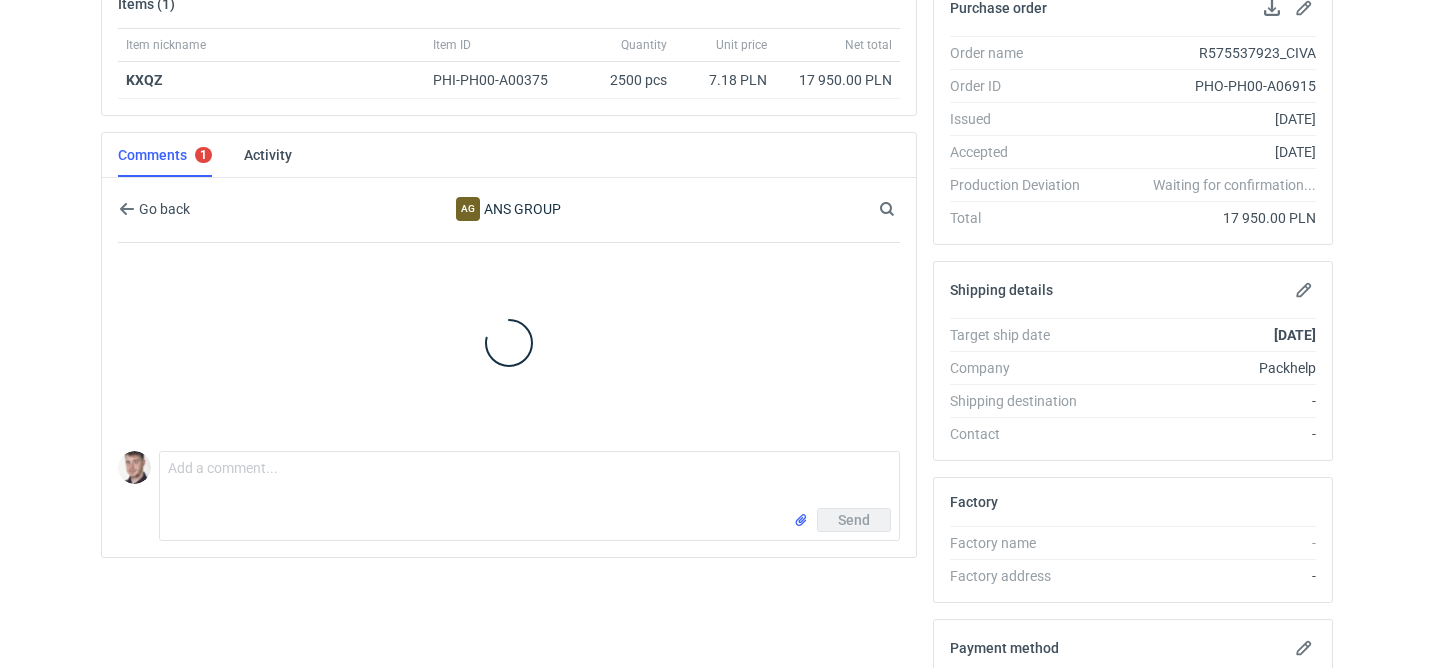 scroll, scrollTop: 366, scrollLeft: 0, axis: vertical 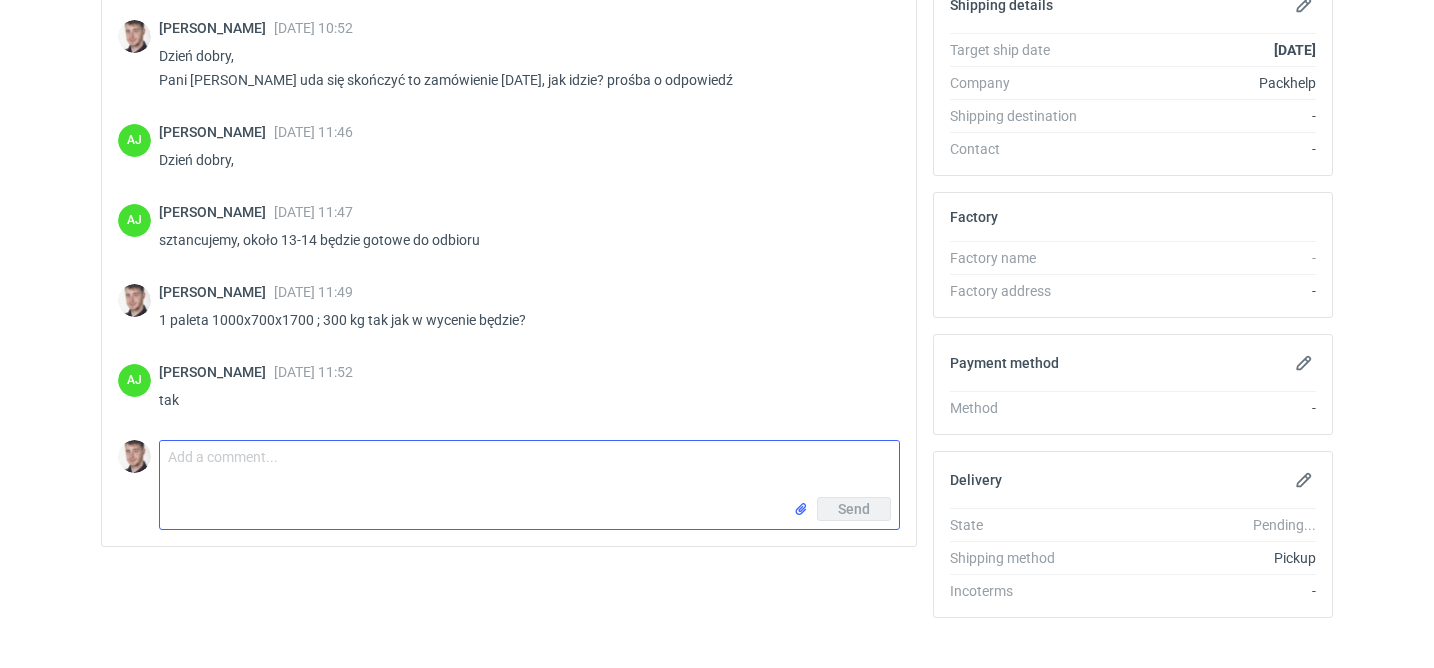 click on "Comment message" at bounding box center [529, 469] 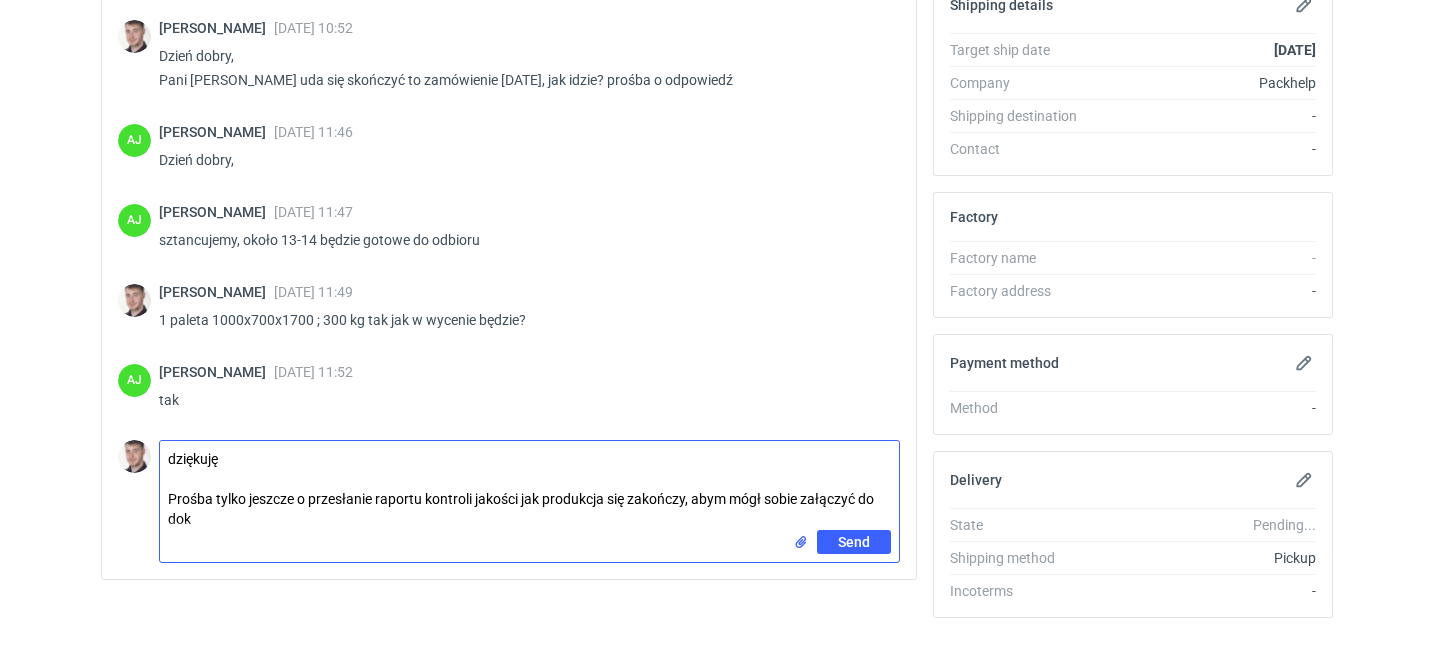 scroll, scrollTop: 0, scrollLeft: 0, axis: both 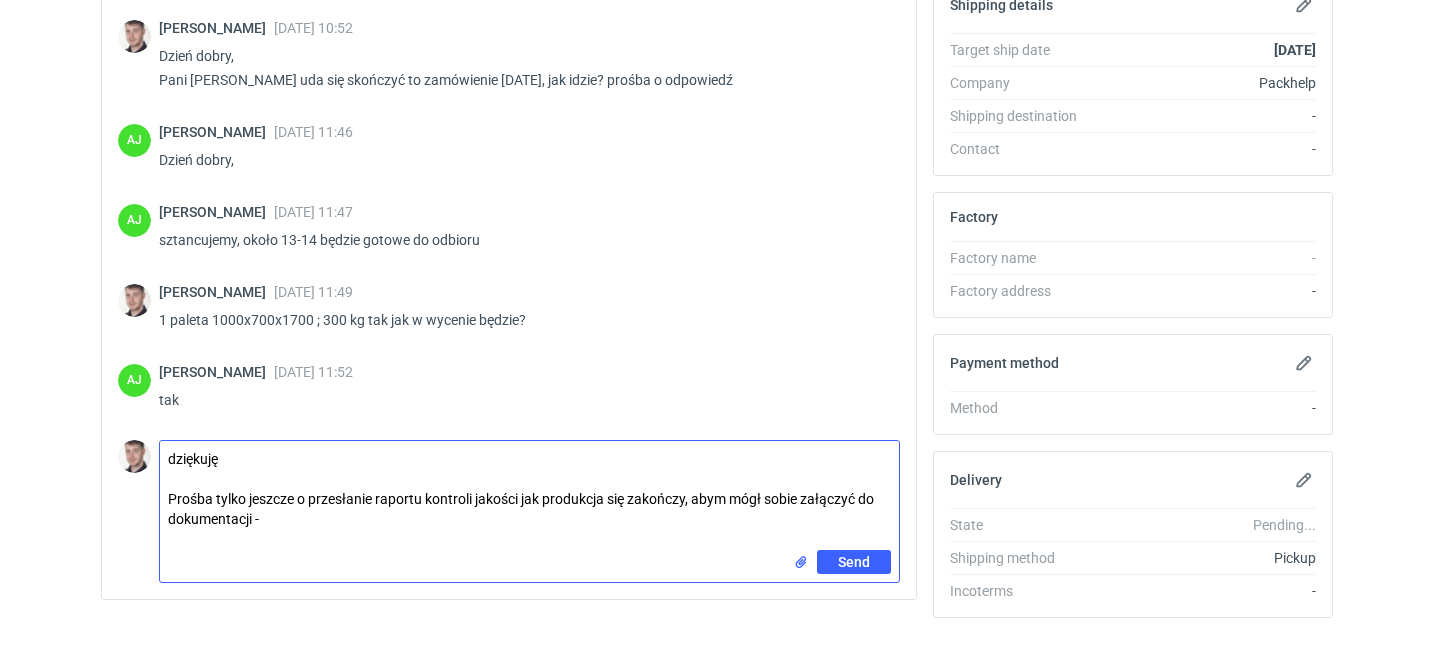 paste on "https://packhelp.typeform.com/to/x9L8HH11" 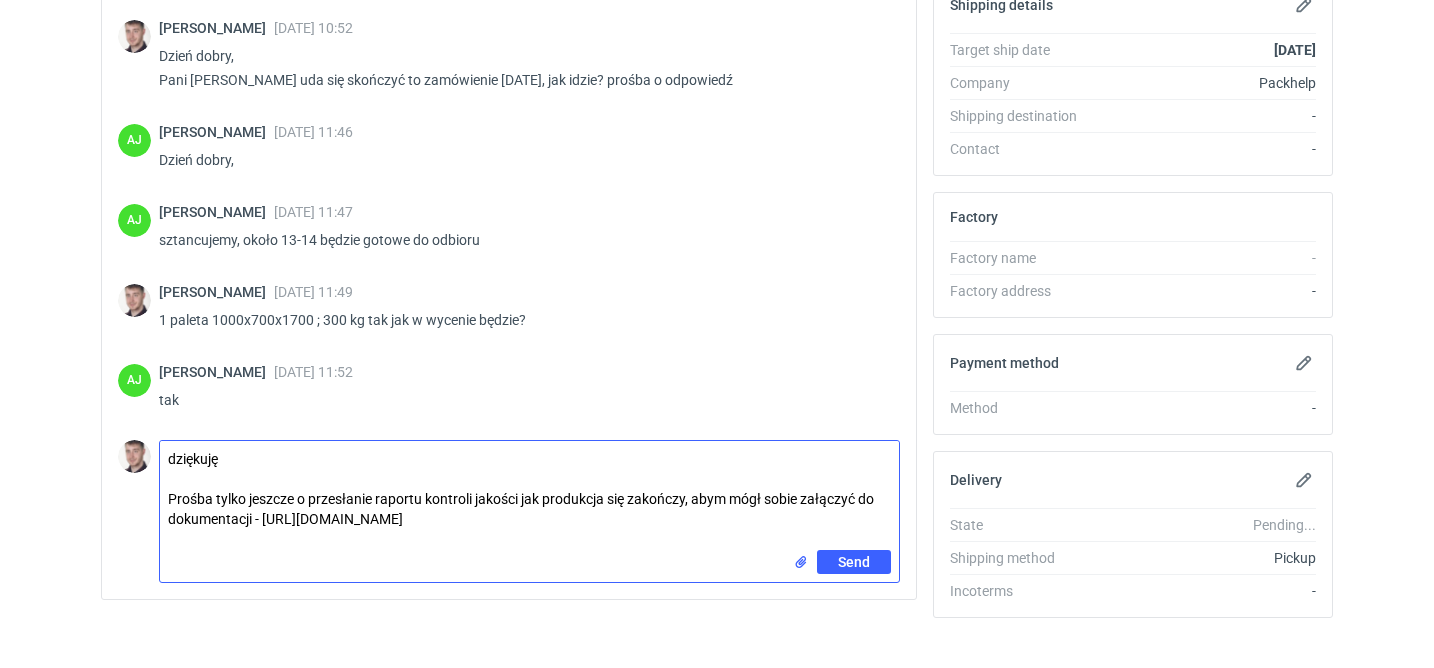 type on "dziękuję
Prośba tylko jeszcze o przesłanie raportu kontroli jakości jak produkcja się zakończy, abym mógł sobie załączyć do dokumentacji - https://packhelp.typeform.com/to/x9L8HH11" 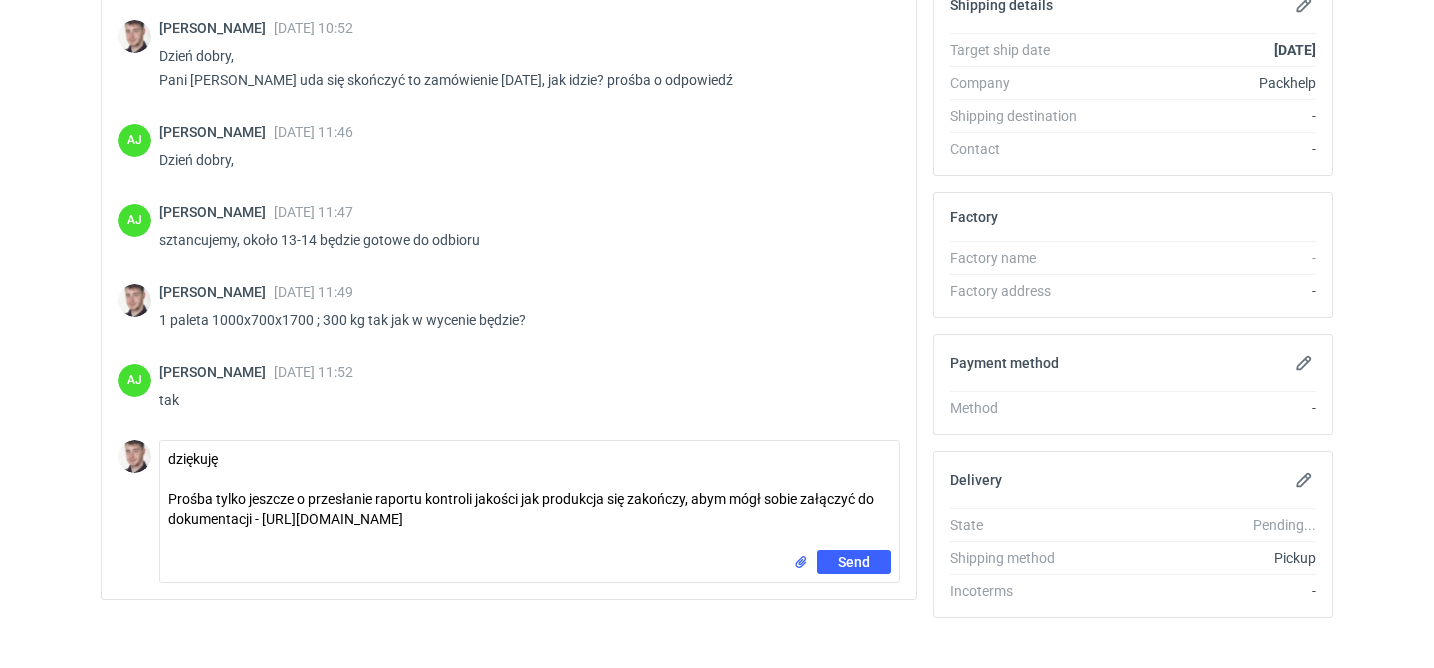 type 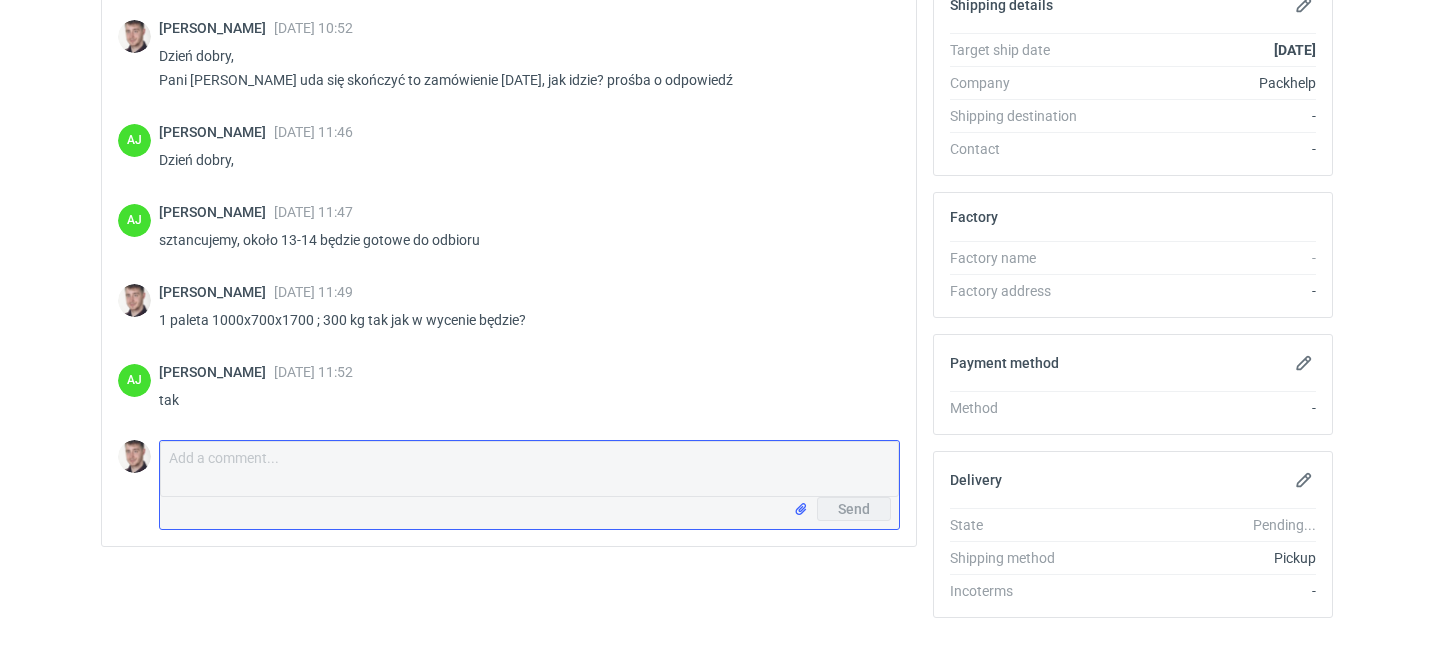 scroll, scrollTop: 589, scrollLeft: 0, axis: vertical 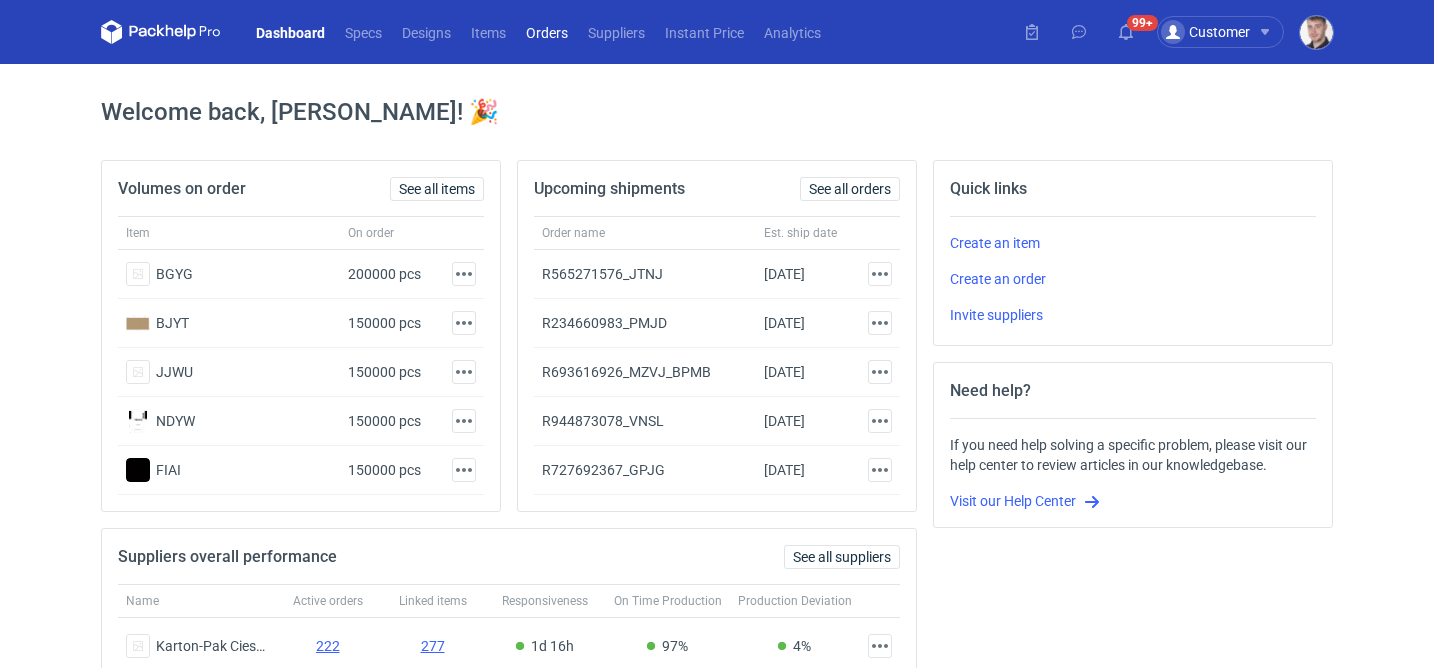 click on "Orders" at bounding box center [547, 32] 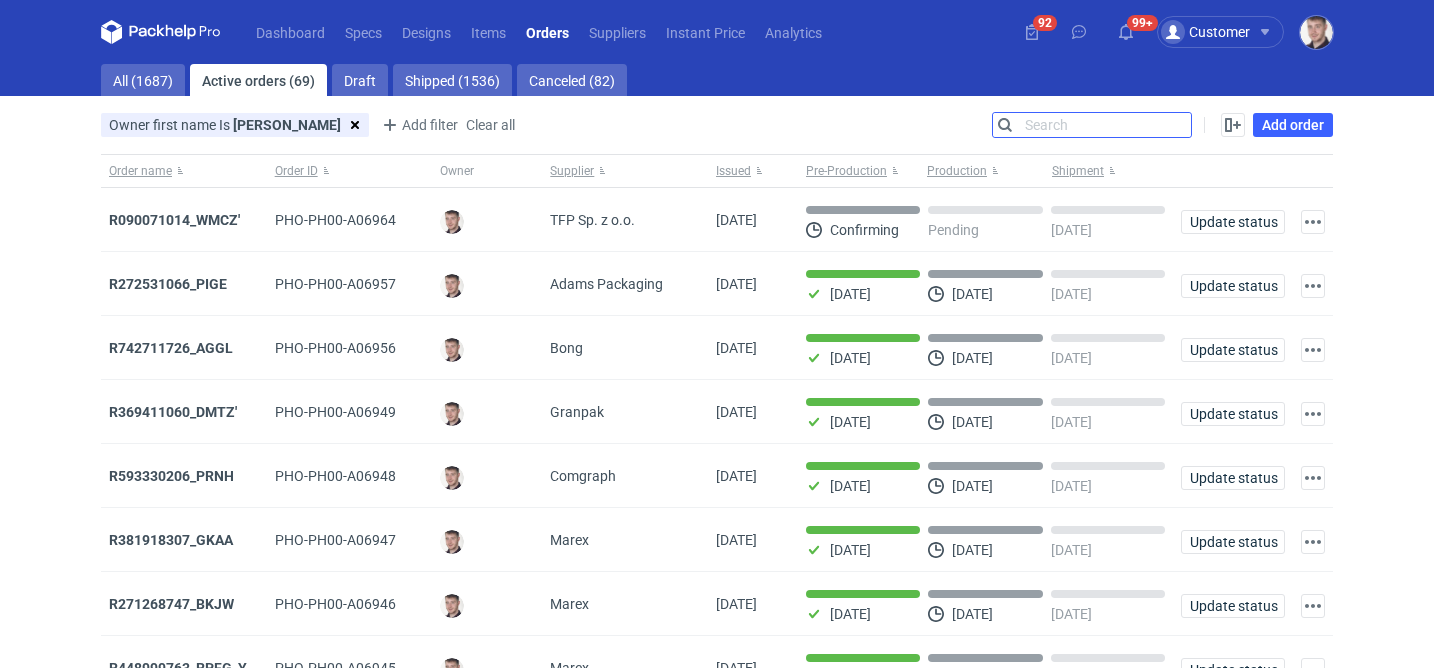 click on "Search" at bounding box center (1092, 125) 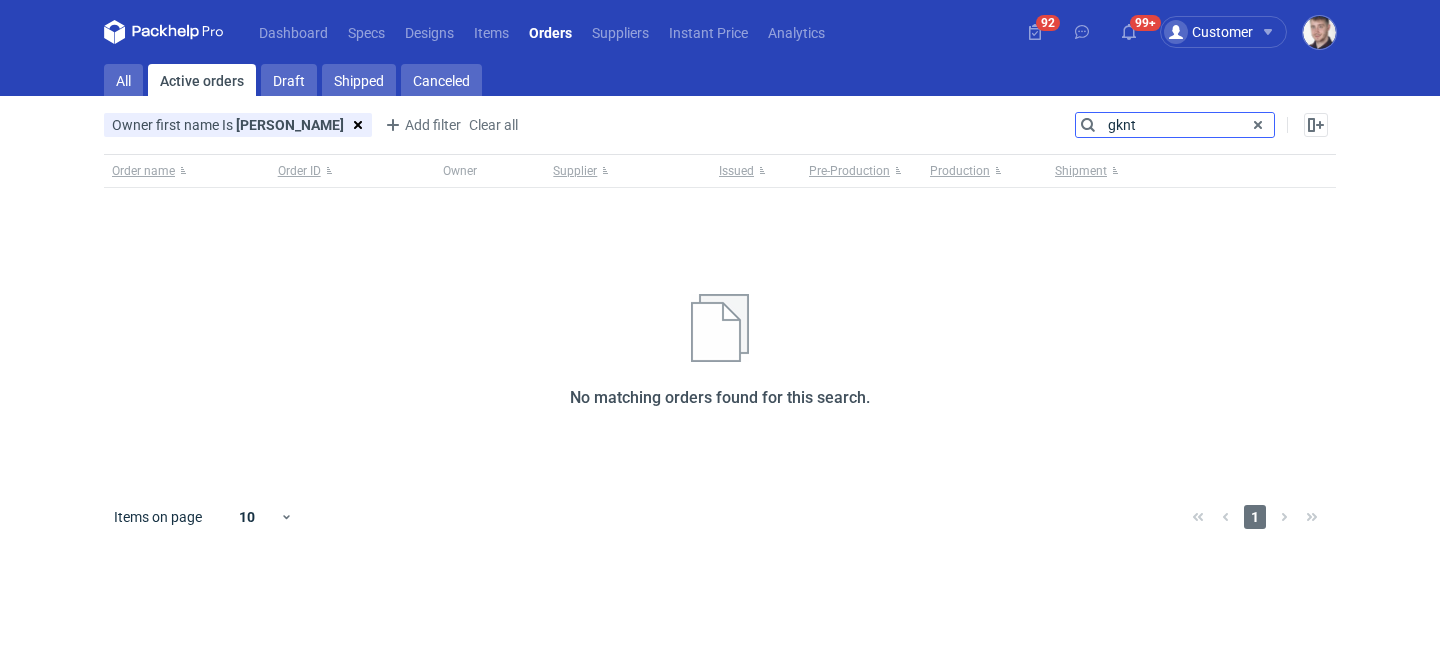 type on "gknt" 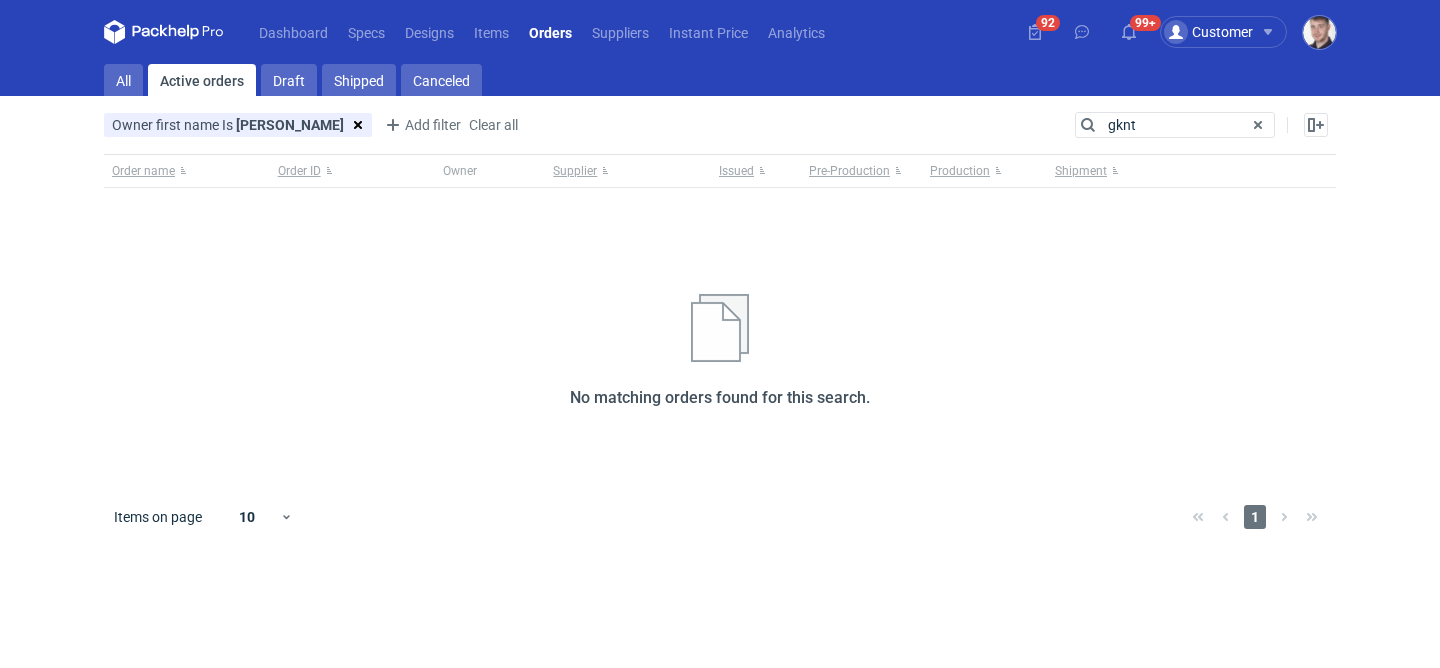 click on "Active orders" at bounding box center (202, 80) 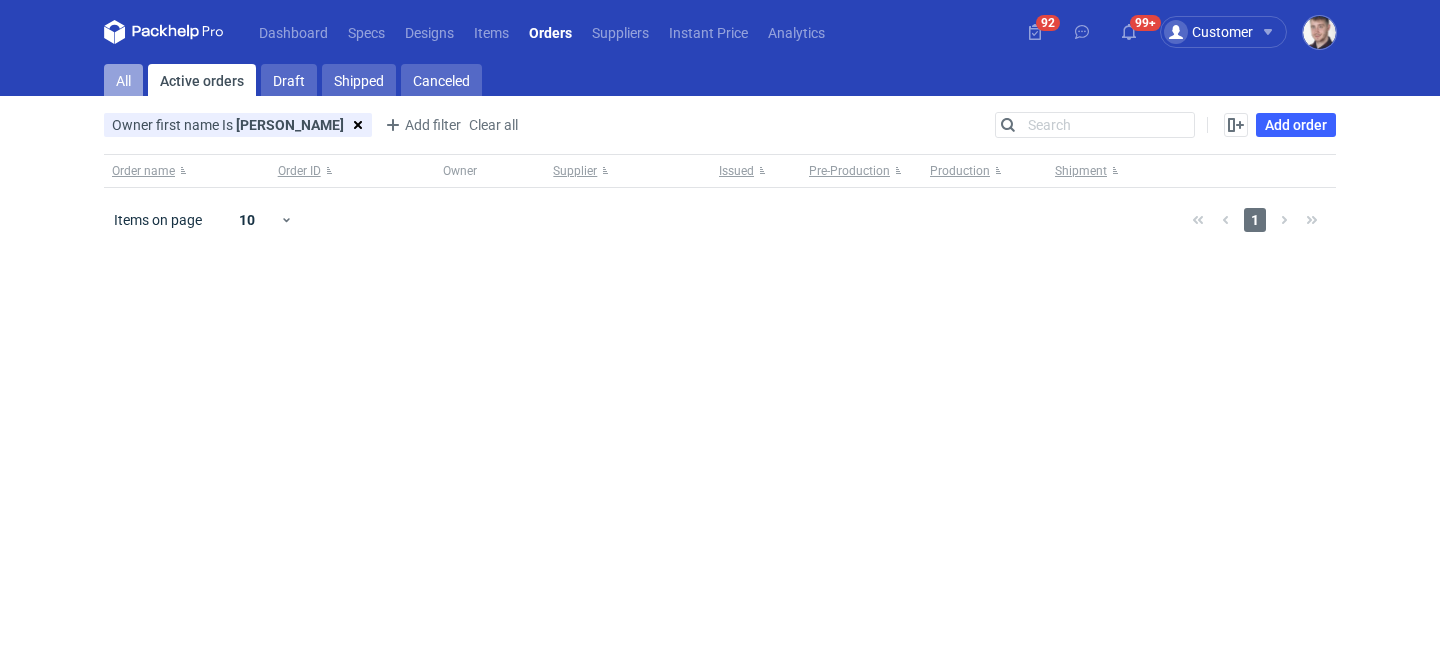 click on "All" at bounding box center [123, 80] 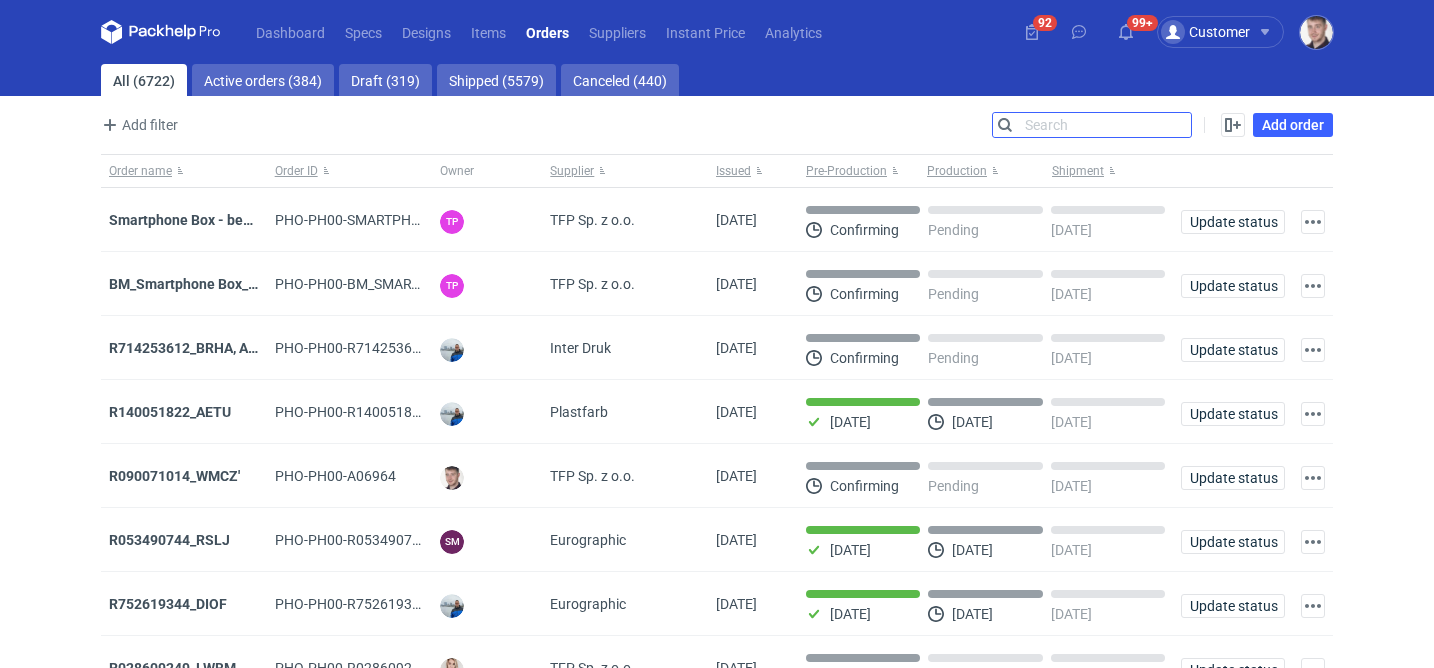 click on "Search" at bounding box center [1092, 125] 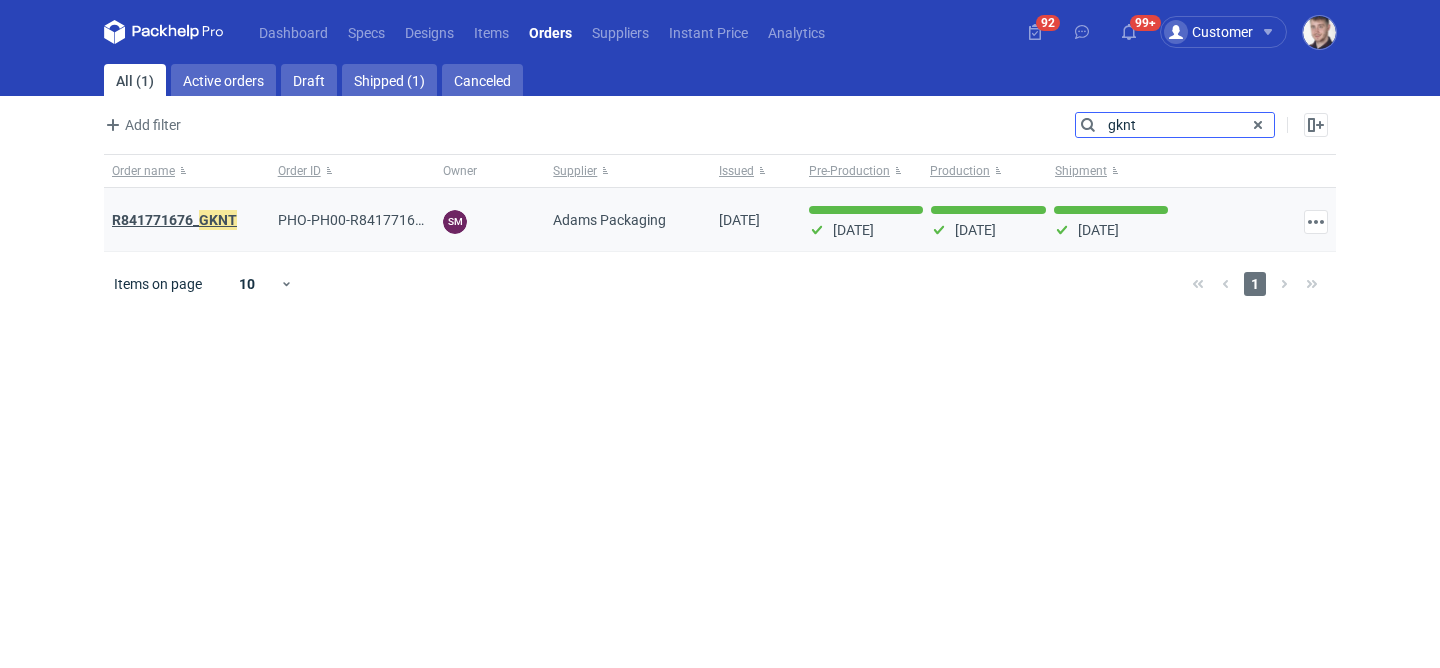 type on "gknt" 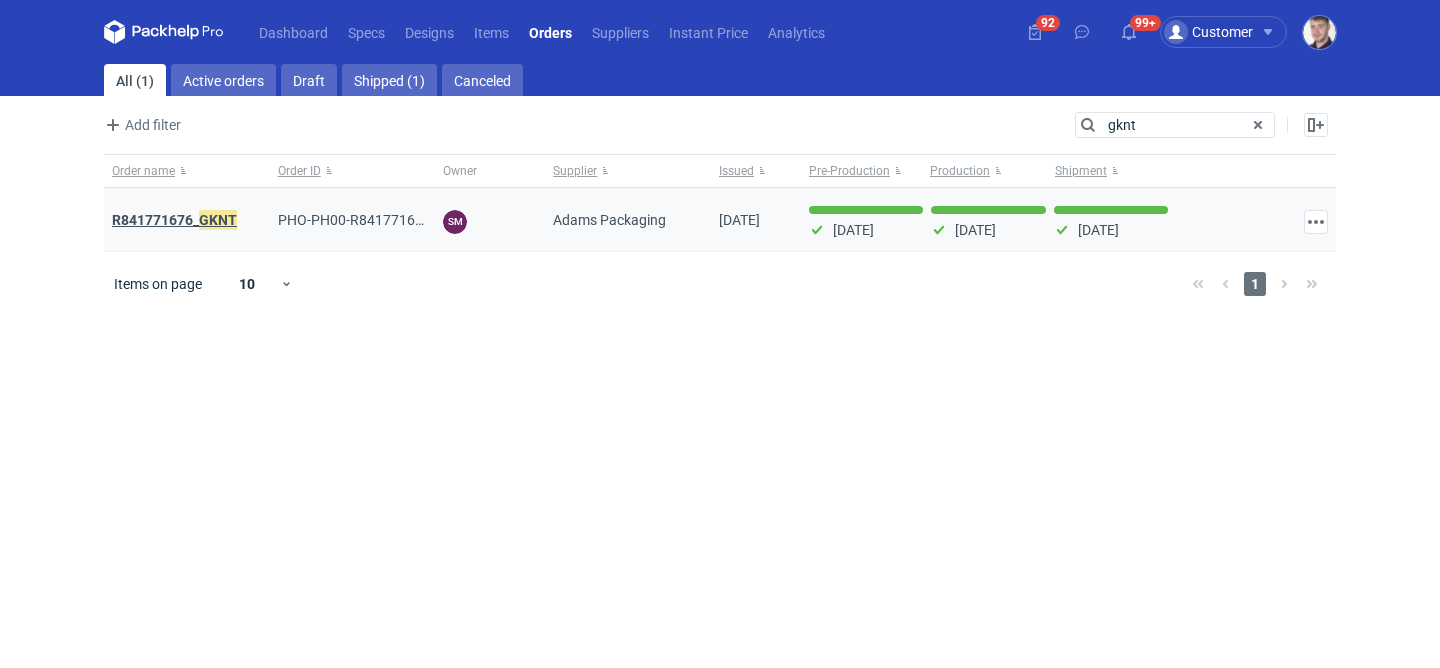 click on "GKNT" at bounding box center [218, 220] 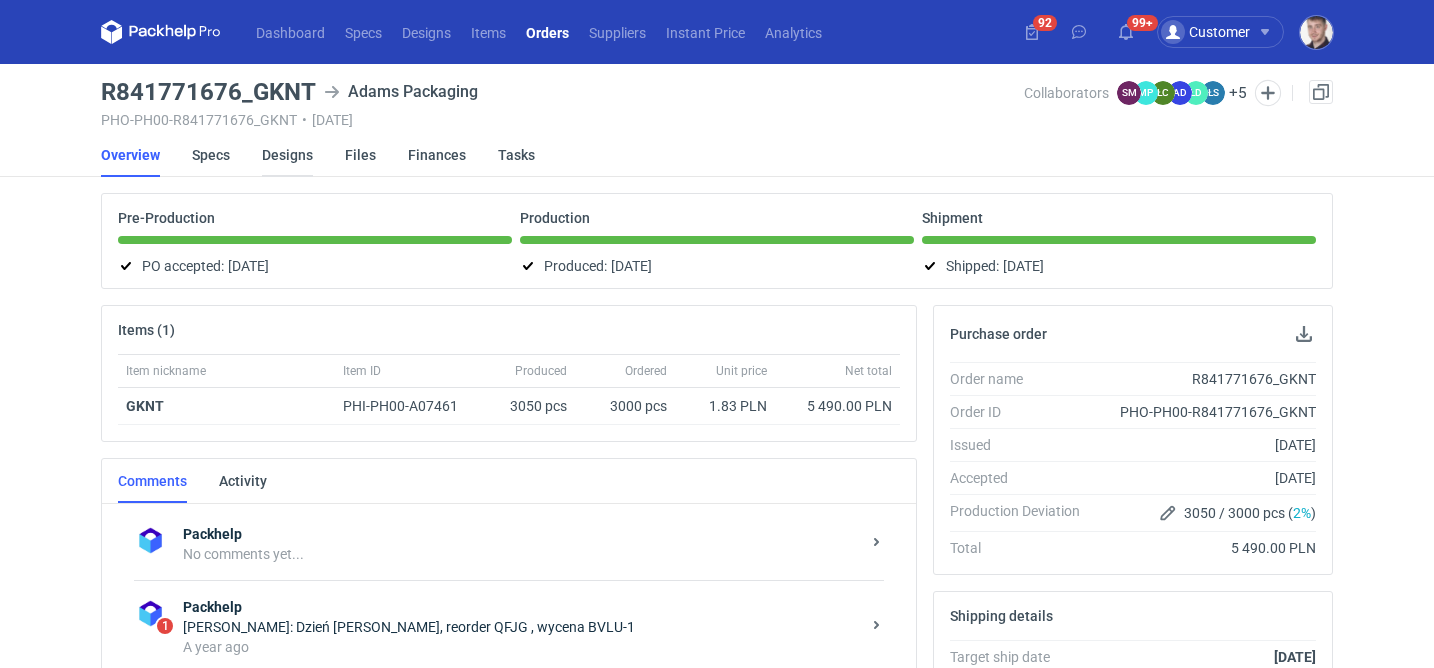 click on "Designs" at bounding box center (287, 155) 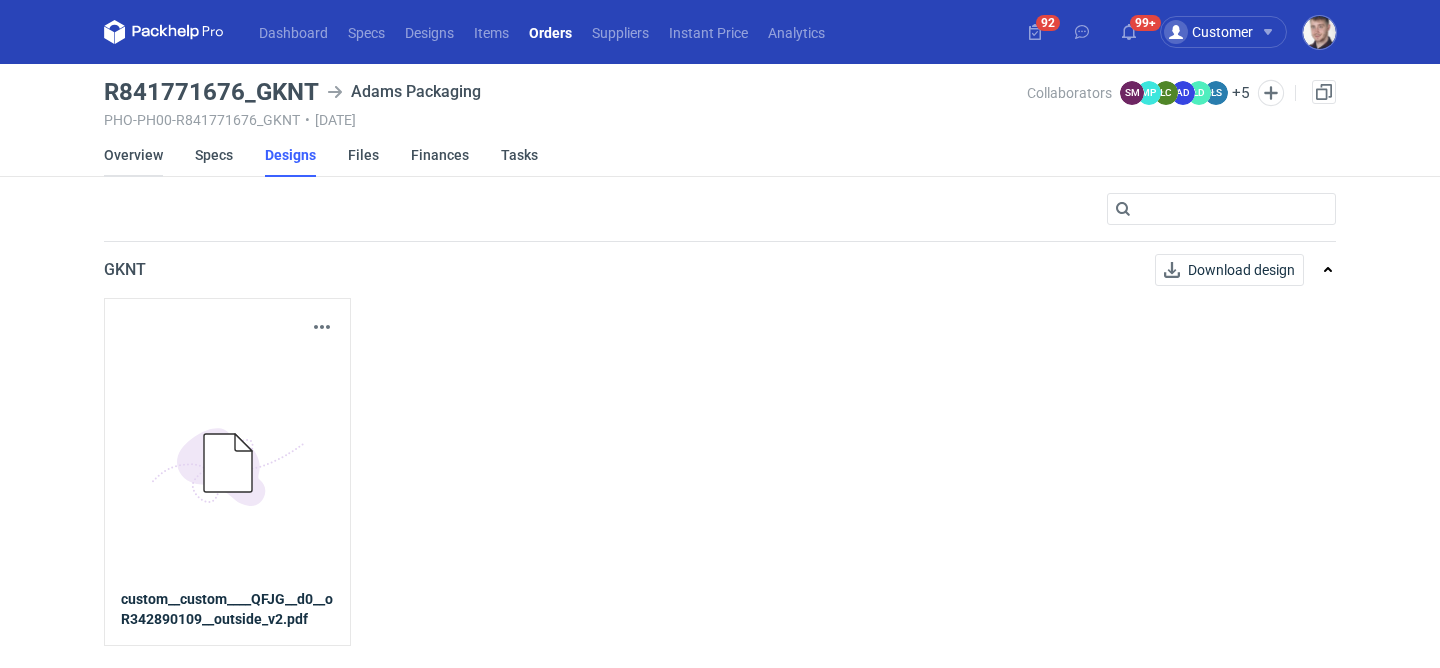 click on "Overview" at bounding box center [133, 155] 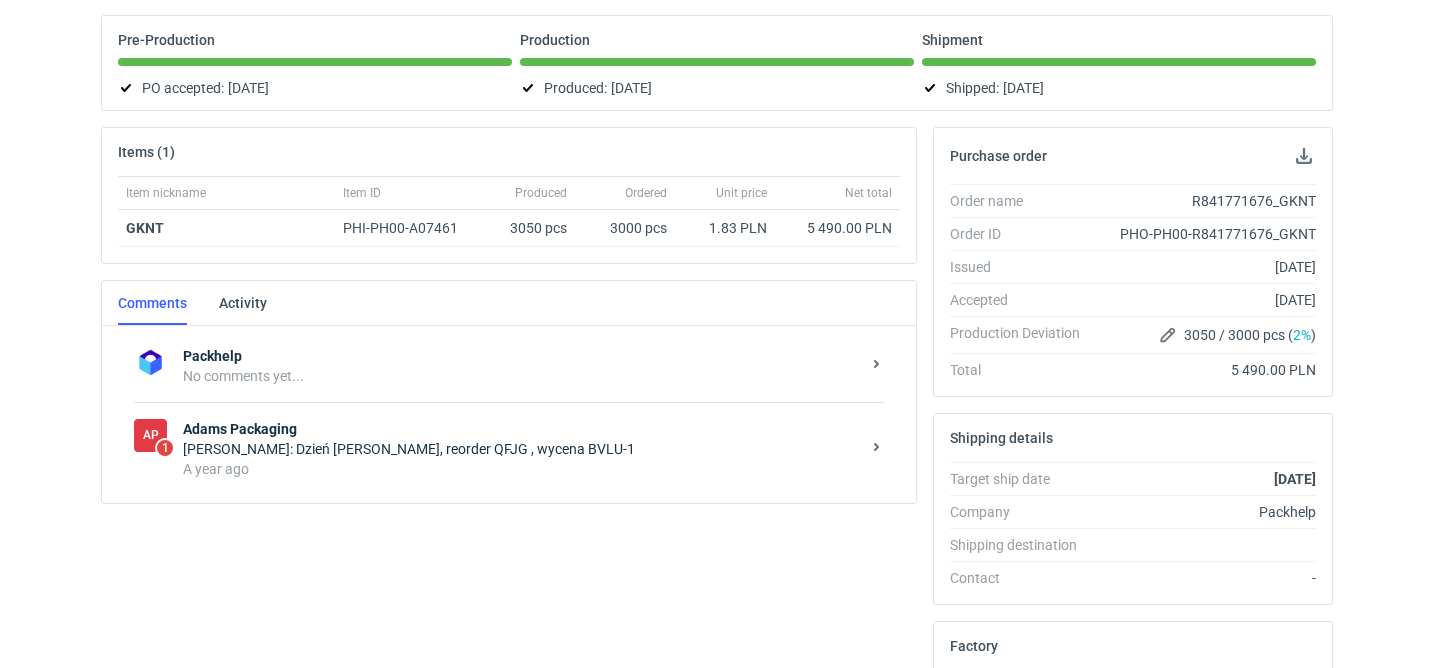 scroll, scrollTop: 268, scrollLeft: 0, axis: vertical 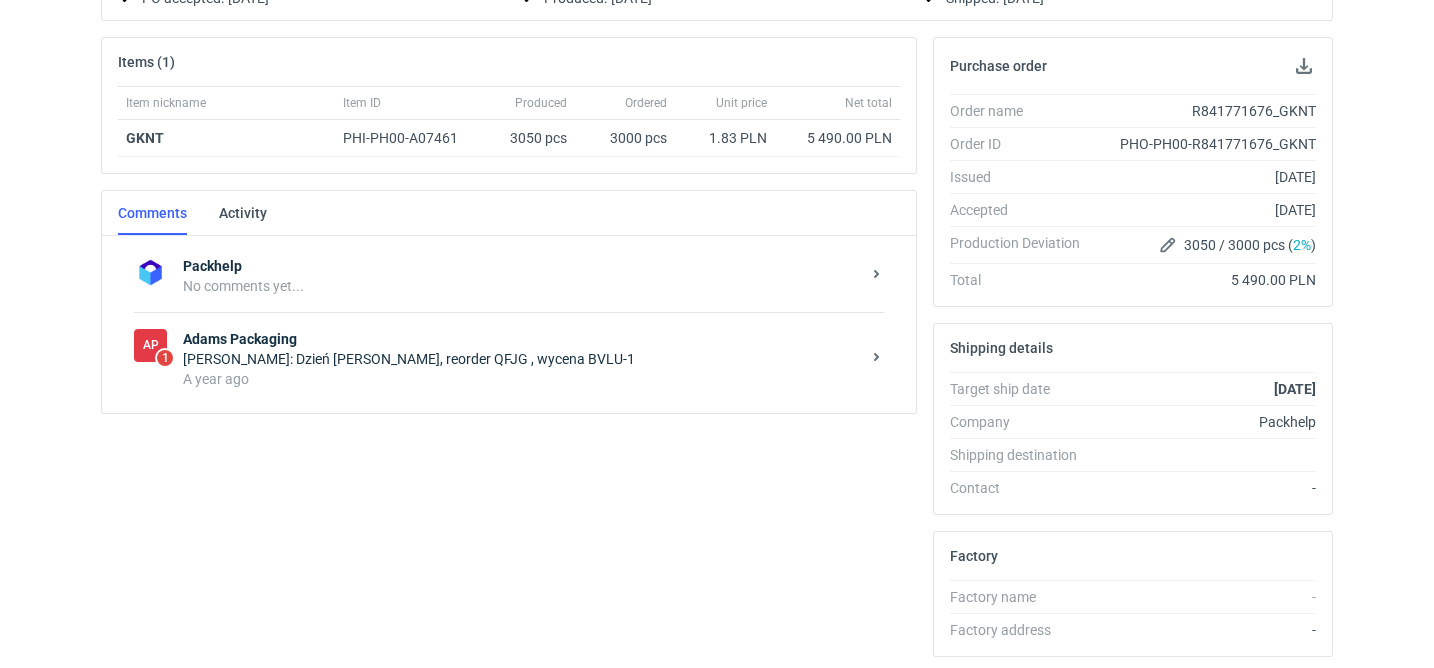 click on "Packhelp No comments yet... AP 1 Adams Packaging Sebastian Markut: Dzień dobry, reorder QFJG , wycena BVLU-1 A year ago" at bounding box center [509, 324] 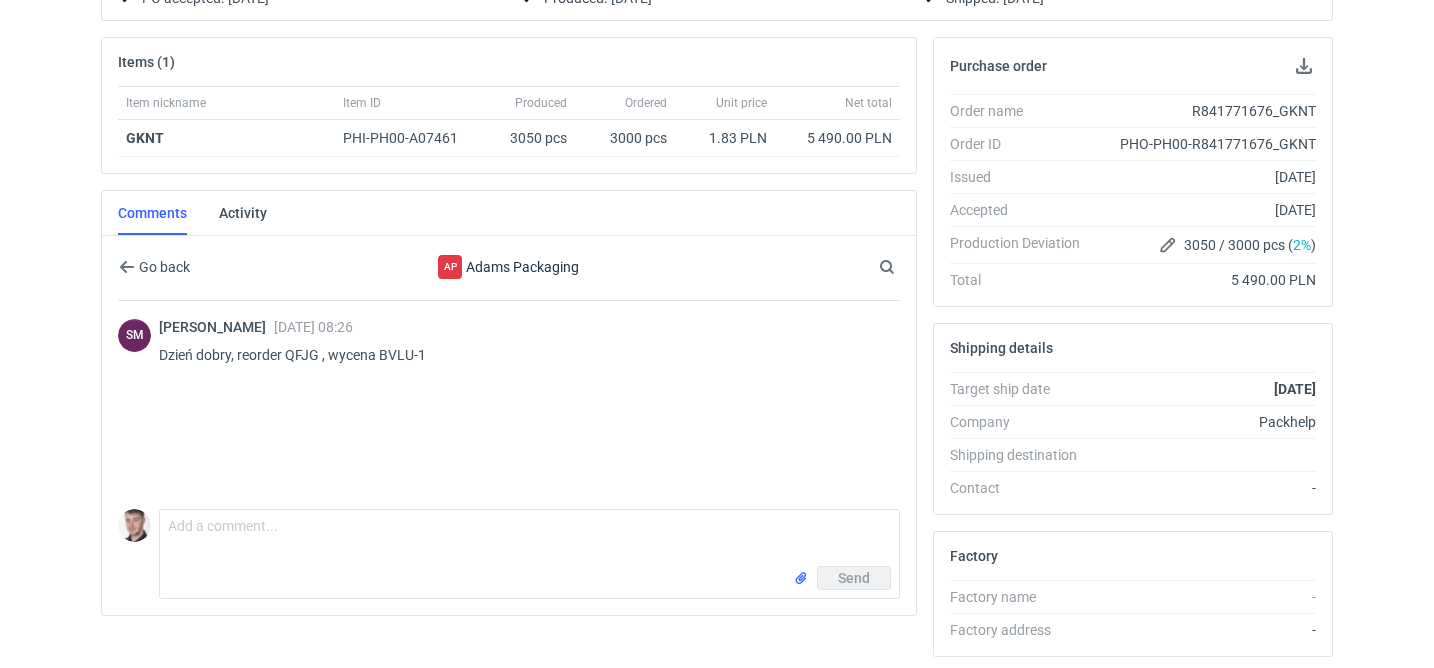 scroll, scrollTop: 0, scrollLeft: 0, axis: both 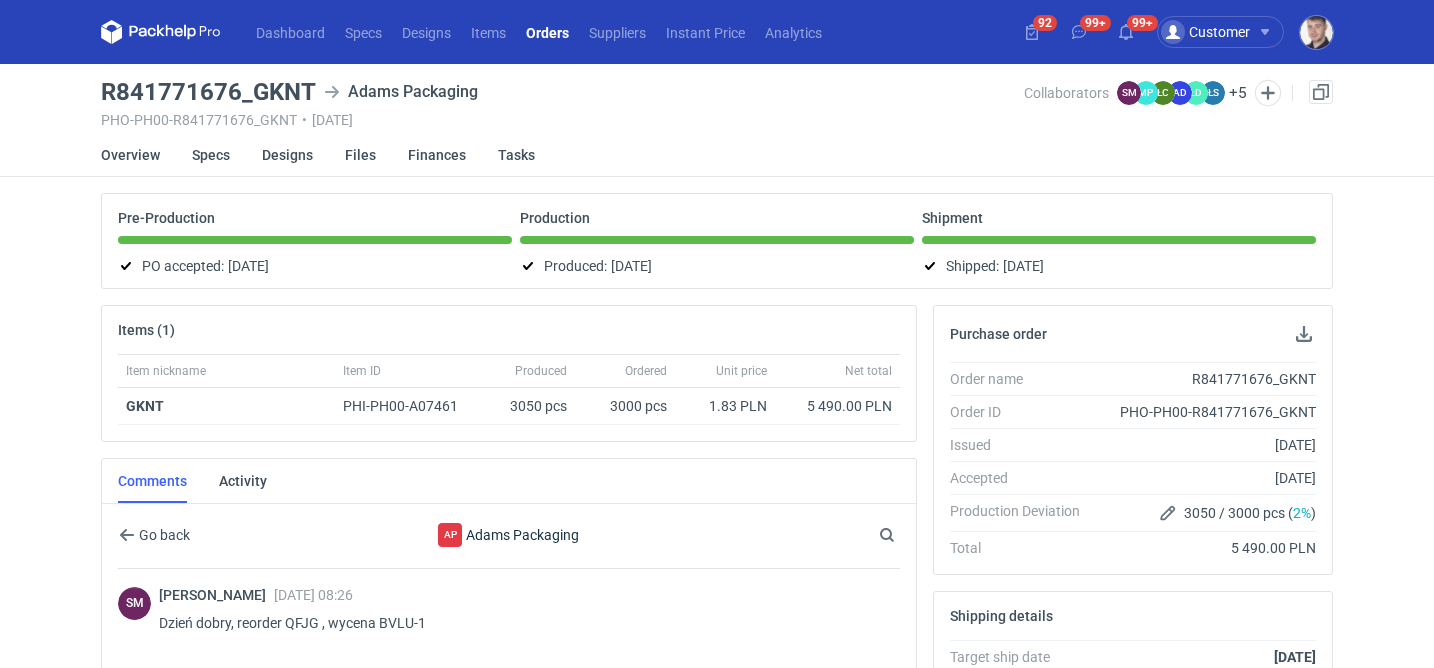 click on "Orders" at bounding box center [547, 32] 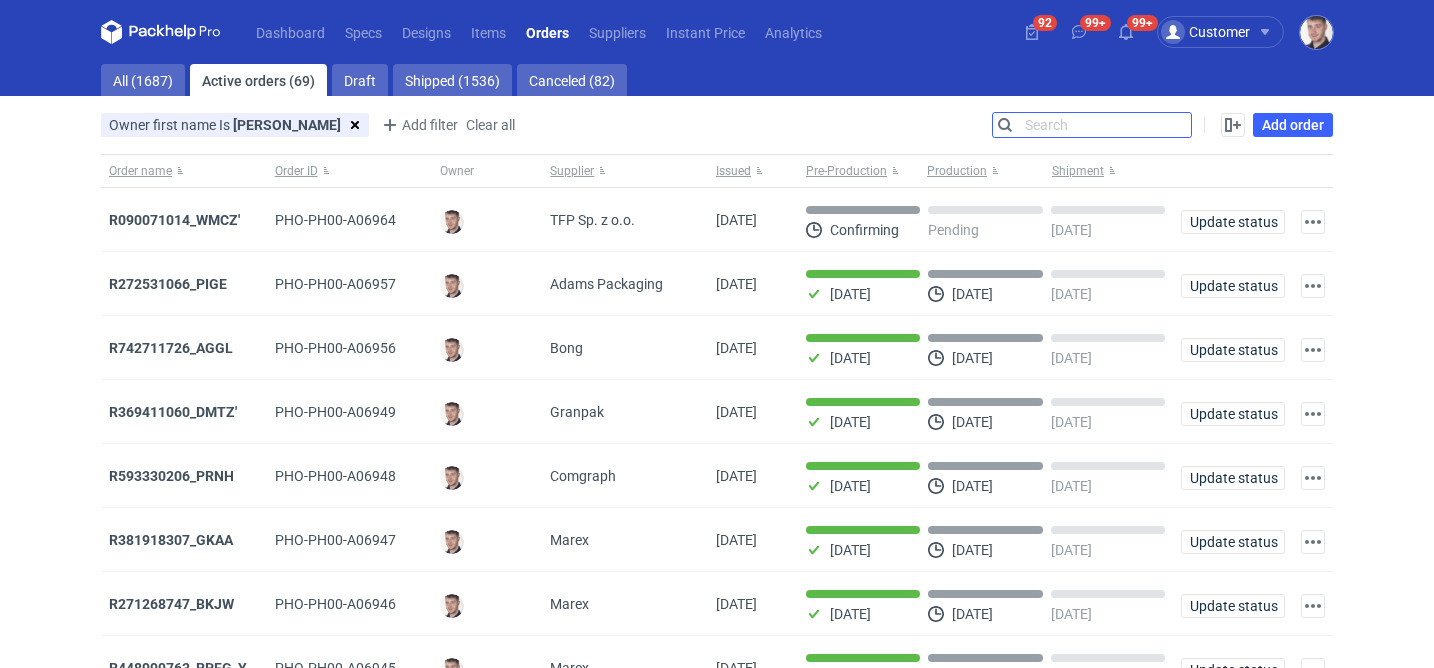 click on "Search" at bounding box center [1092, 125] 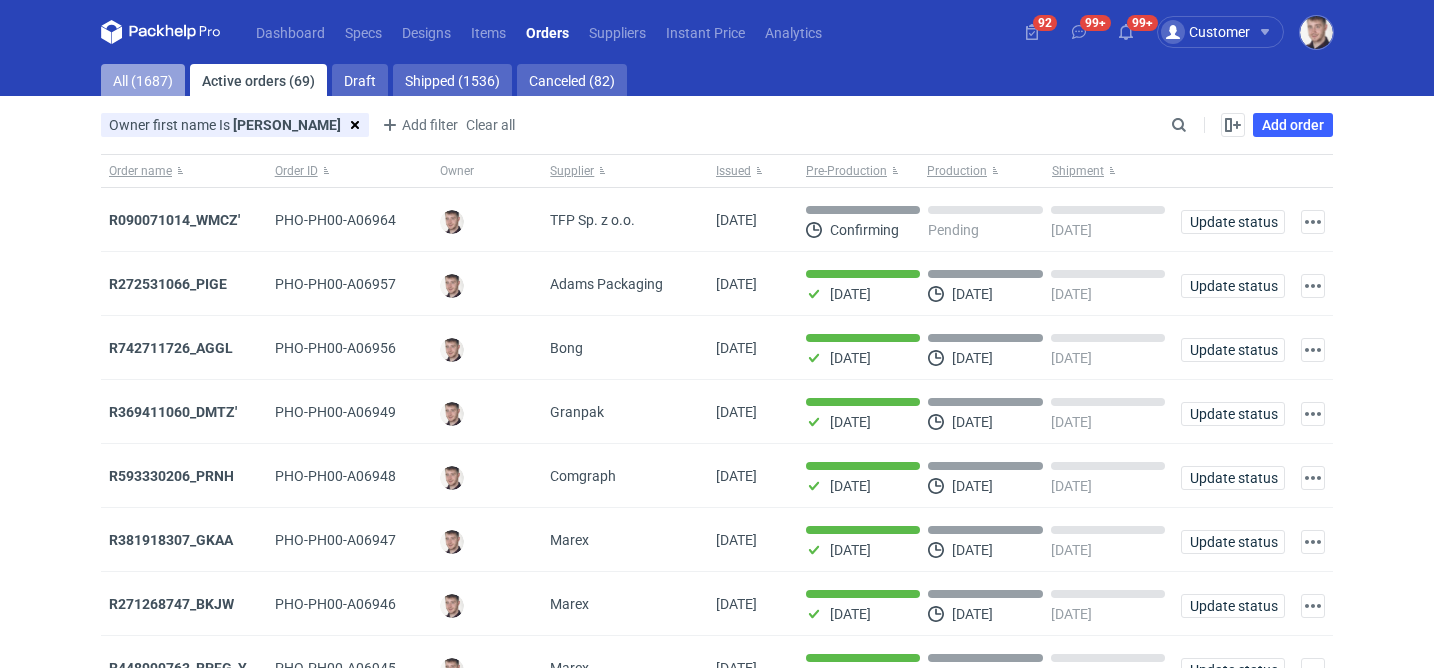 click on "All (1687)" at bounding box center [143, 80] 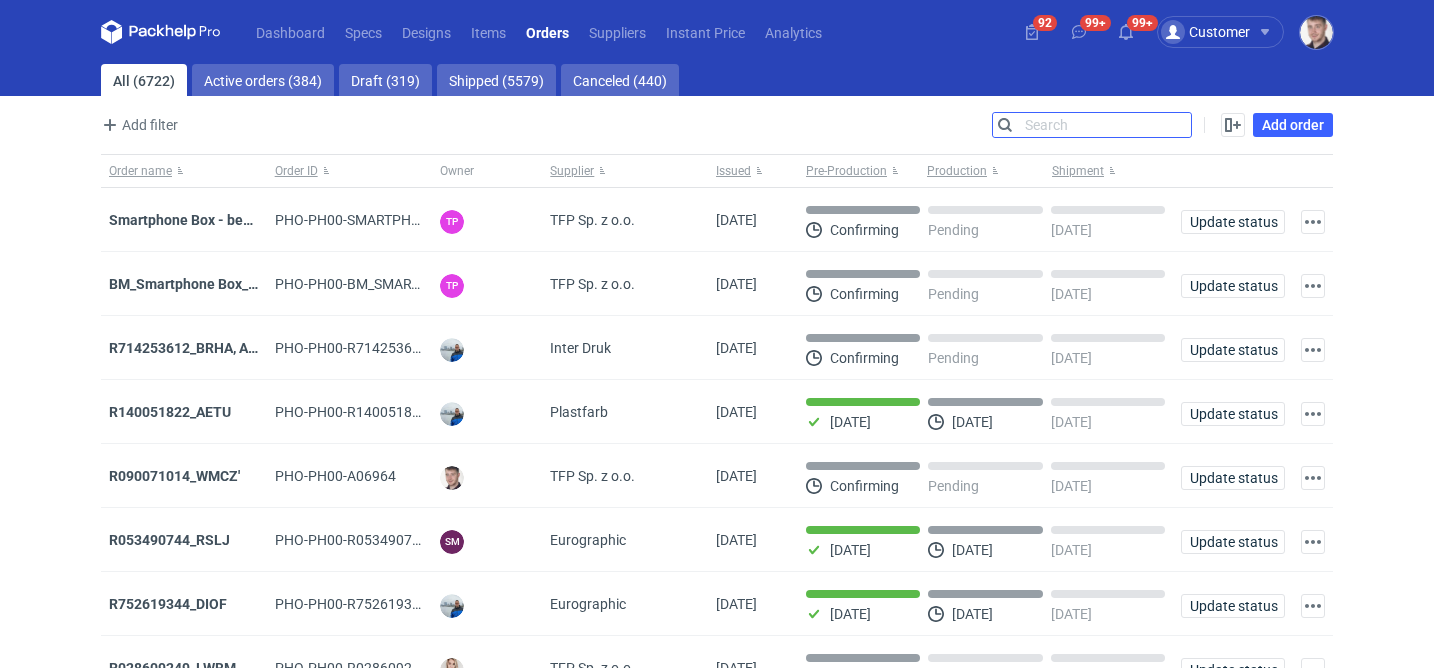 click on "Search" at bounding box center [1092, 125] 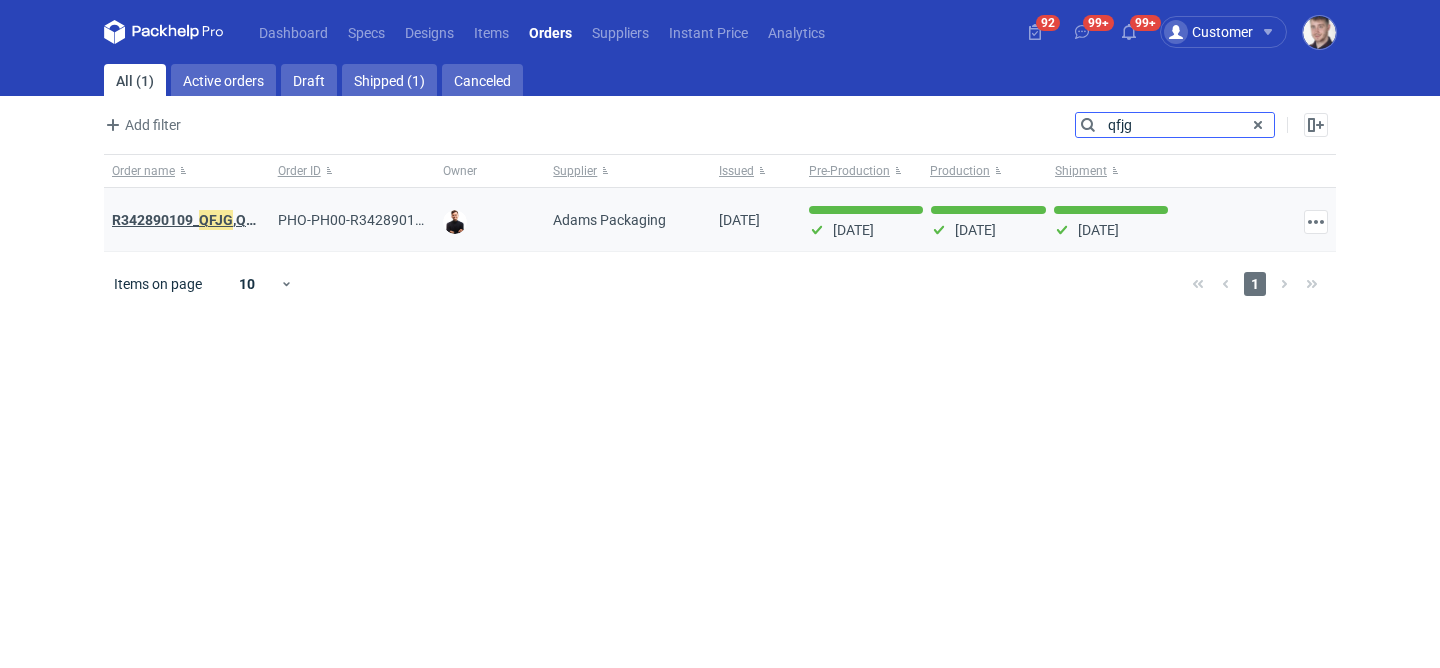 type on "qfjg" 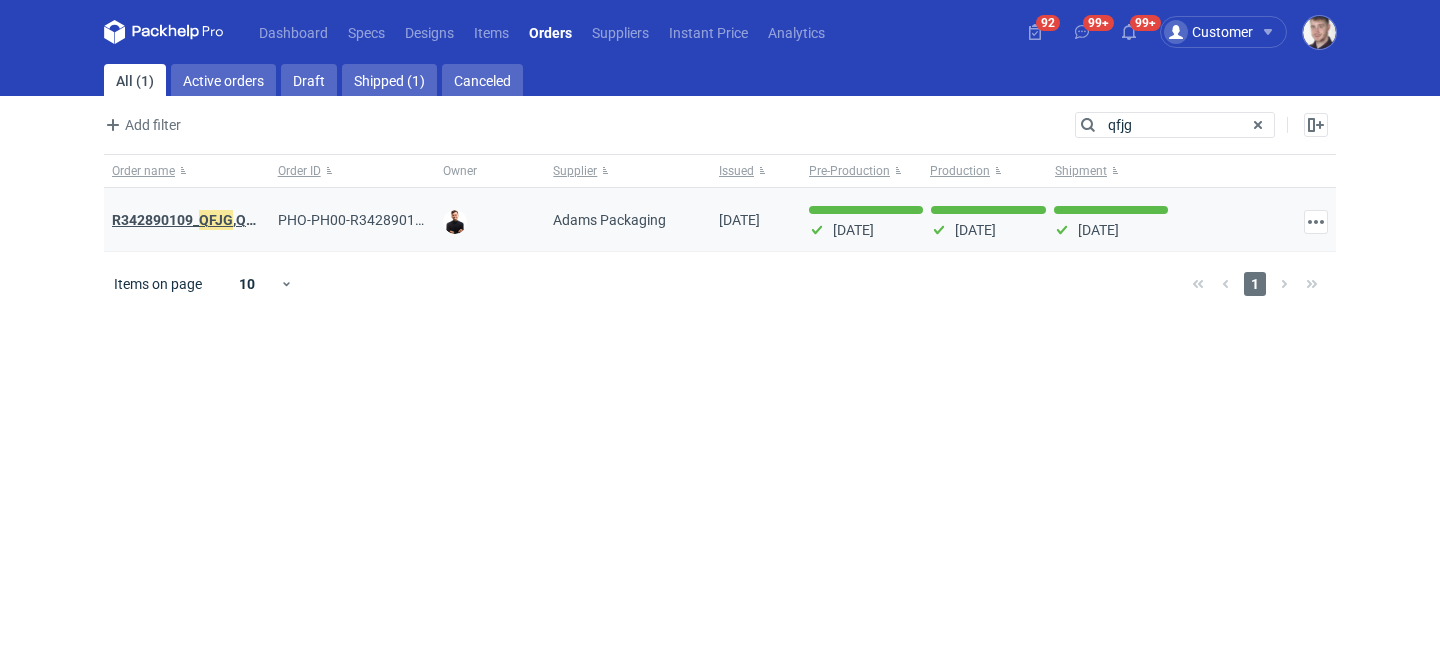 click on "QFJG" at bounding box center (216, 220) 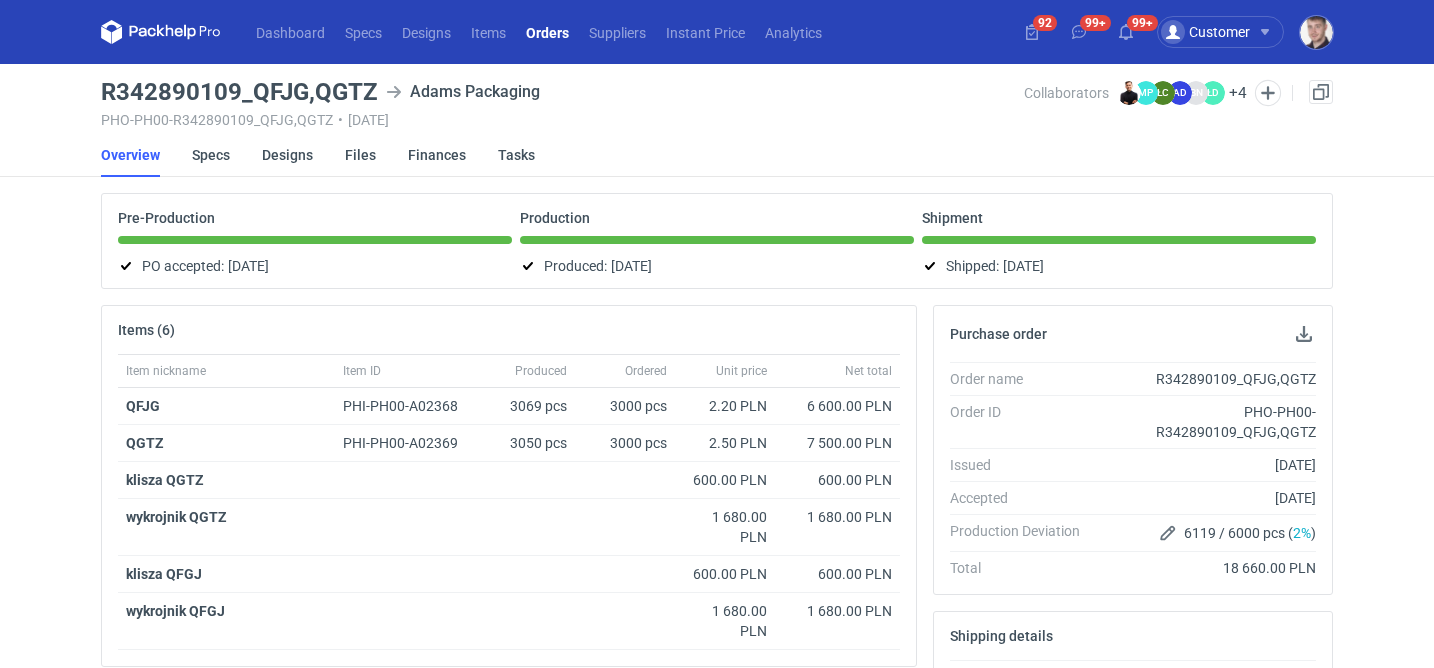 scroll, scrollTop: 50, scrollLeft: 0, axis: vertical 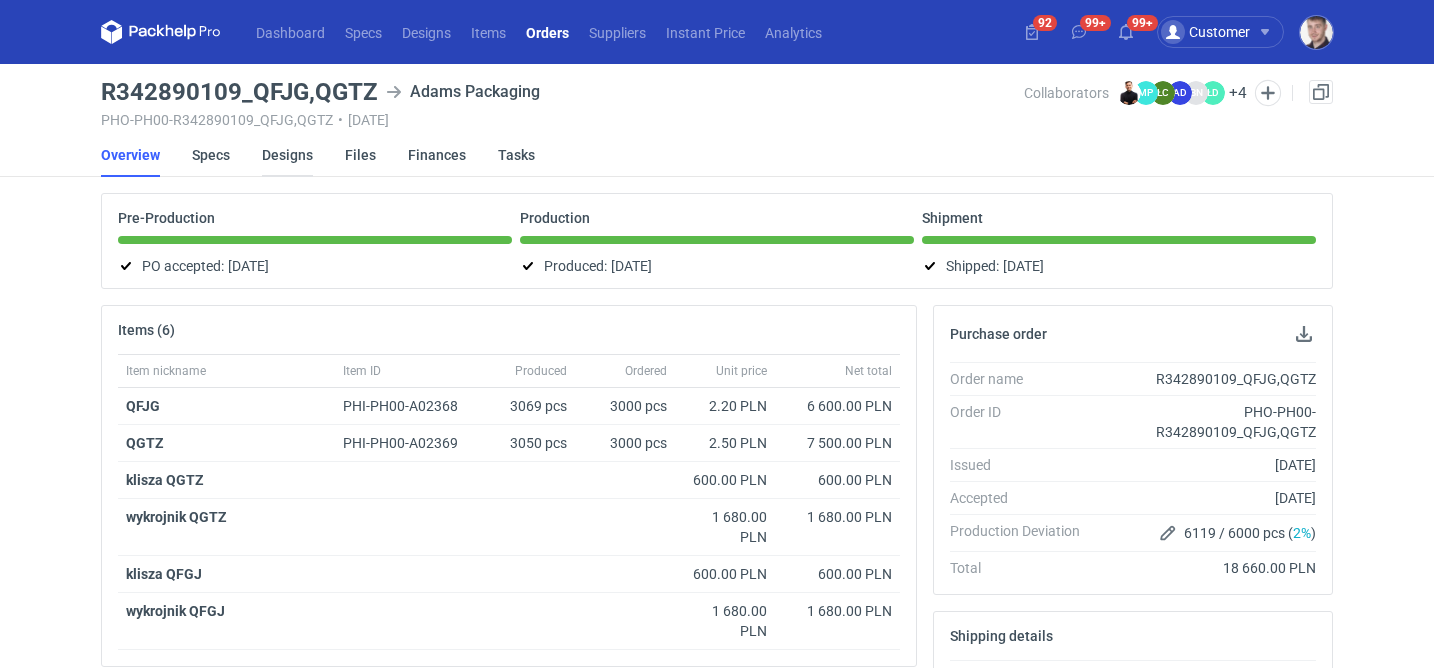 click on "Designs" at bounding box center [287, 155] 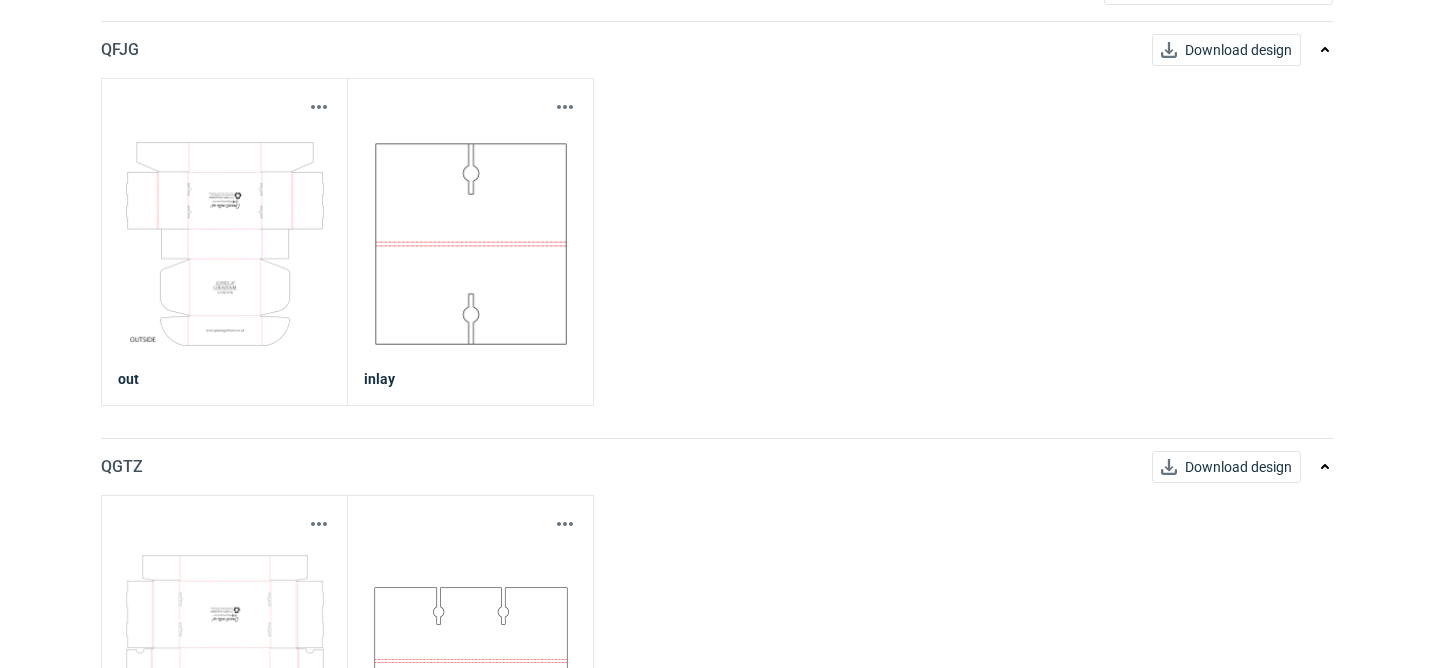 scroll, scrollTop: 0, scrollLeft: 0, axis: both 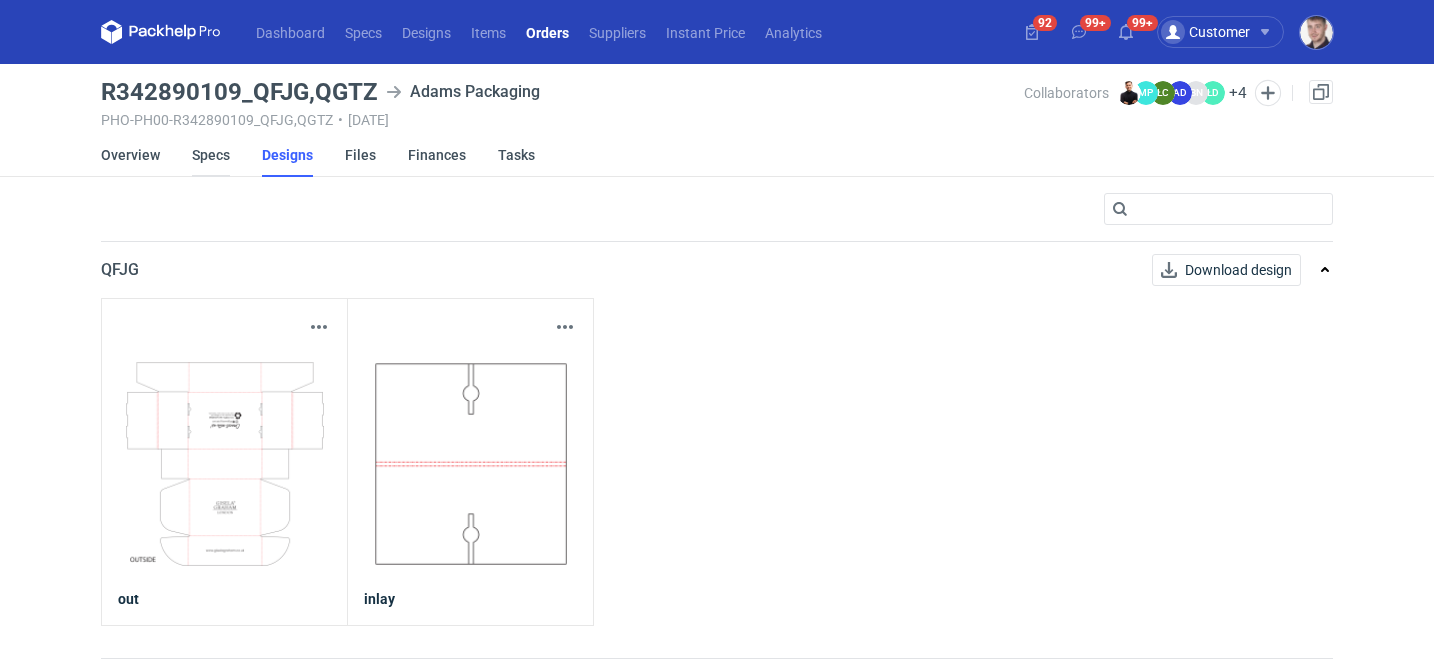 click on "Specs" at bounding box center (211, 155) 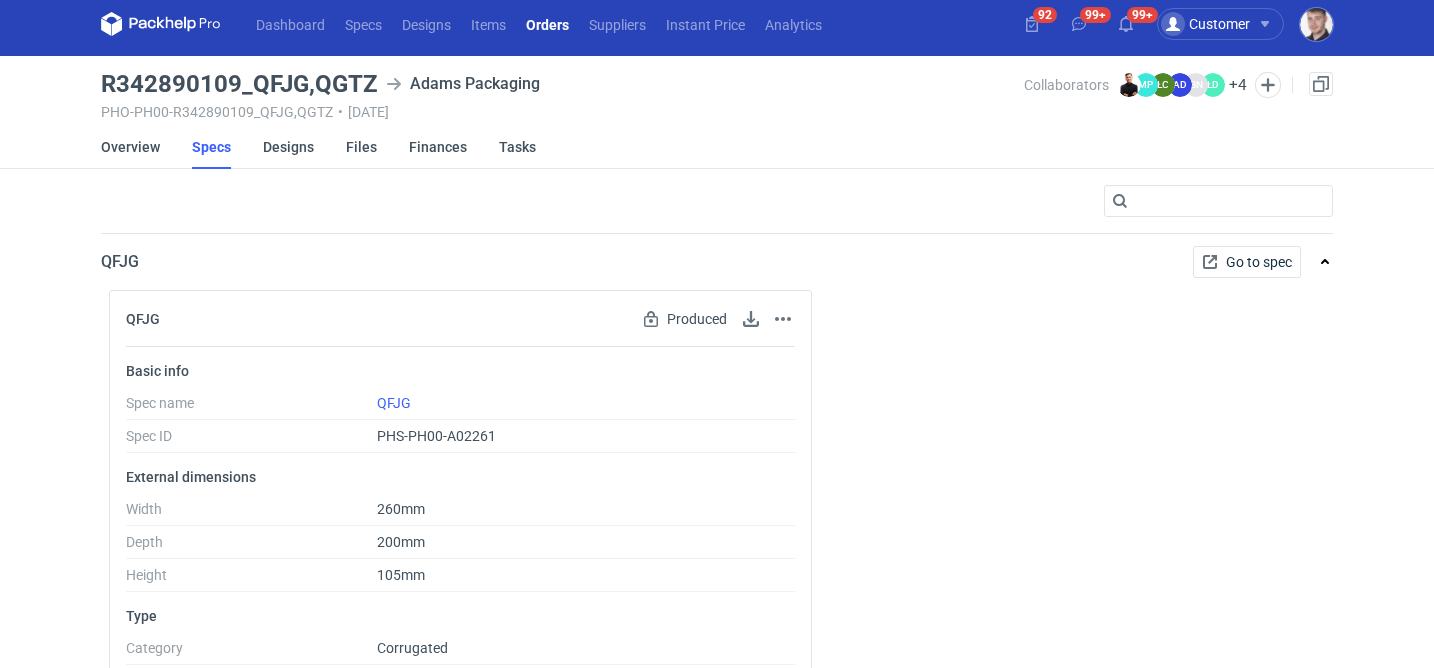 scroll, scrollTop: 27, scrollLeft: 0, axis: vertical 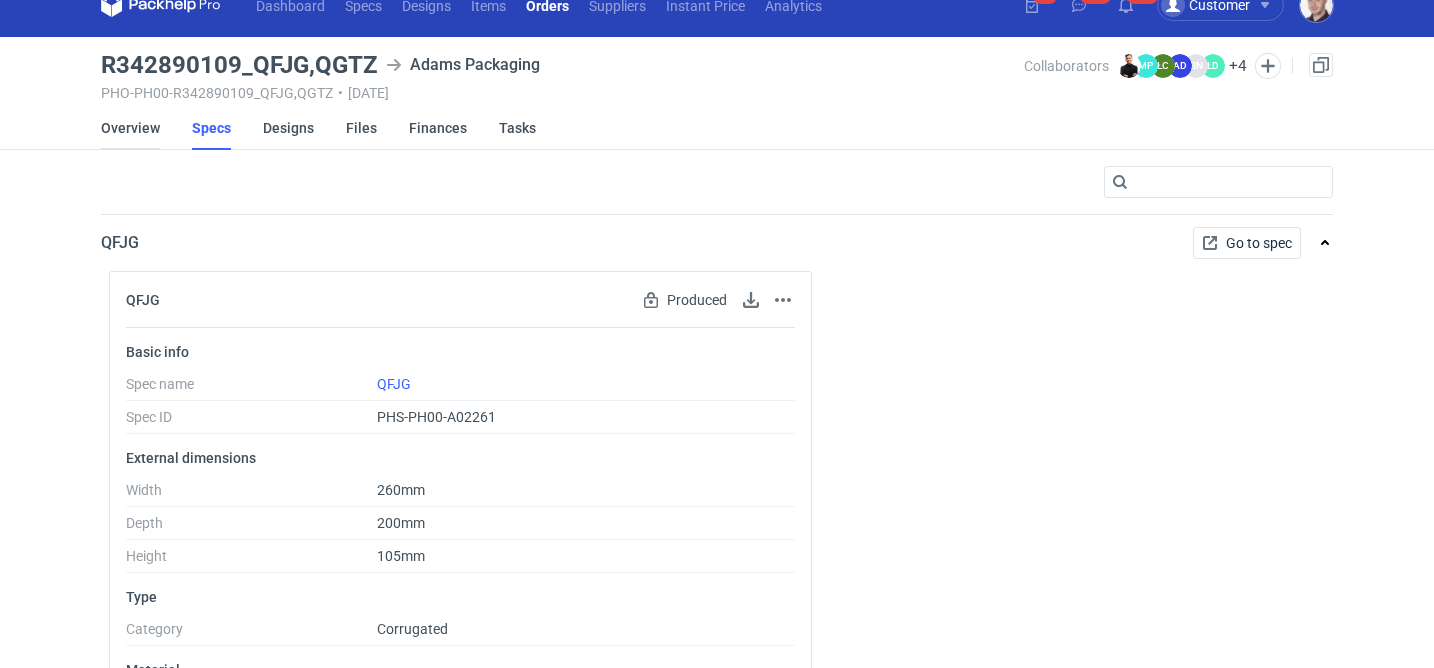 click on "Overview" at bounding box center (130, 128) 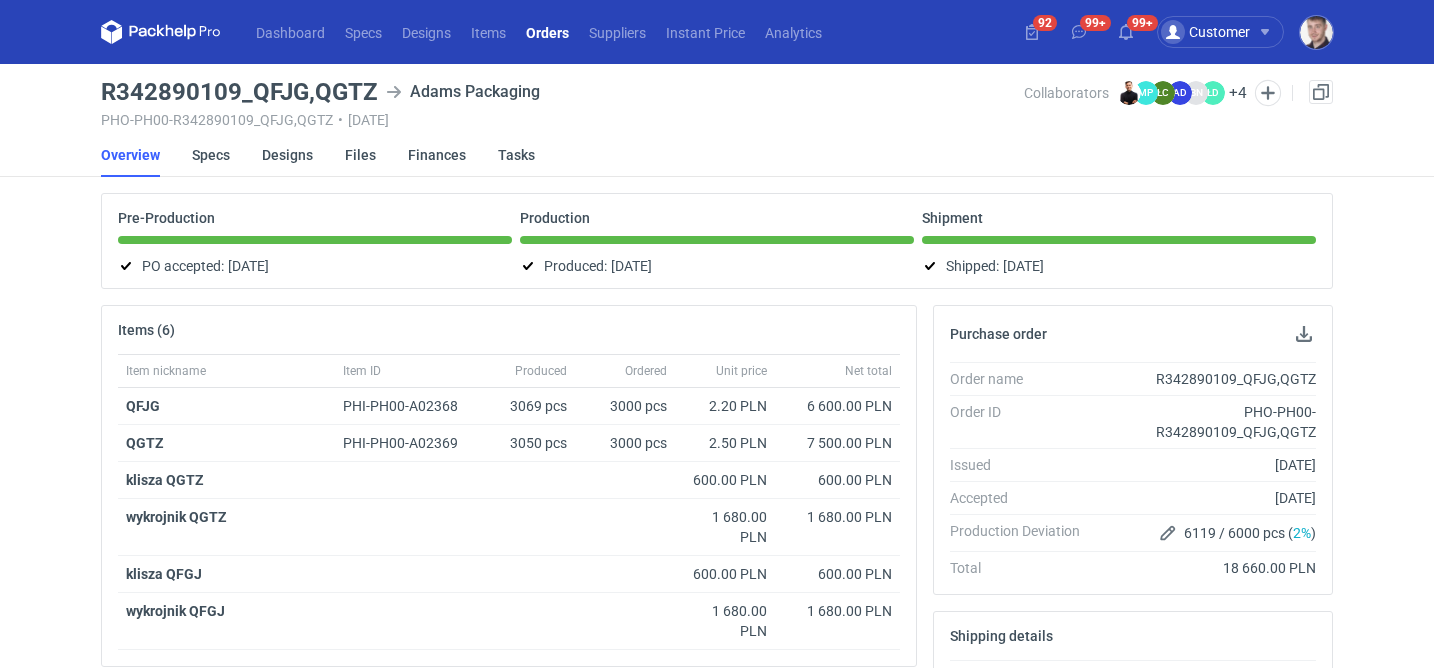 scroll, scrollTop: 50, scrollLeft: 0, axis: vertical 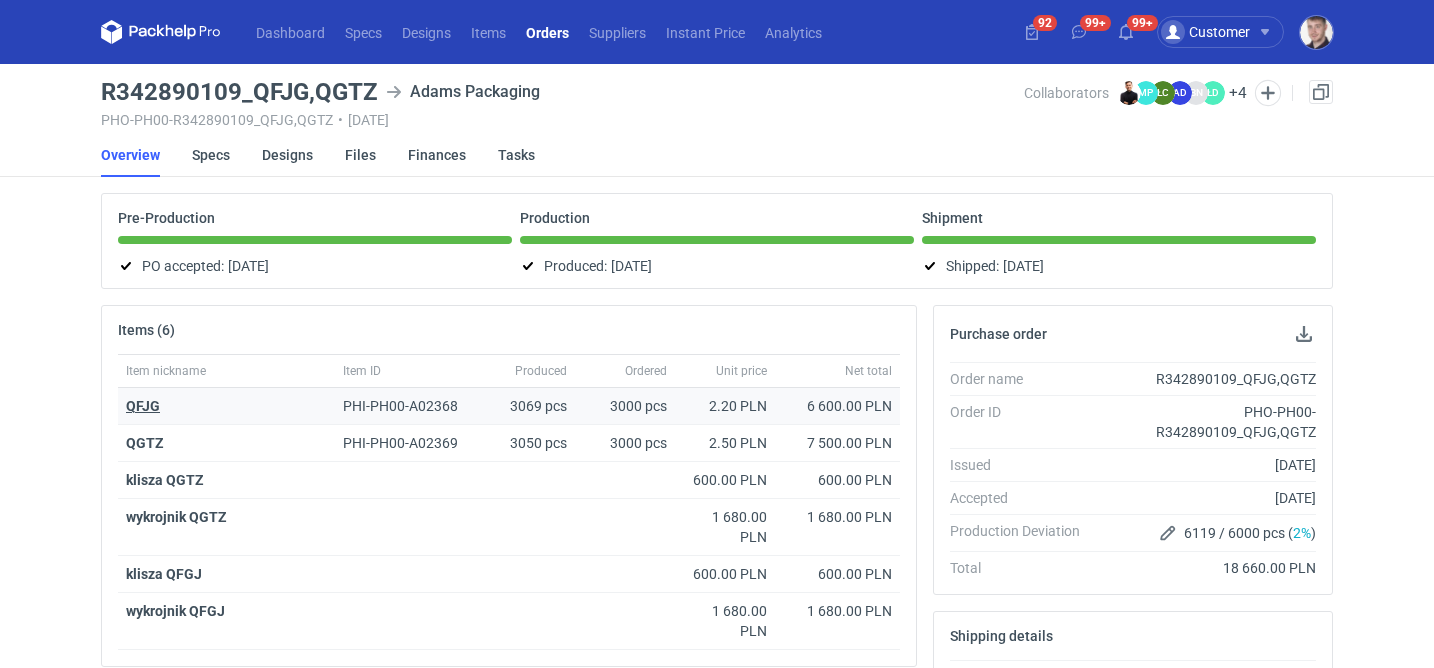 click on "QFJG" at bounding box center (143, 406) 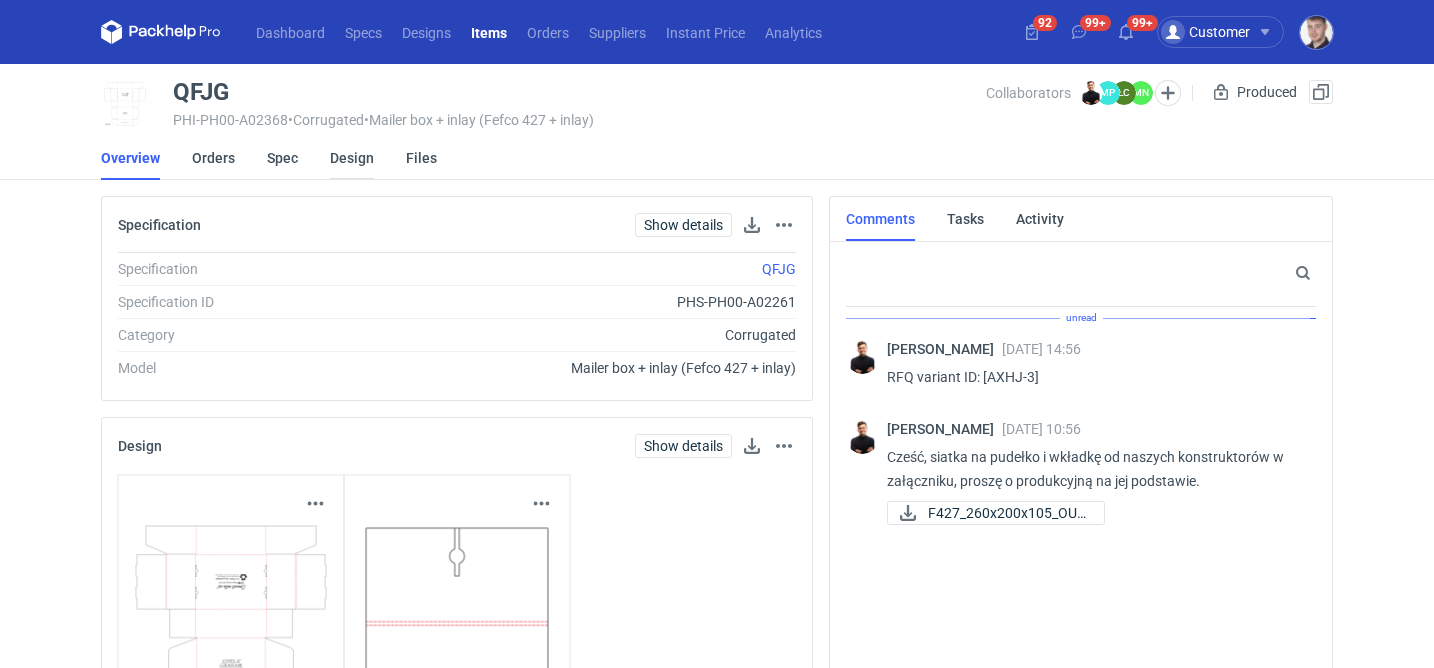 click on "Design" at bounding box center [352, 158] 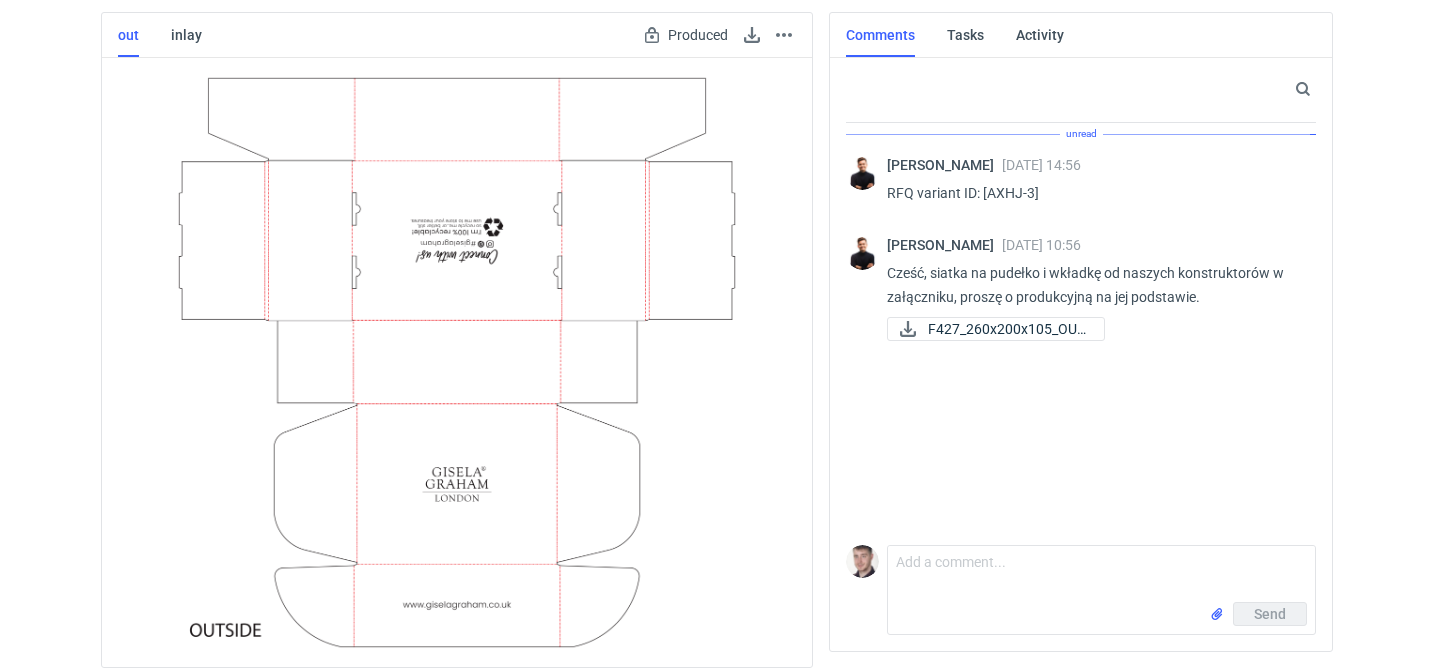 scroll, scrollTop: 135, scrollLeft: 0, axis: vertical 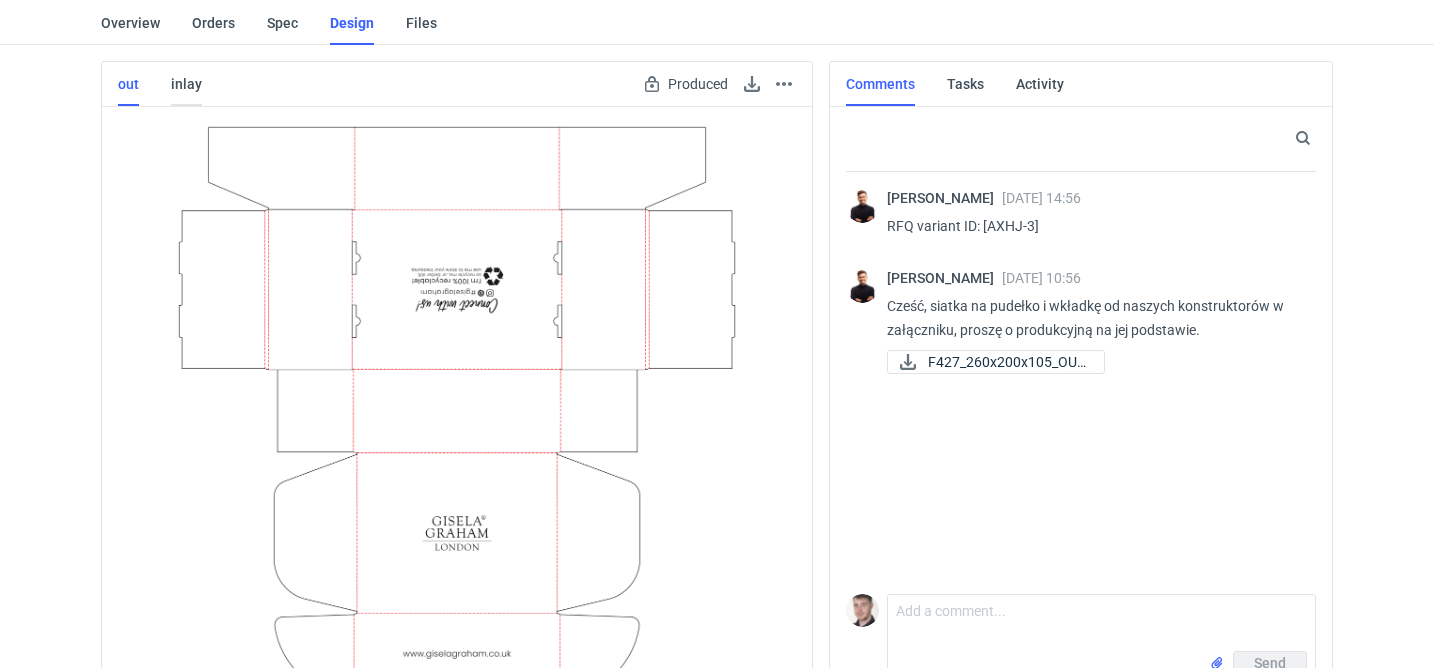 click on "inlay" at bounding box center (186, 84) 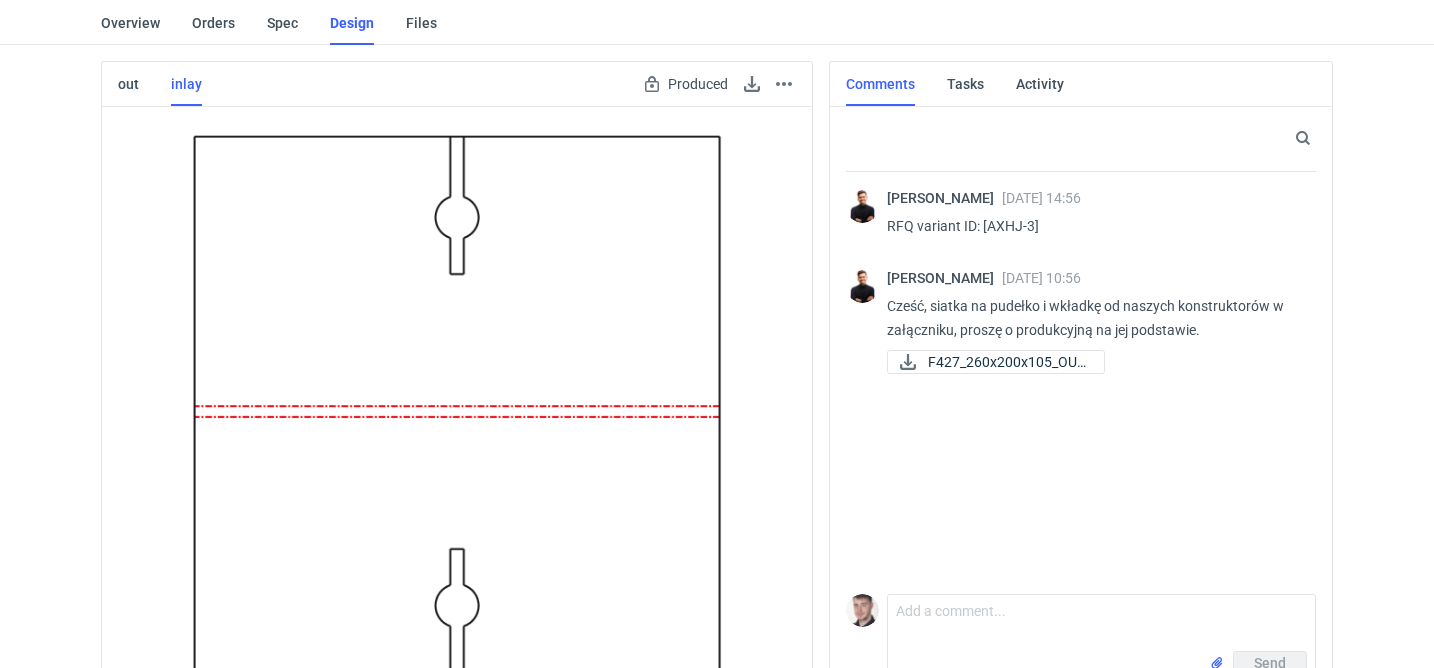 click on "out inlay" at bounding box center (152, 84) 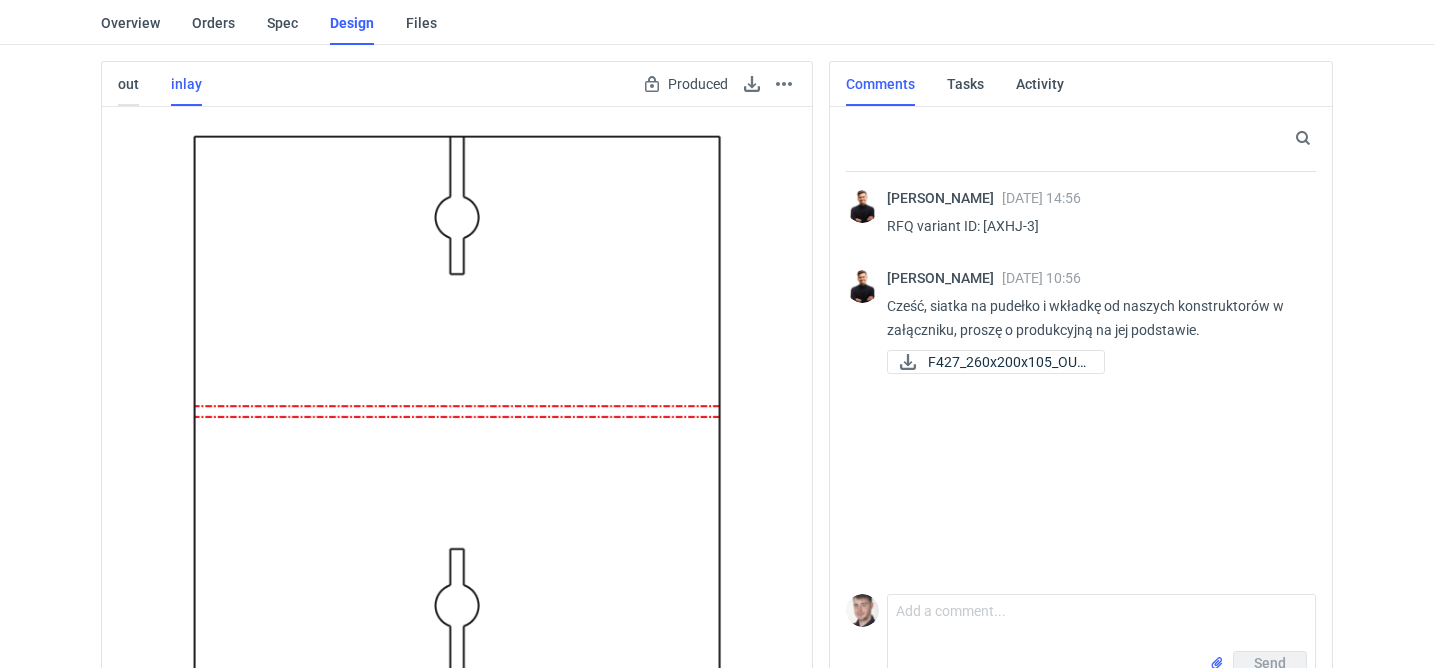 click on "out" at bounding box center (128, 84) 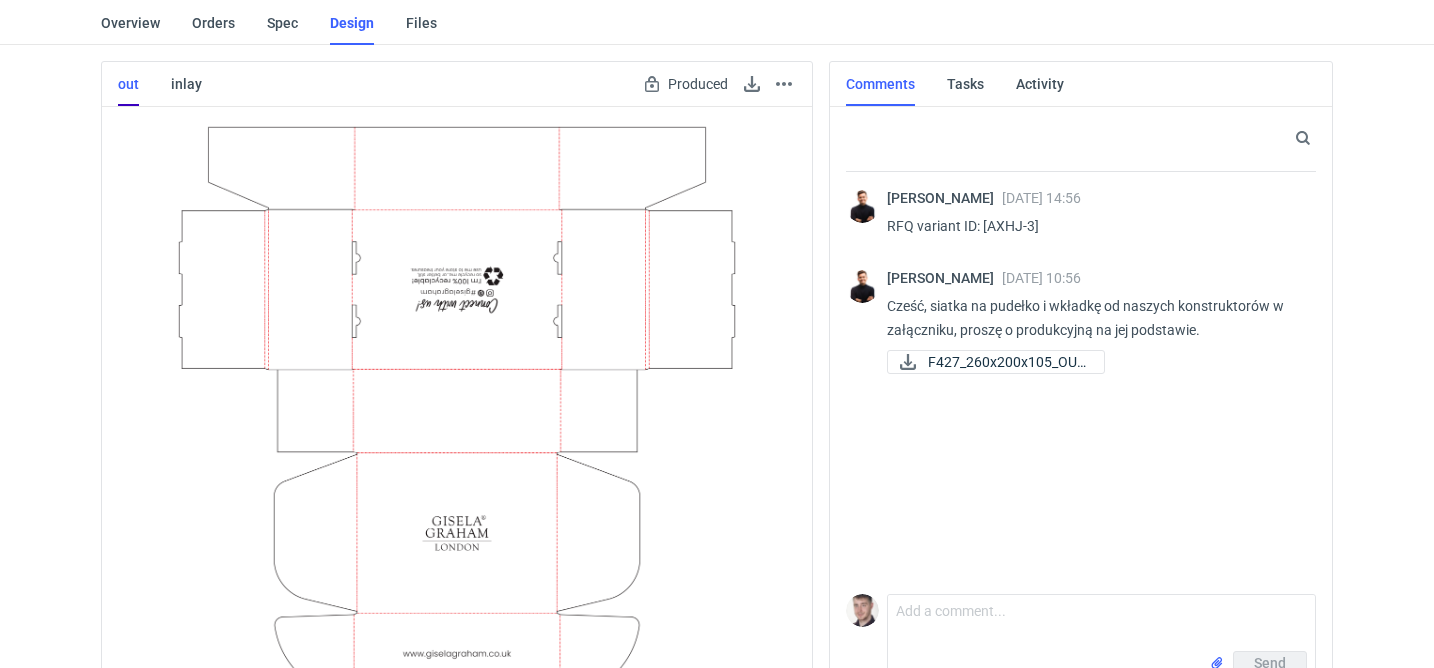 scroll, scrollTop: 184, scrollLeft: 0, axis: vertical 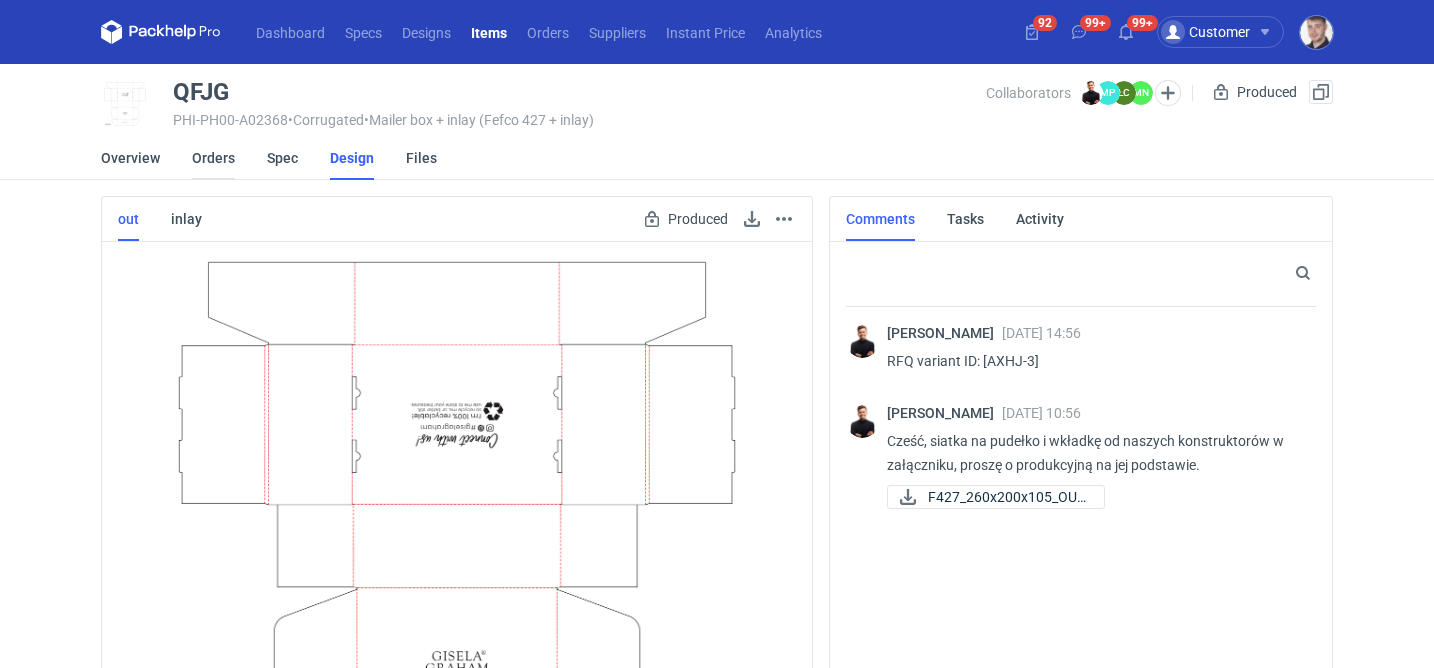click on "Orders" at bounding box center (213, 158) 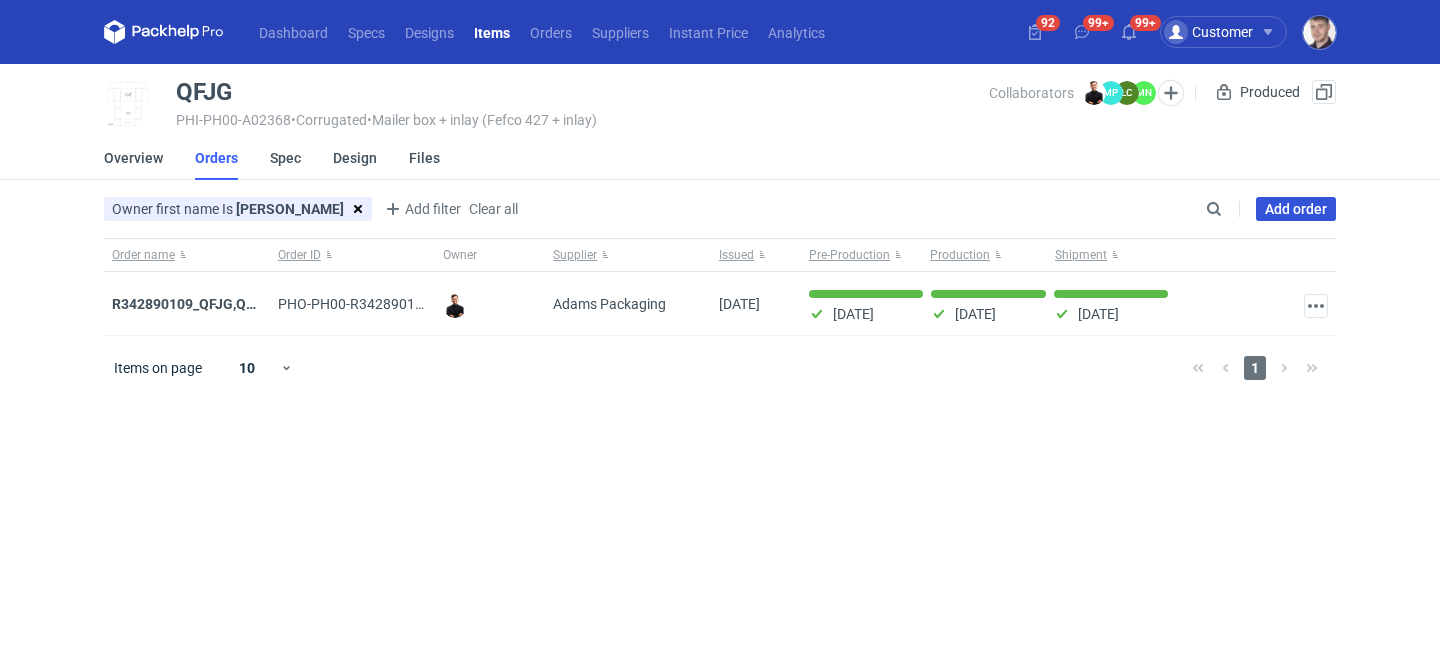 click on "Add order" at bounding box center (1296, 209) 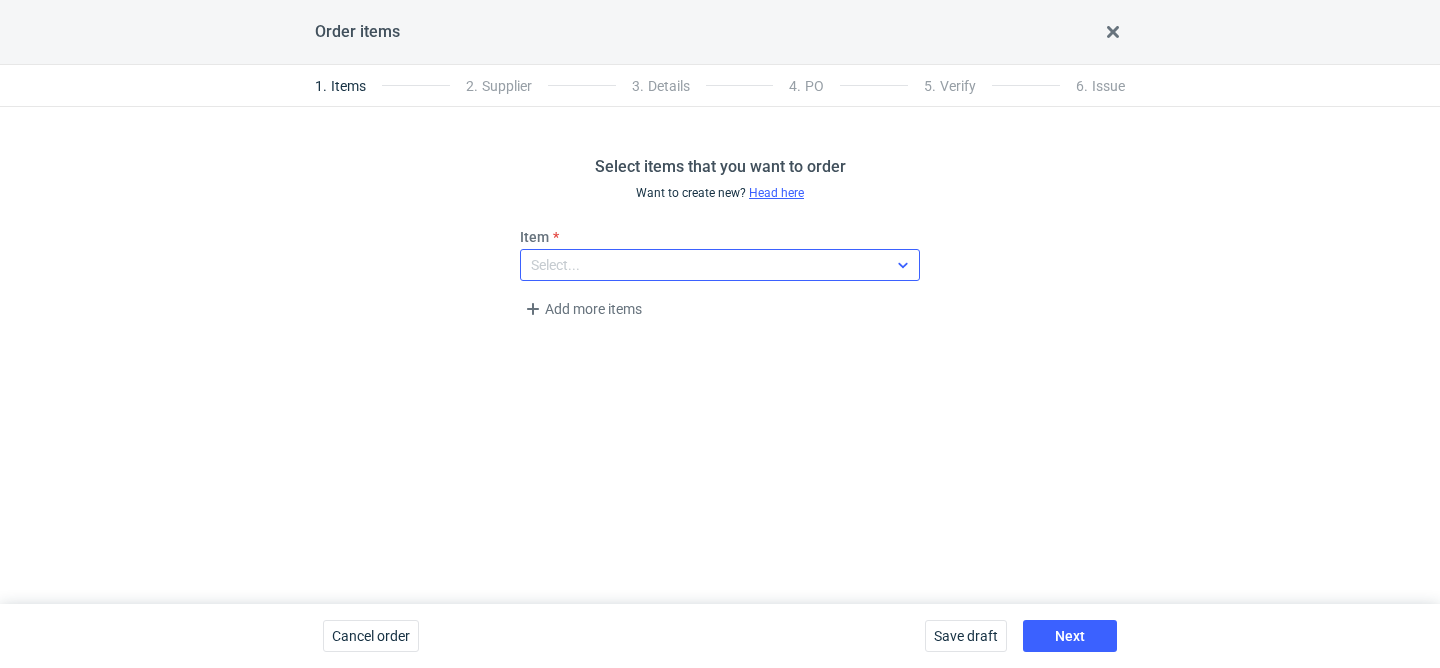 click on "Select..." at bounding box center [704, 265] 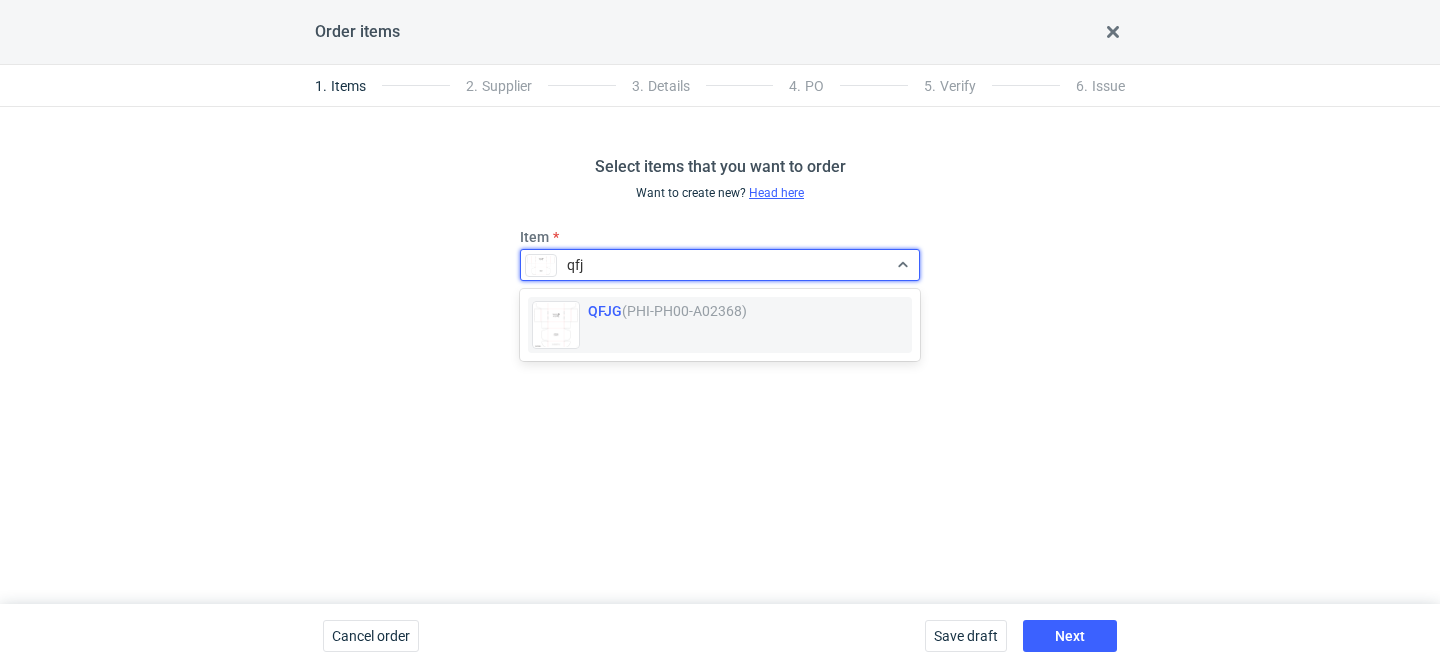 type on "qfjg" 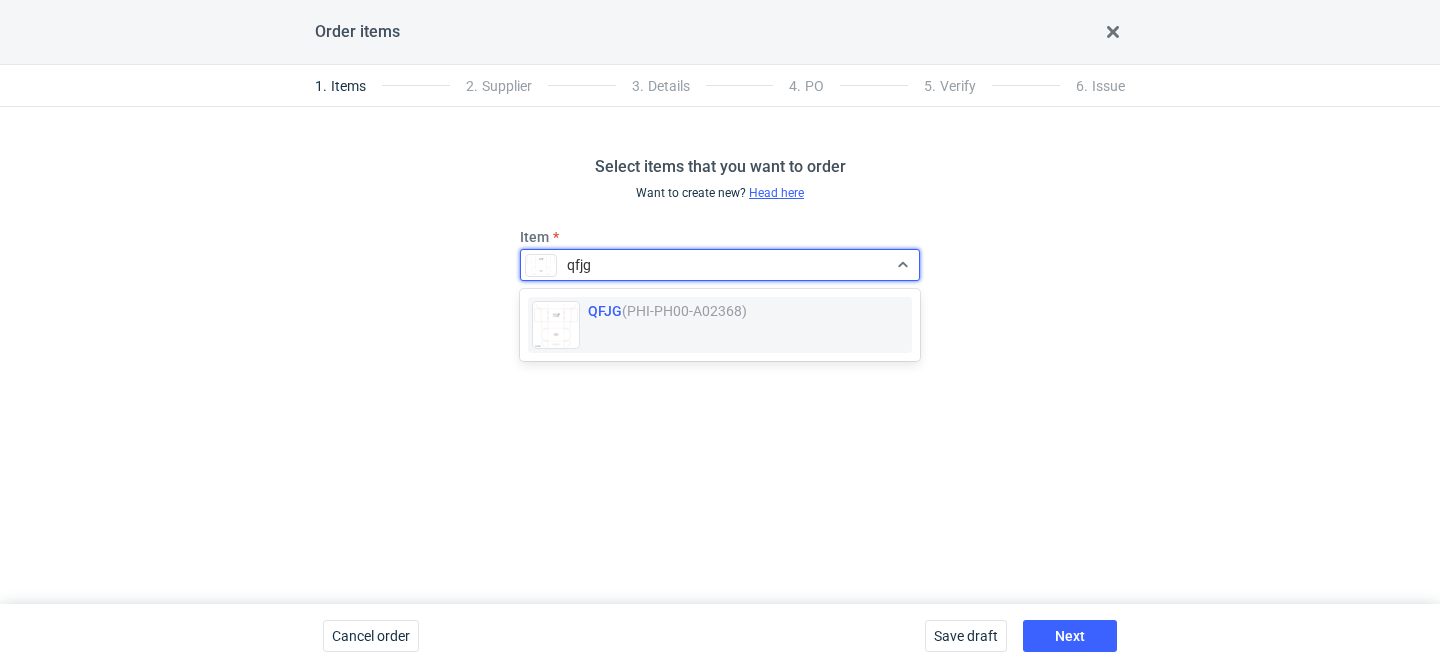 click on "QFJG  (PHI-PH00-A02368)" at bounding box center (720, 325) 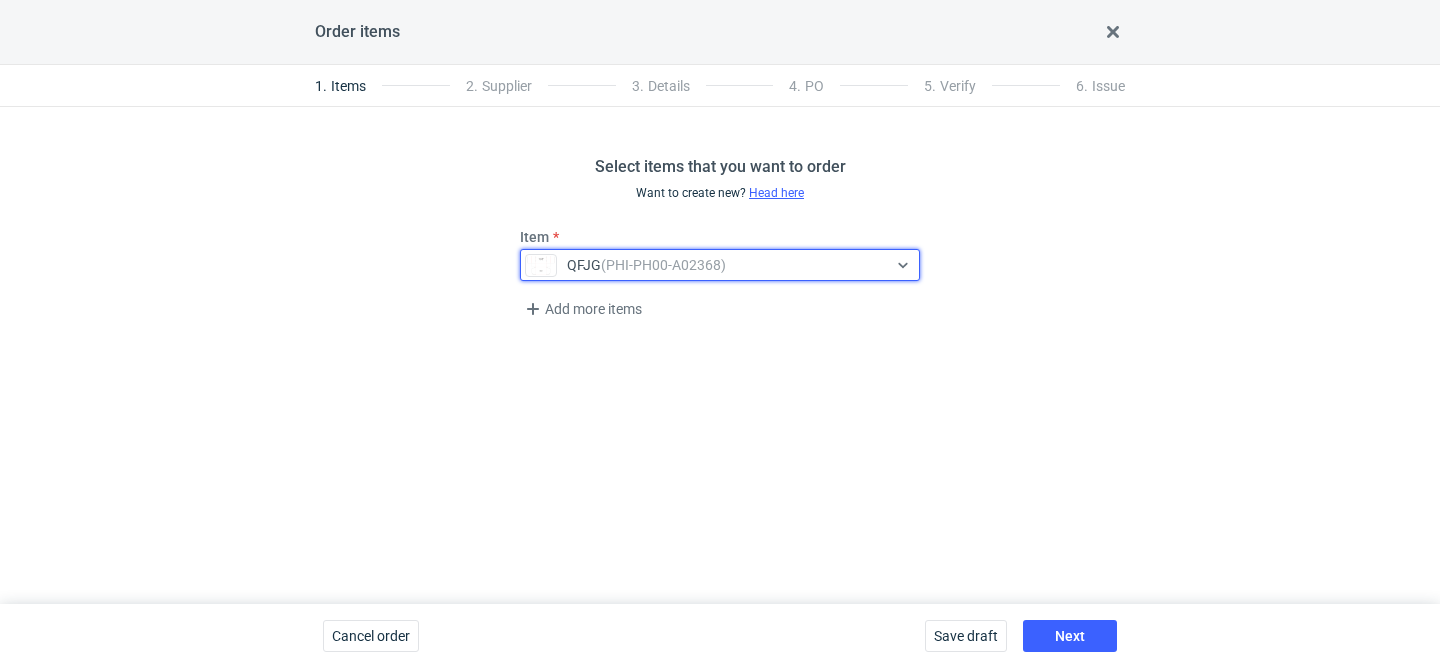 click on "Item option QFJG <em>(PHI-PH00-A02368)</em>, selected.   Select is focused ,type to refine list, press Down to open the menu,  QFJG  (PHI-PH00-A02368)   Add more items" at bounding box center [720, 276] 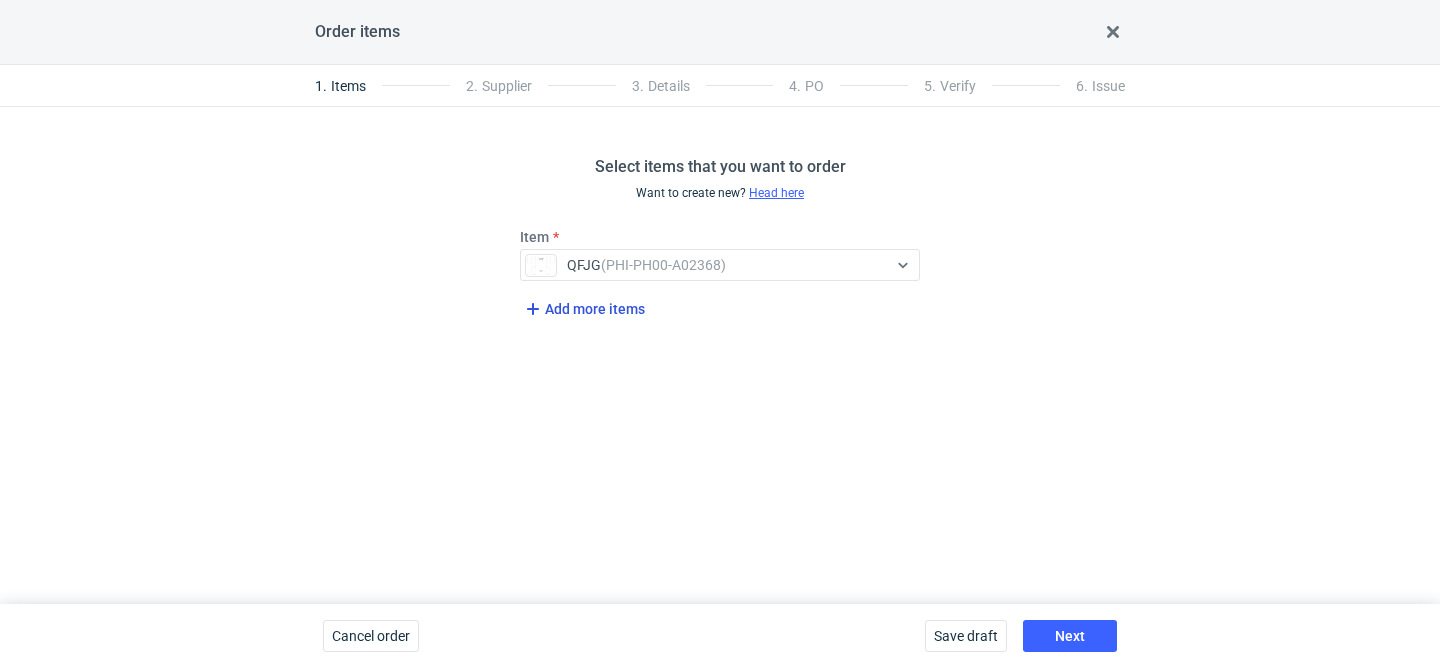 click on "Add more items" at bounding box center [583, 309] 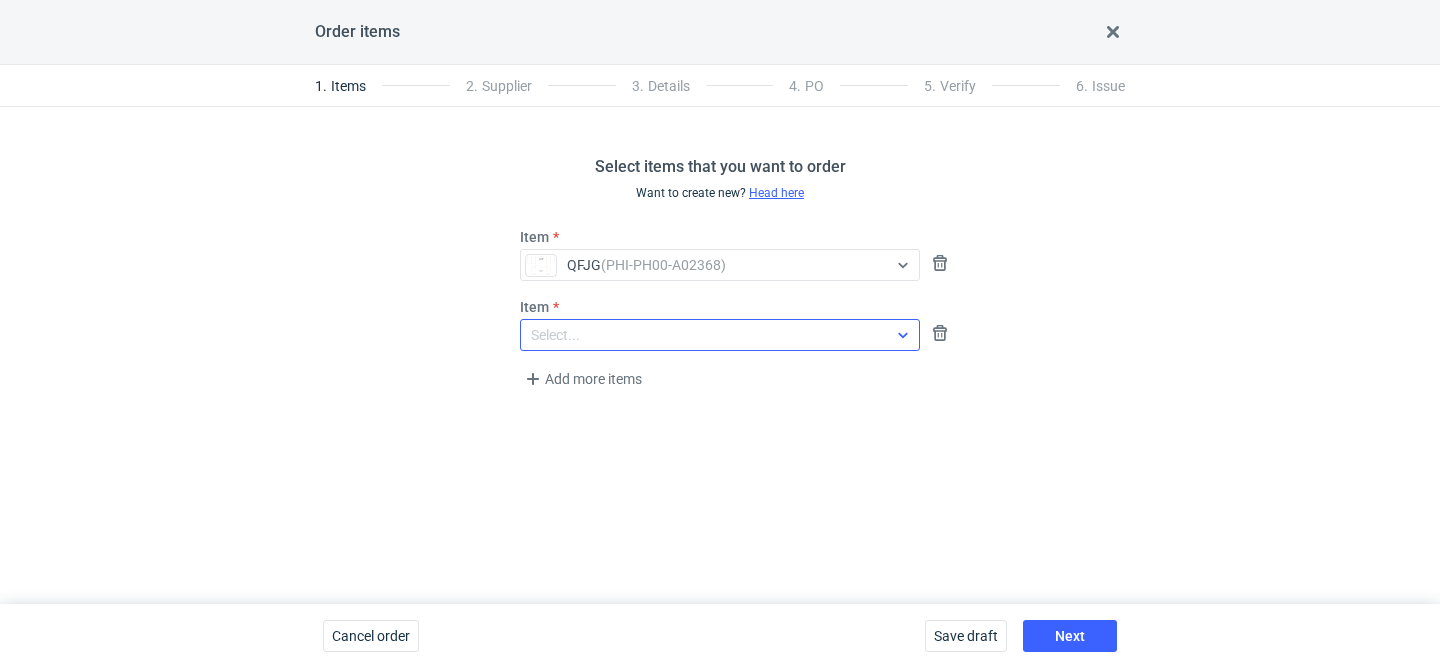 click on "Select..." at bounding box center [704, 335] 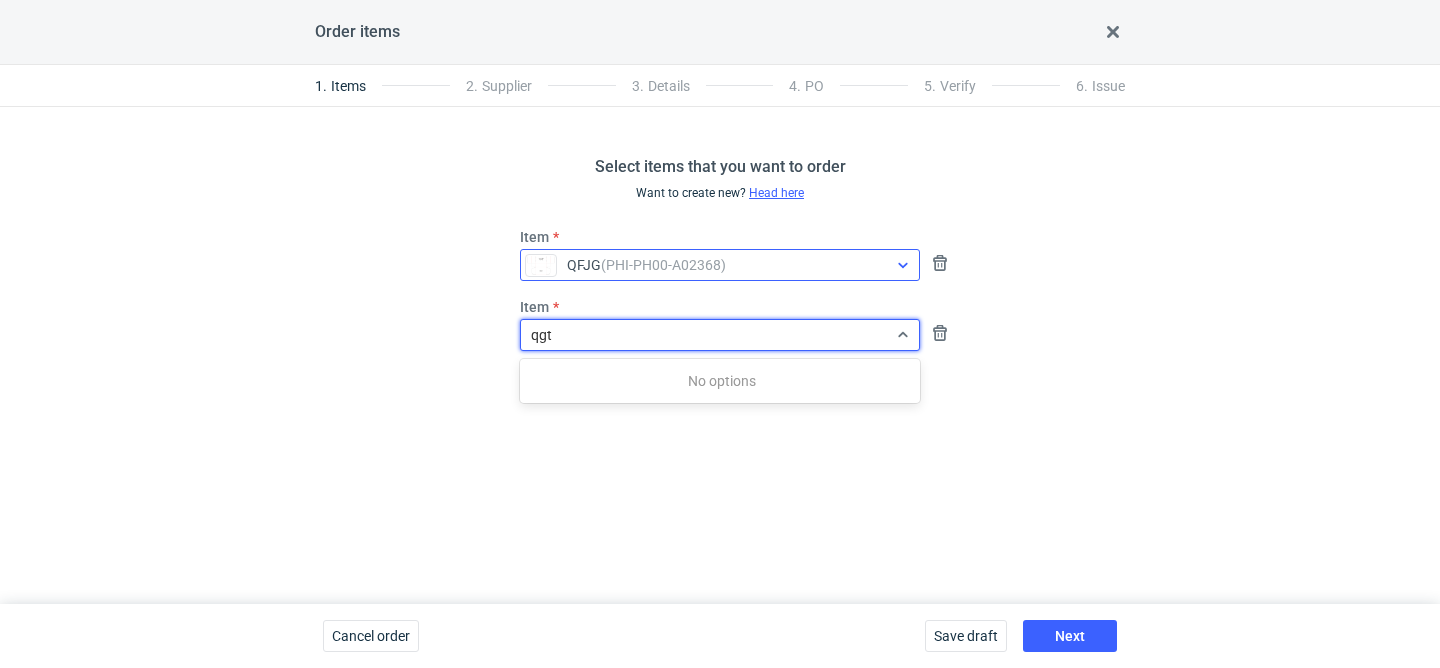 type on "qgtz" 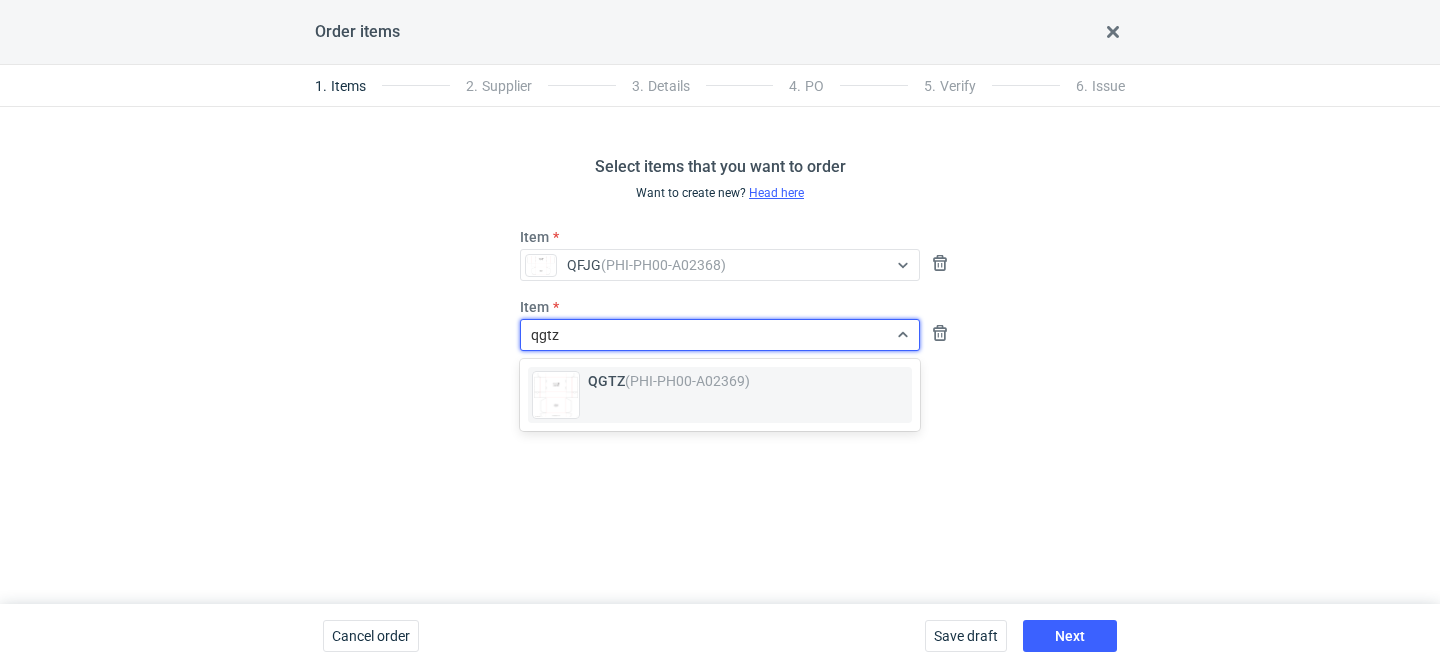 click on "QGTZ  (PHI-PH00-A02369)" at bounding box center [720, 395] 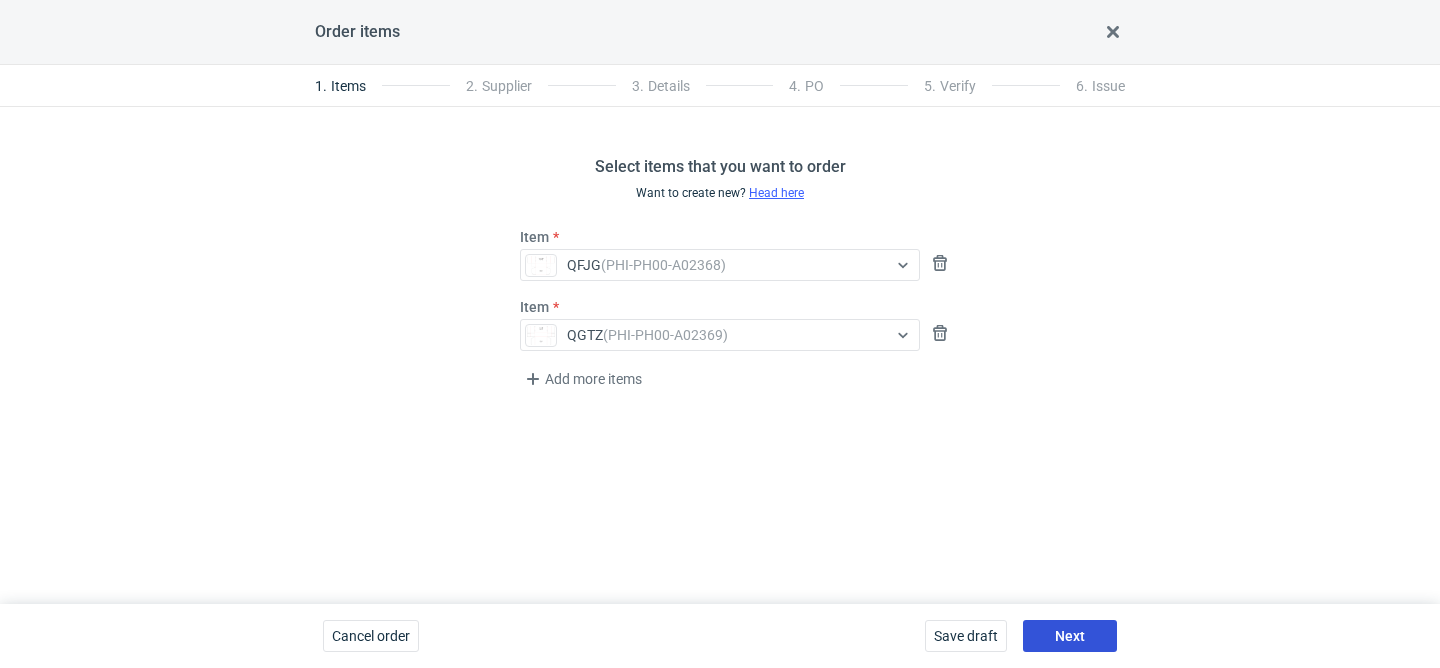 click on "Next" at bounding box center [1070, 636] 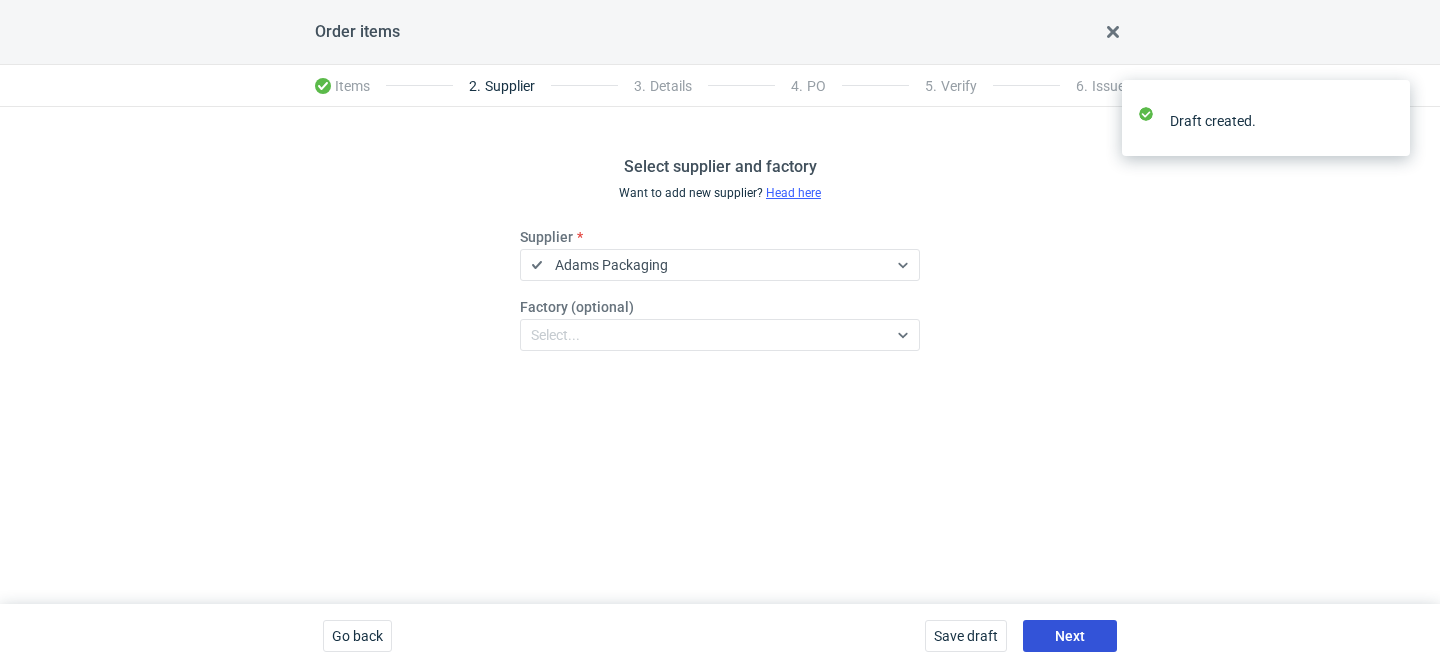 click on "Next" at bounding box center [1070, 636] 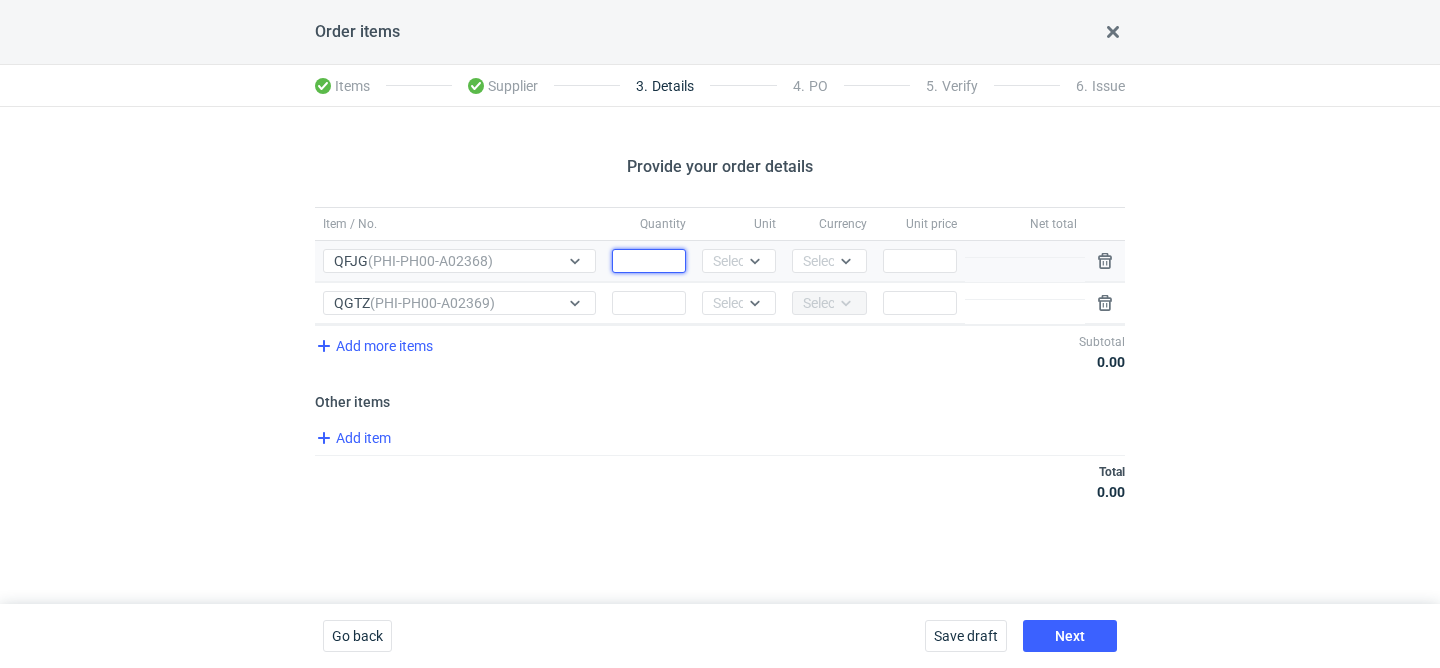 click on "Quantity" at bounding box center (649, 261) 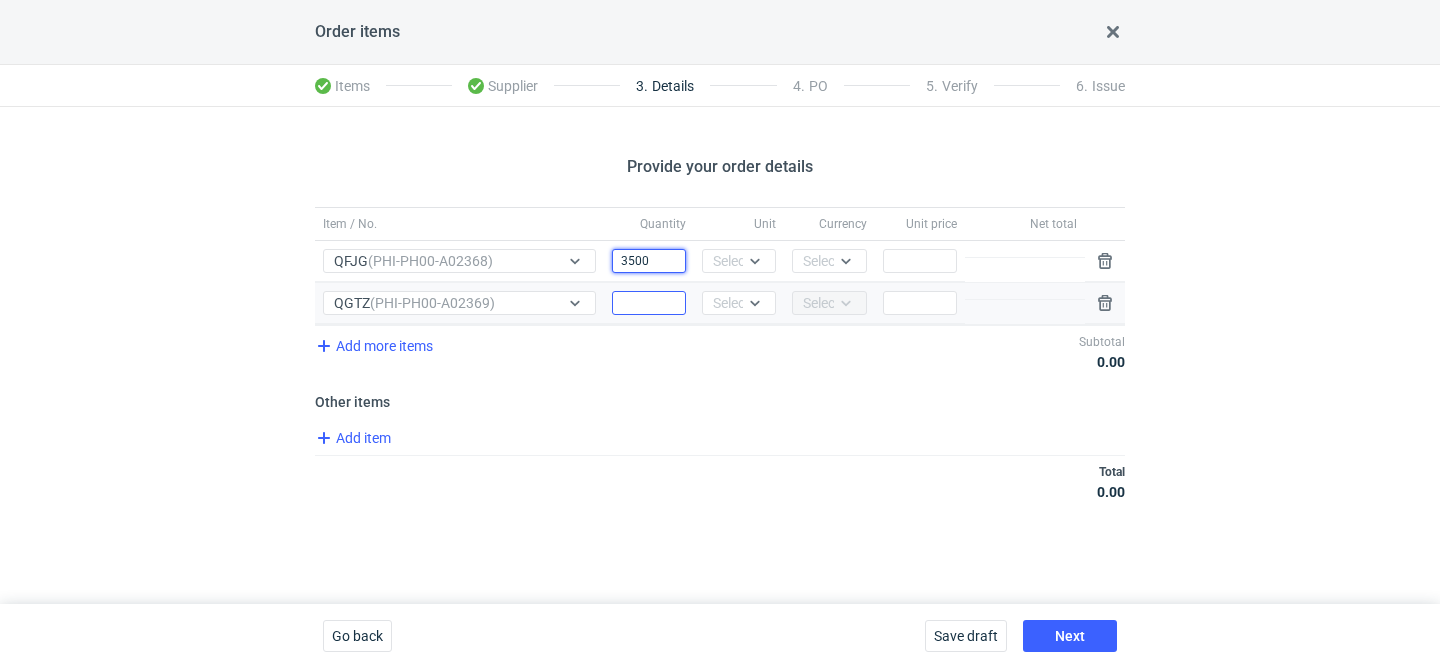 type on "3500" 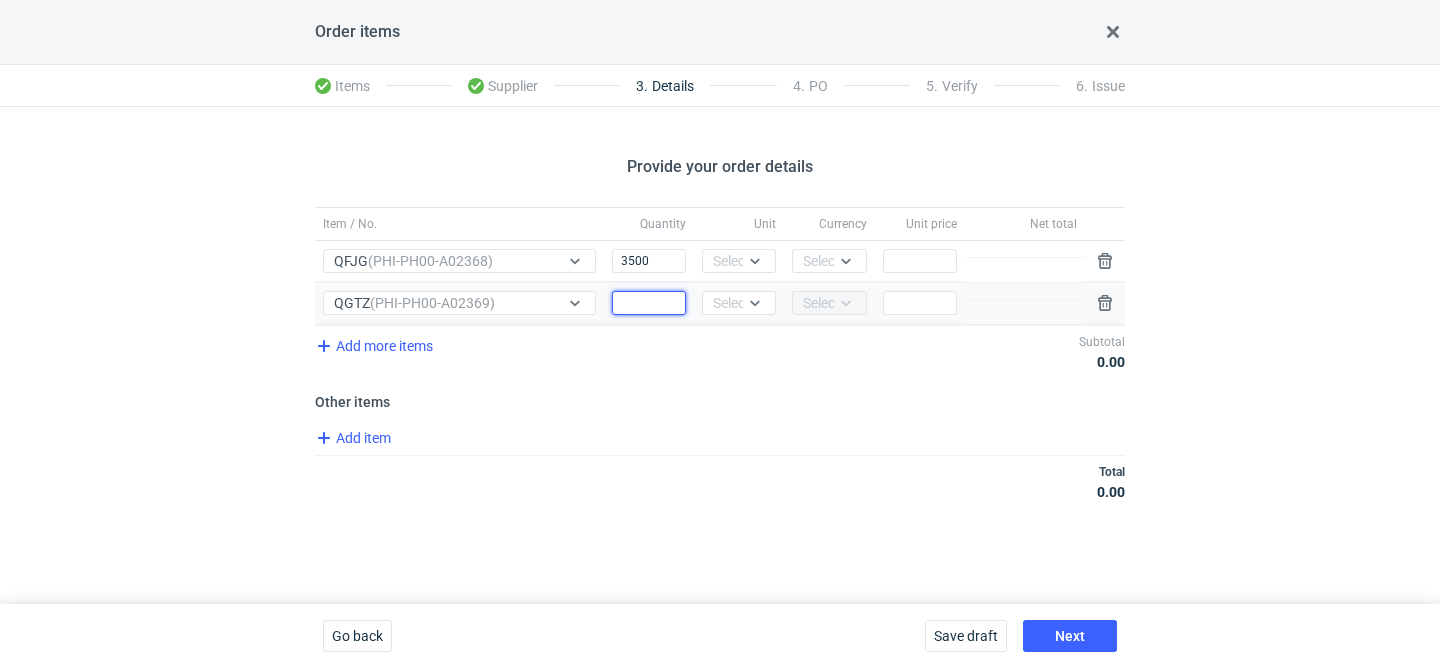 click on "Quantity" at bounding box center (649, 303) 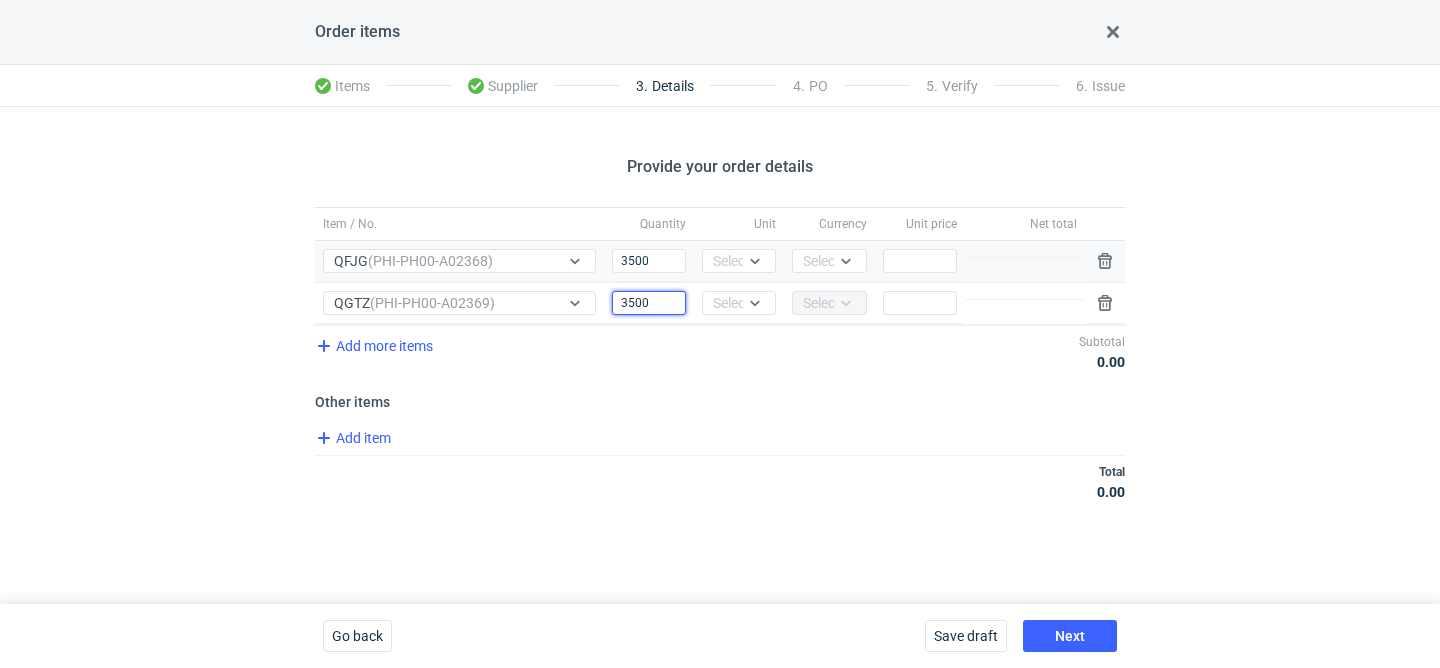 type on "3500" 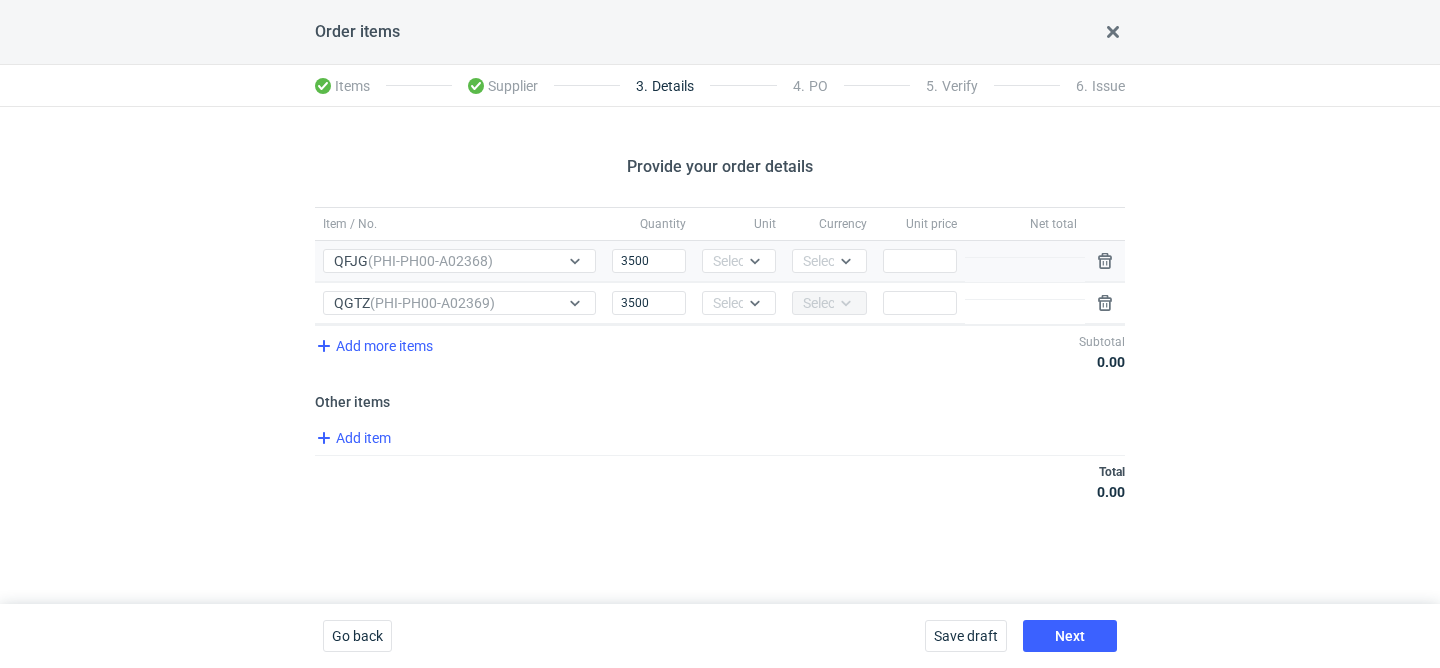 click on "Unit Select..." at bounding box center [739, 261] 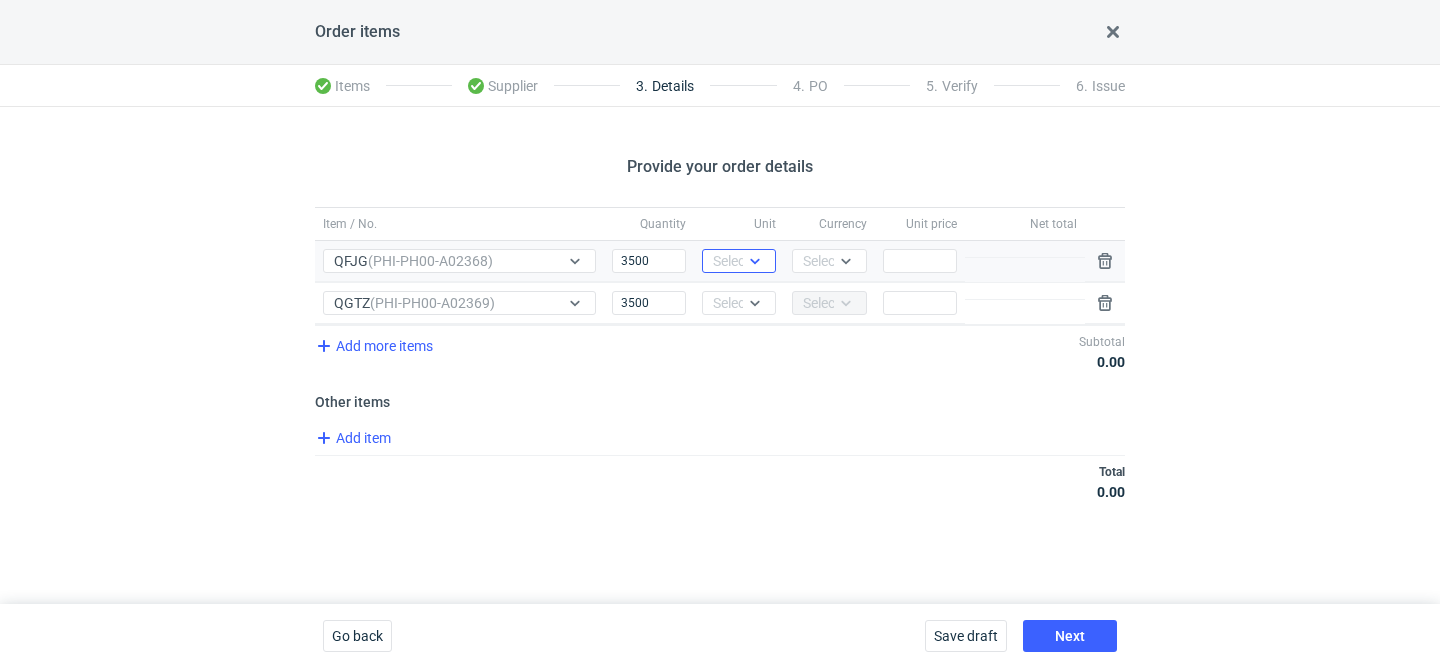 click on "Select..." at bounding box center (737, 261) 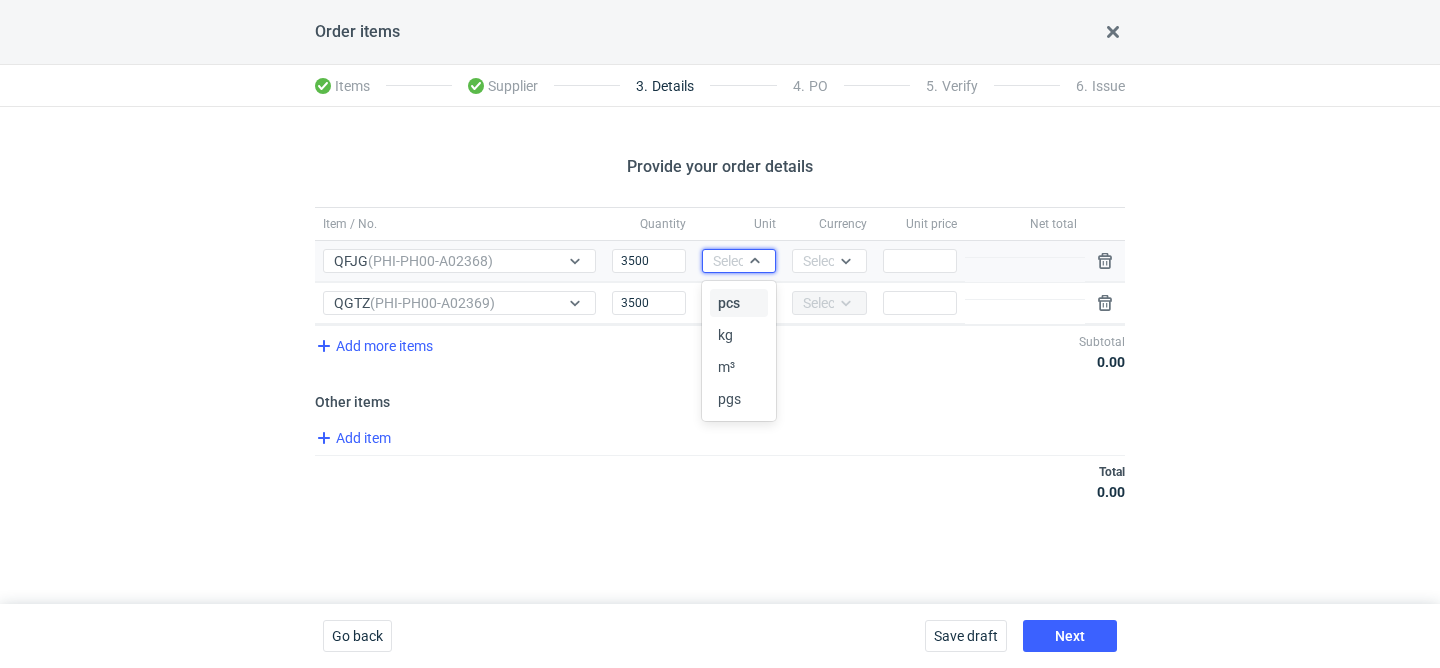 click on "pcs" at bounding box center (739, 303) 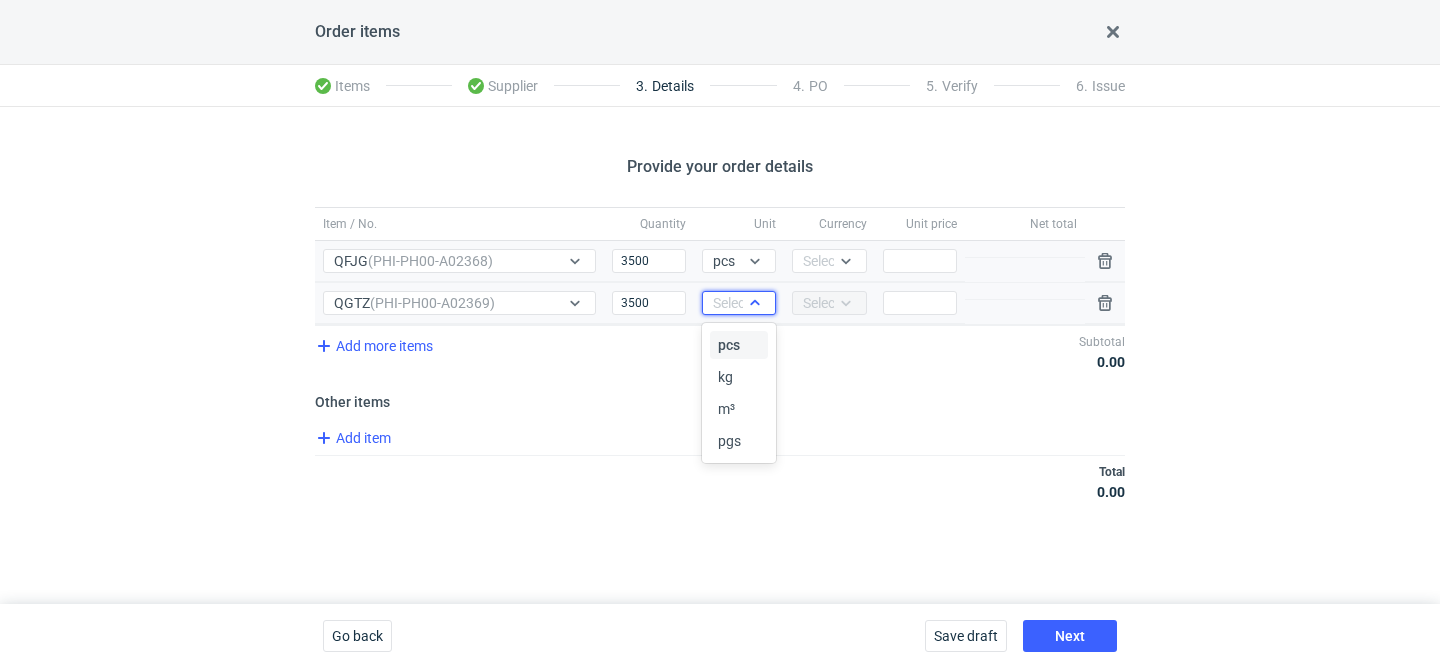 click on "Select..." at bounding box center (737, 303) 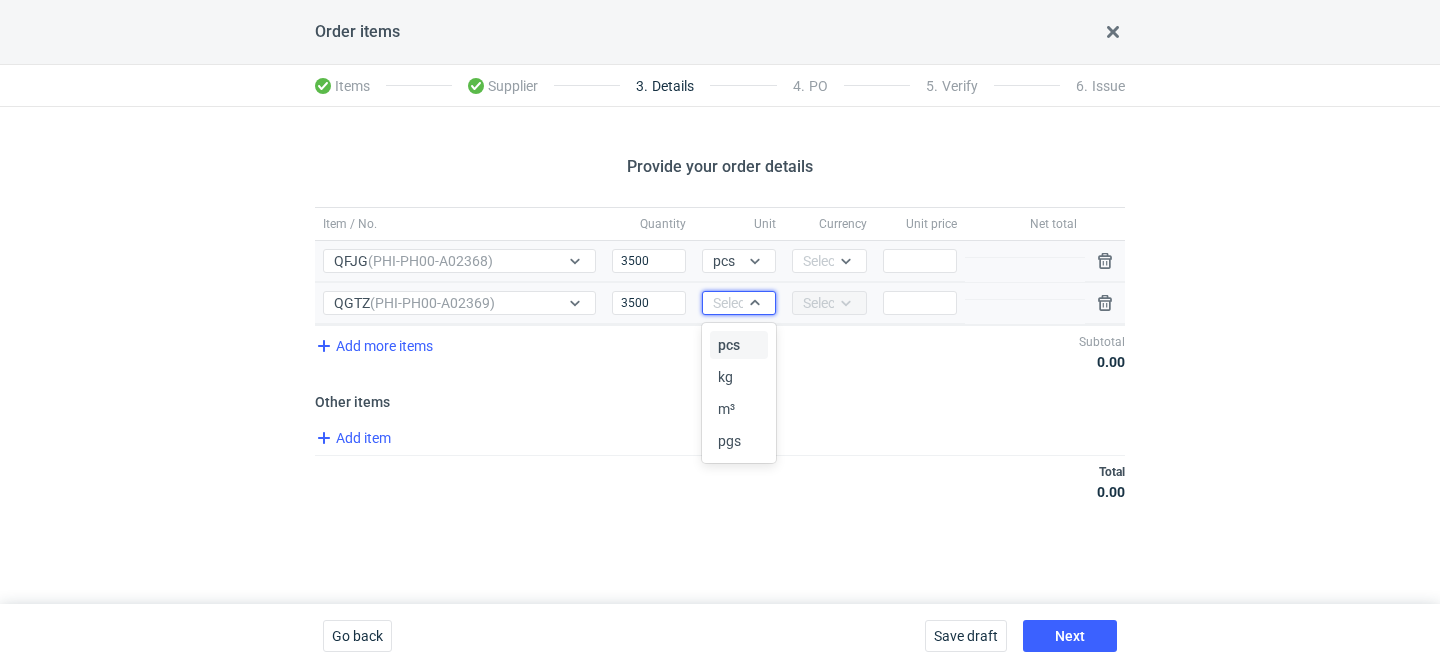 click on "pcs" at bounding box center (729, 345) 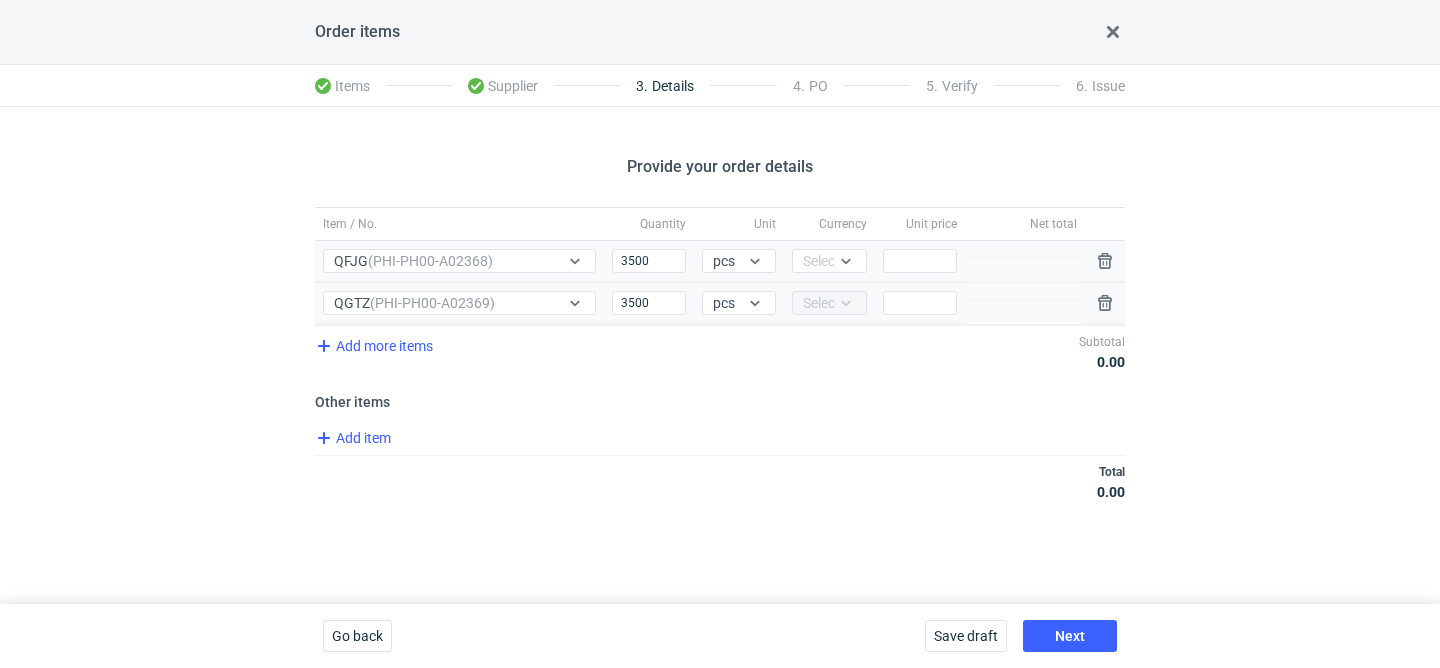 click on "Currency Select..." at bounding box center (829, 261) 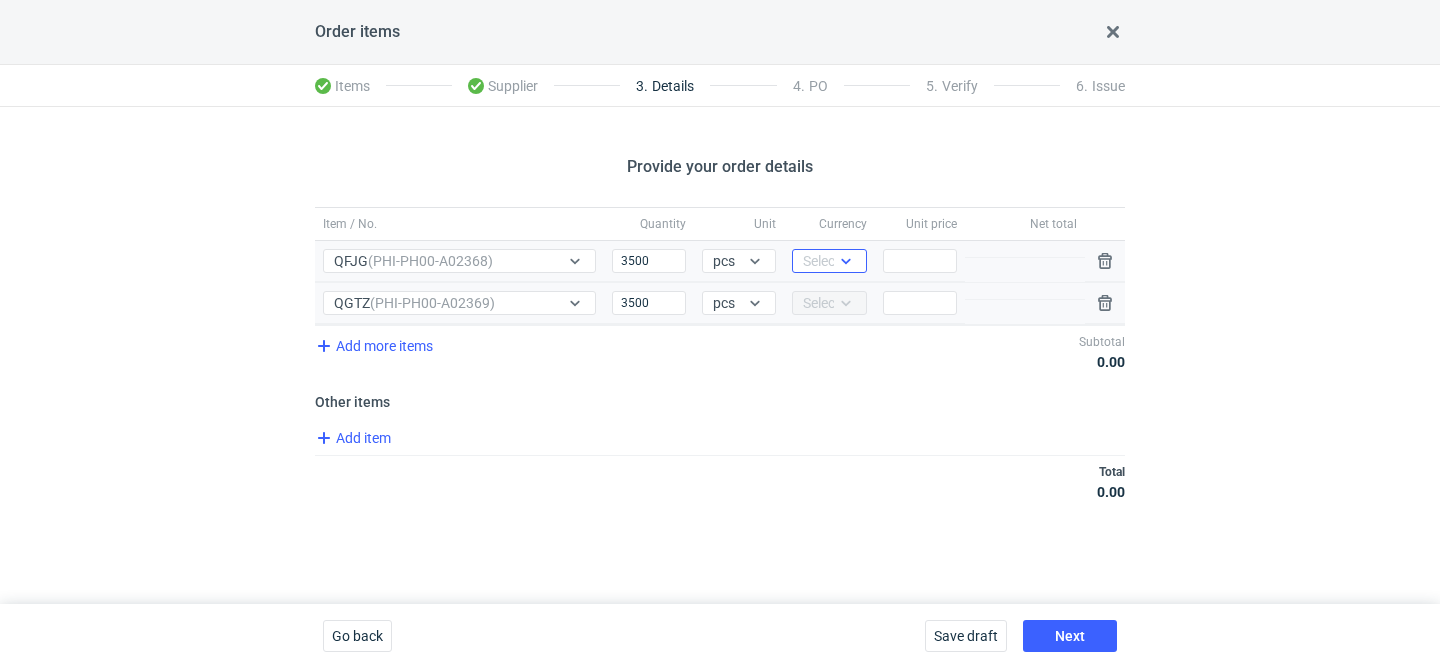 click on "Select..." at bounding box center (829, 261) 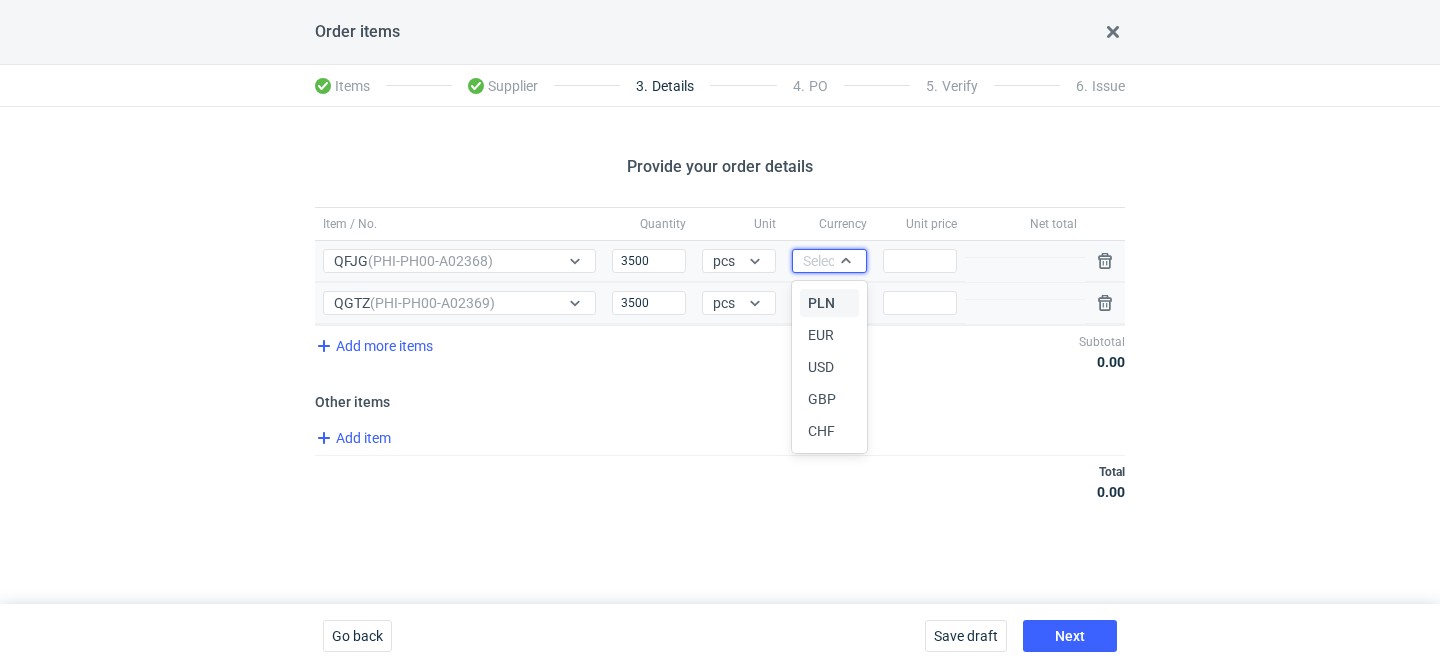 click on "PLN" at bounding box center [821, 303] 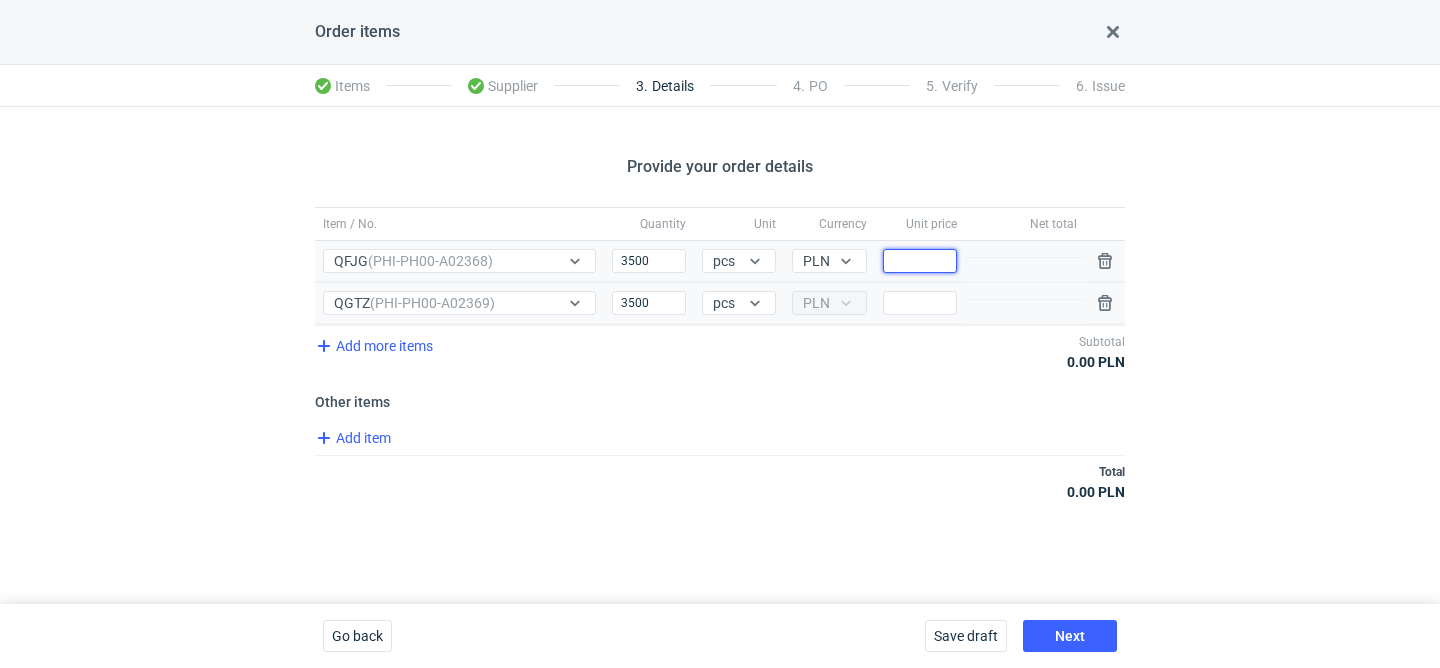 click on "Price" at bounding box center [920, 261] 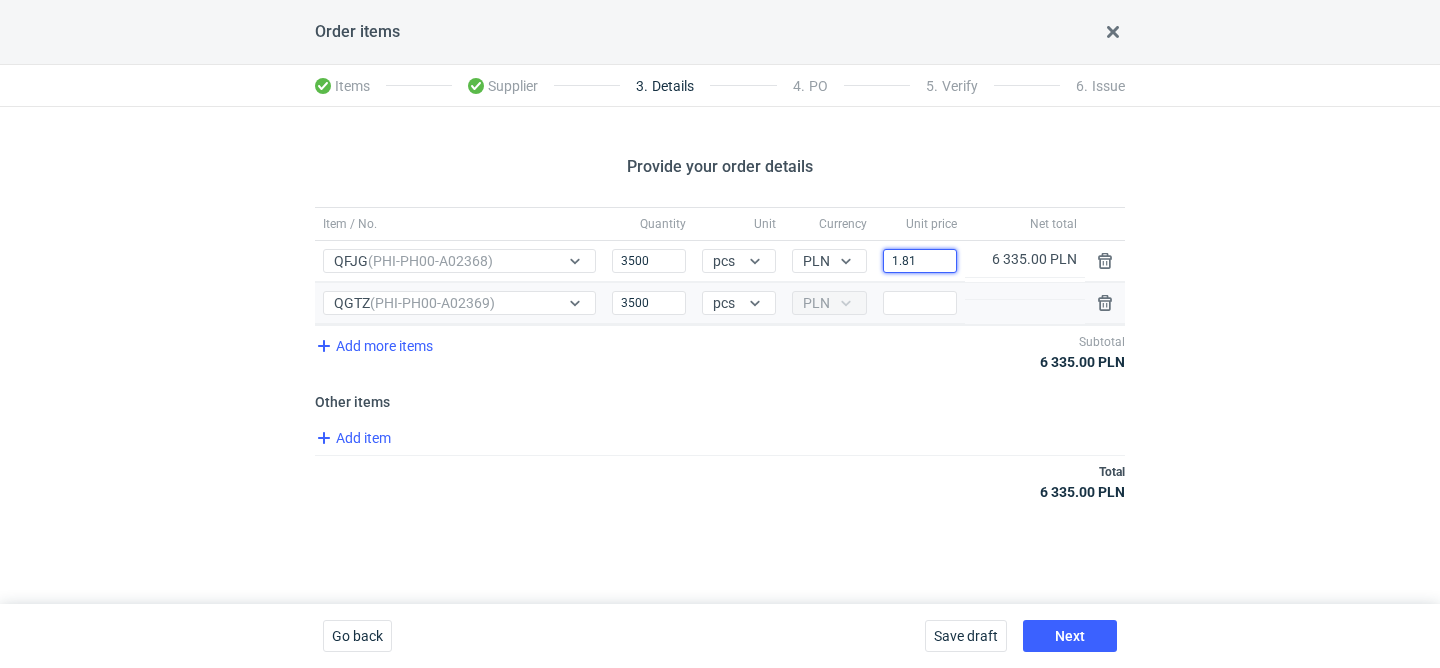 type on "1.81" 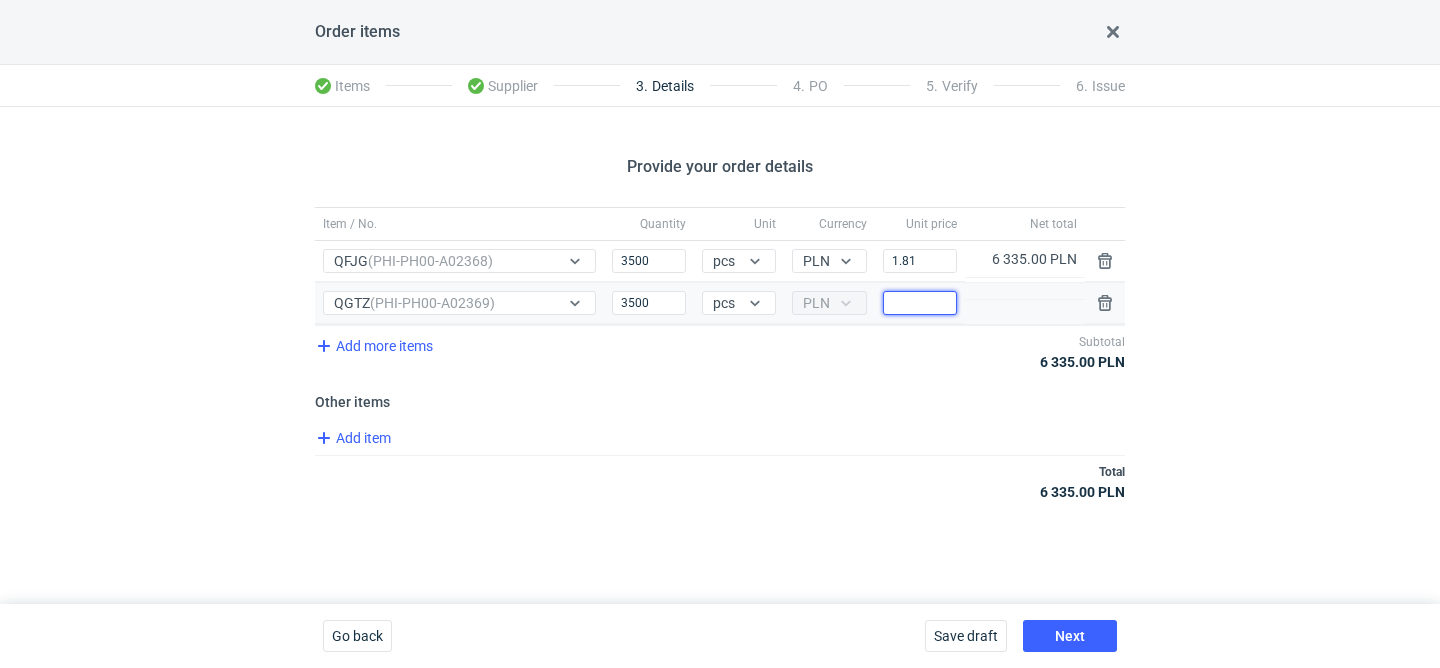 click on "Price" at bounding box center (920, 303) 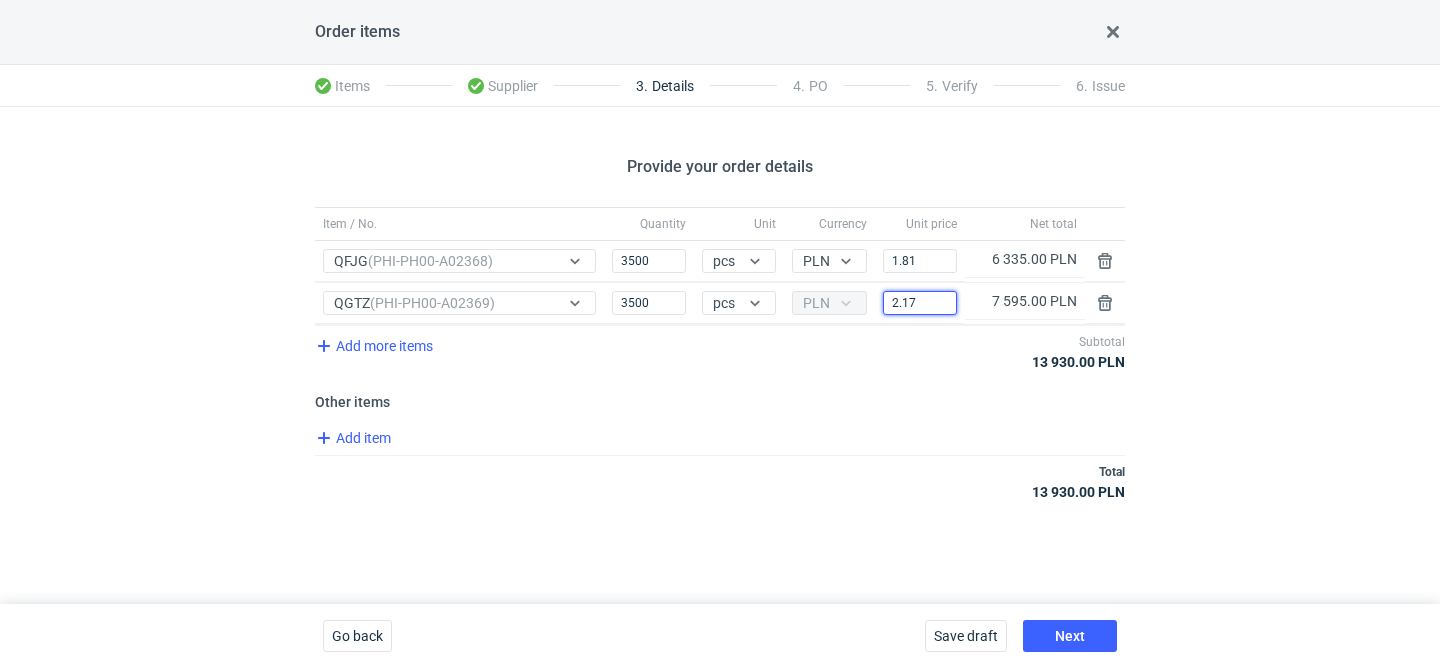type on "2.17" 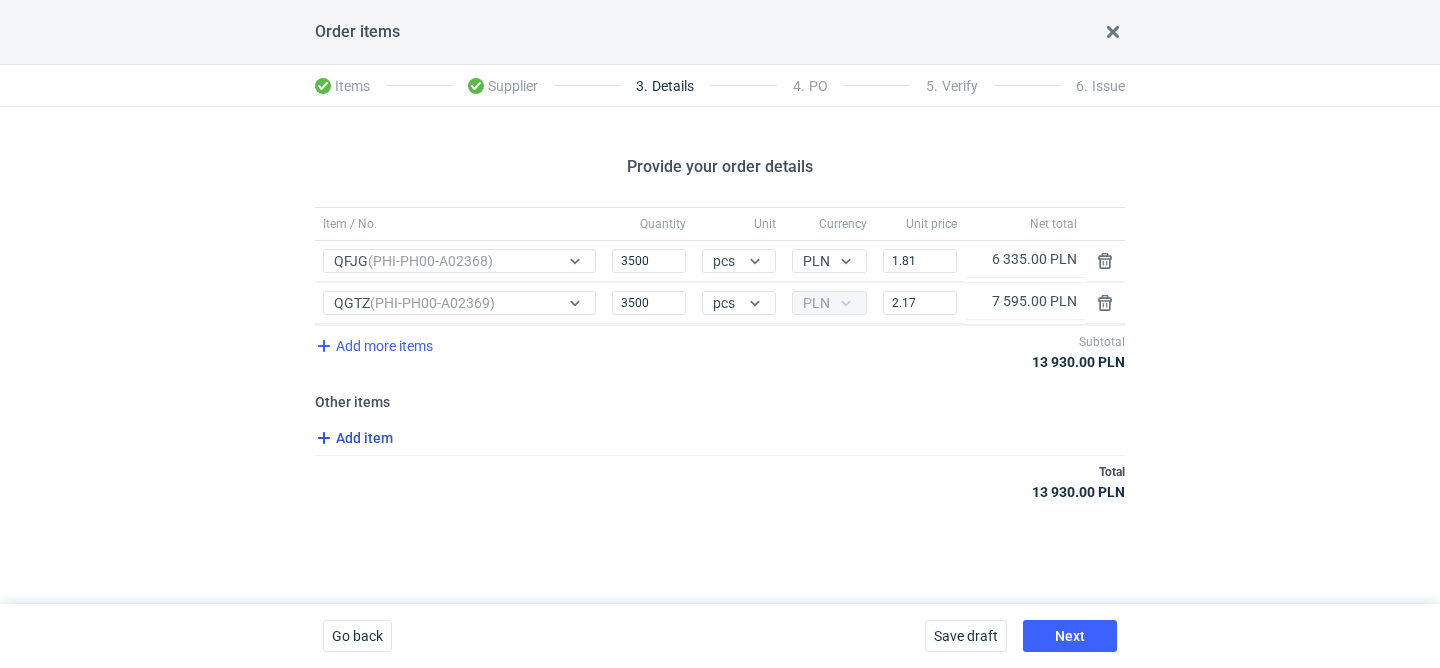 click on "Add item" at bounding box center (352, 438) 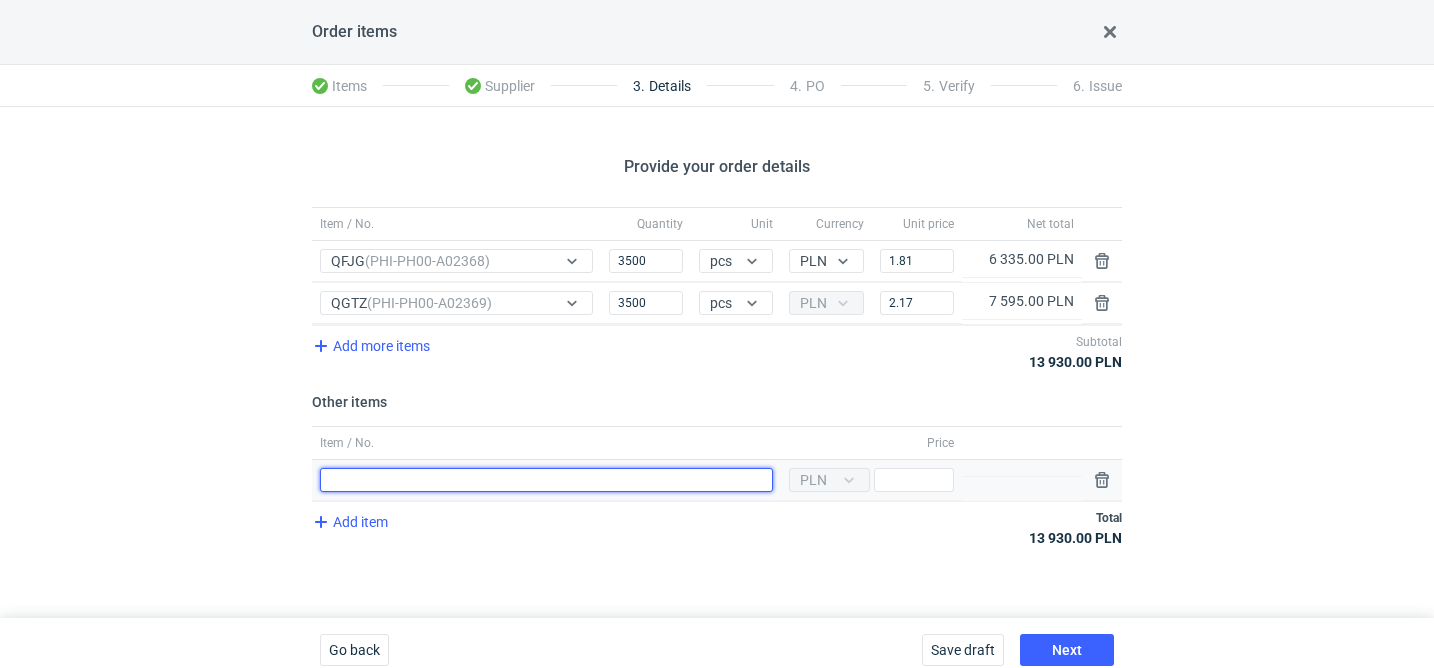 click on "Item / No." at bounding box center (546, 480) 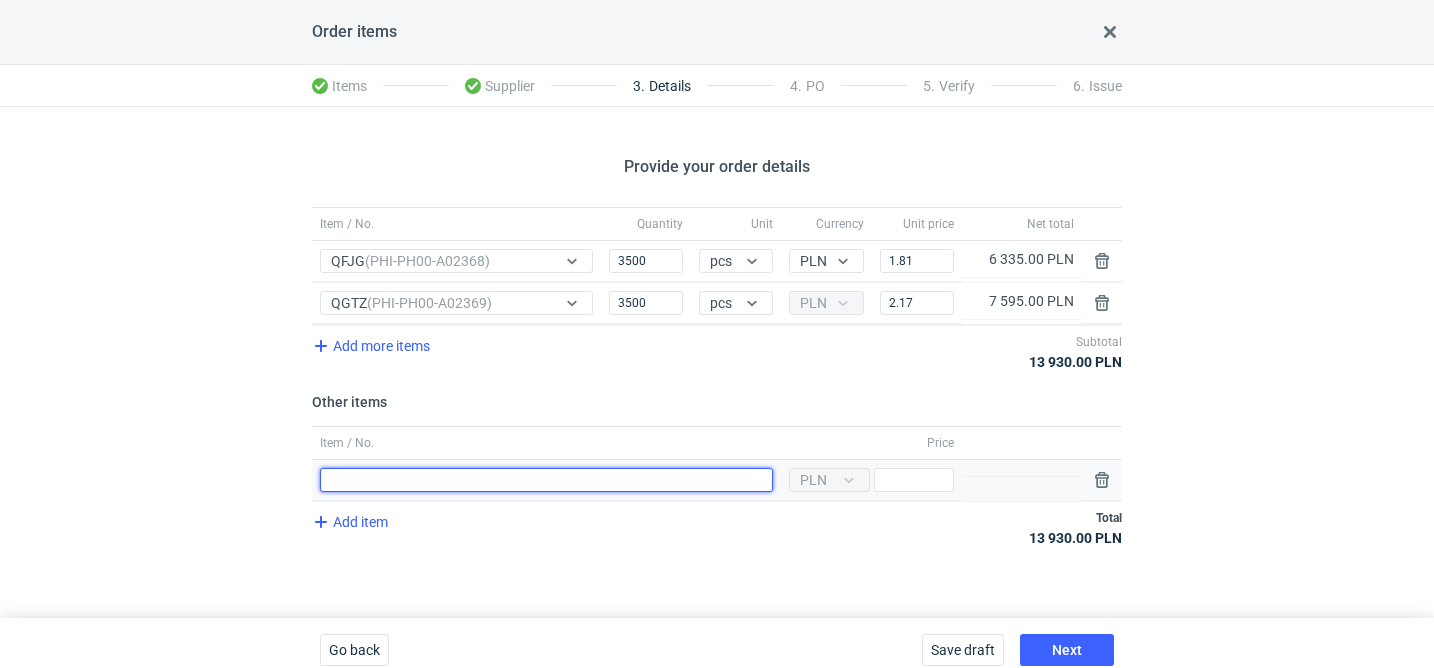 type on "narzędzia" 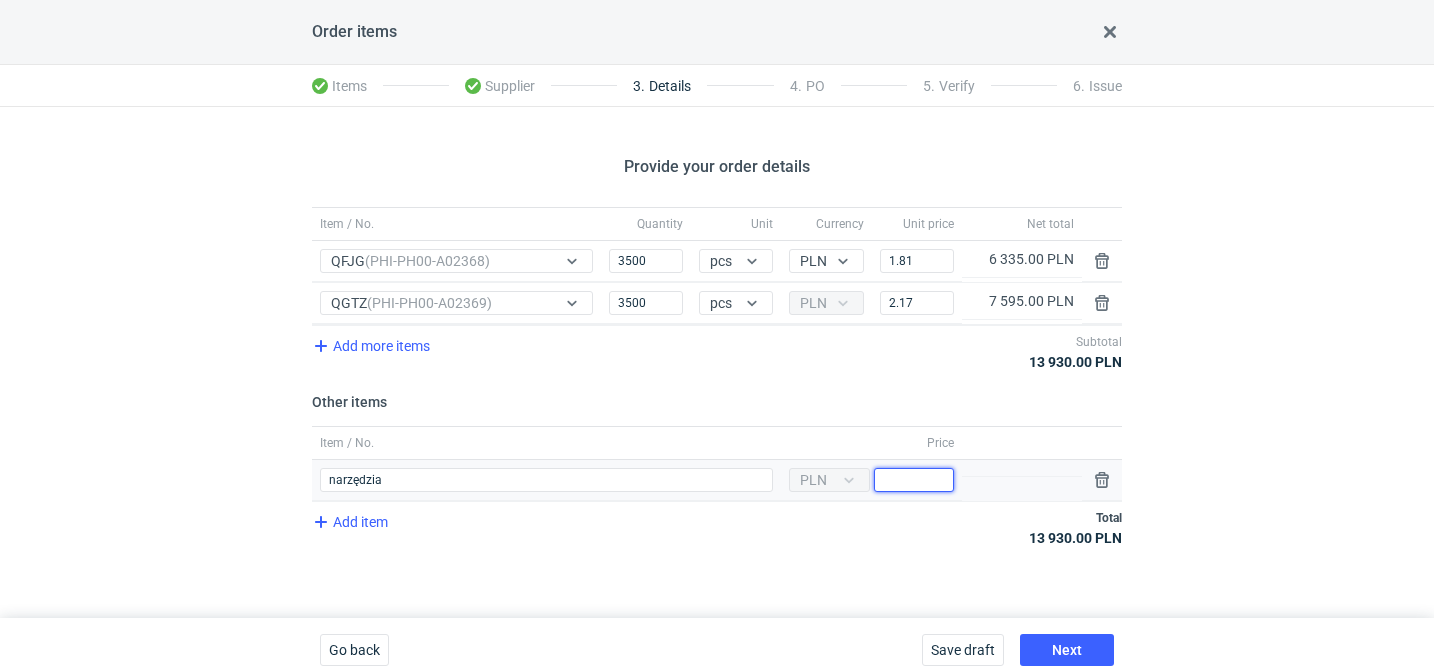 click on "Price" at bounding box center [914, 480] 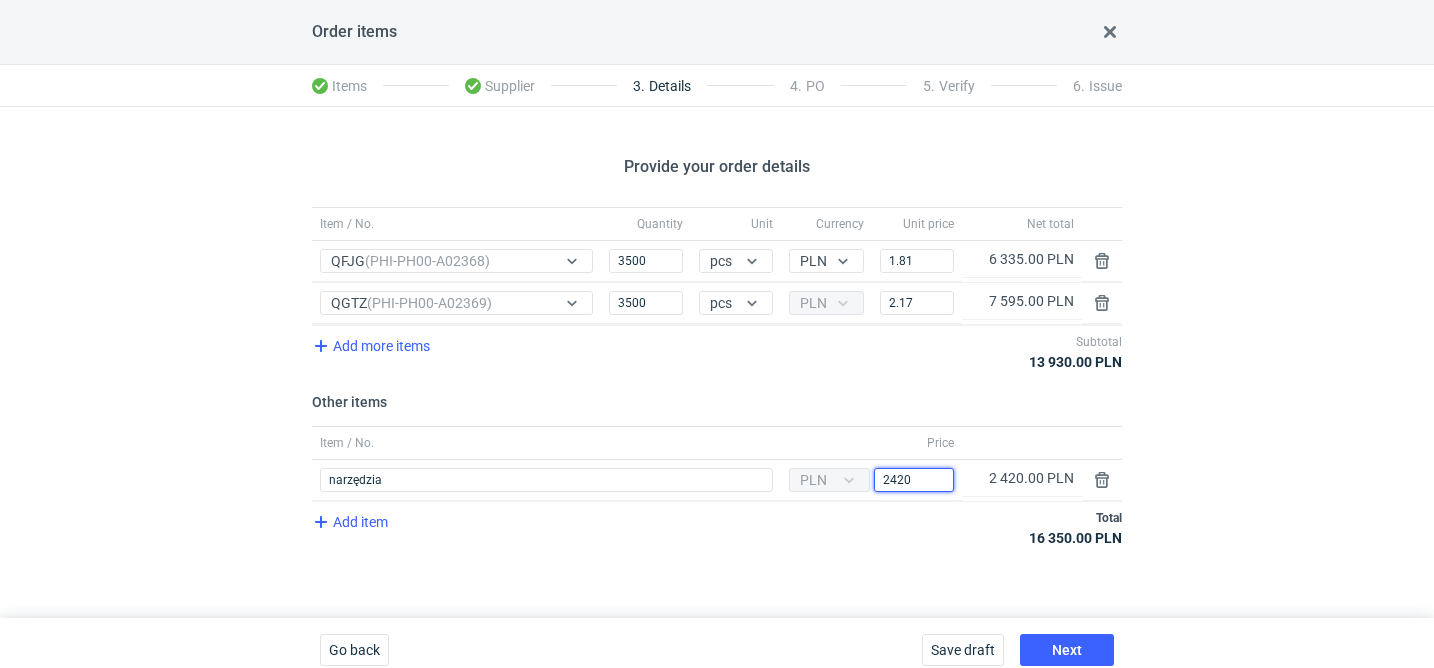 type on "2420" 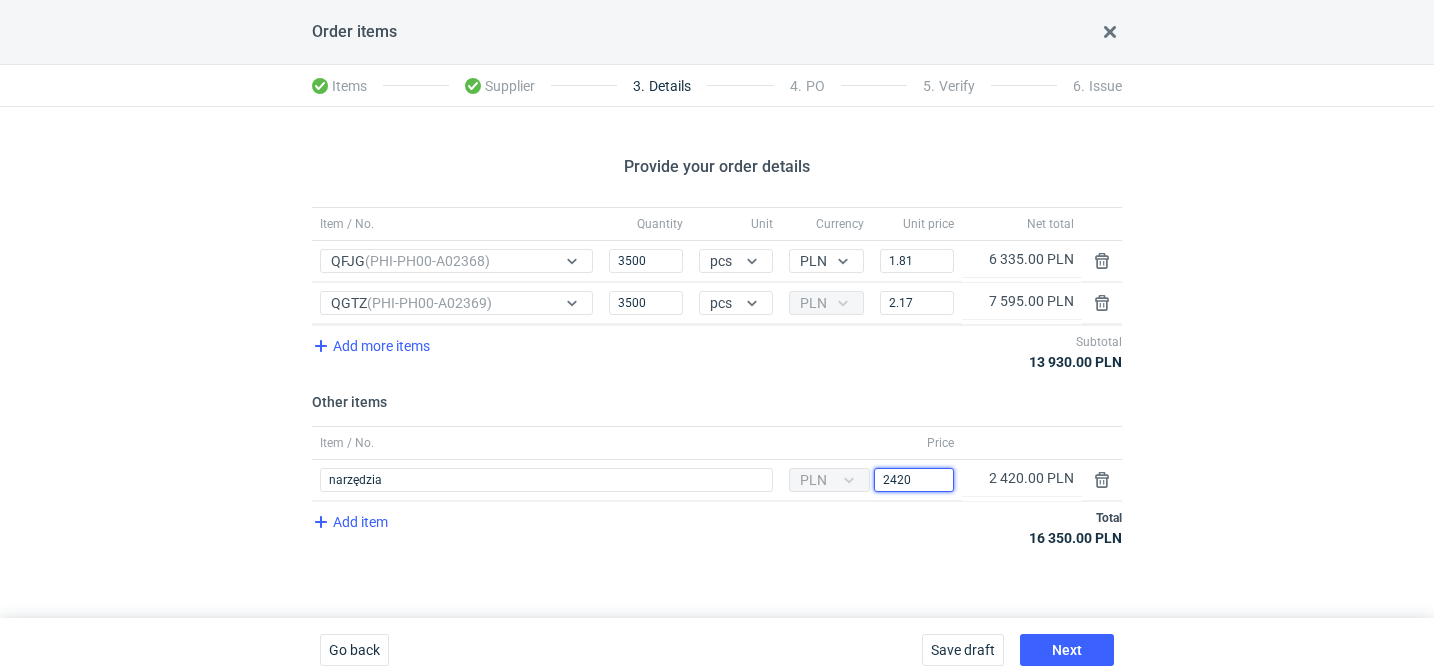 scroll, scrollTop: 14, scrollLeft: 0, axis: vertical 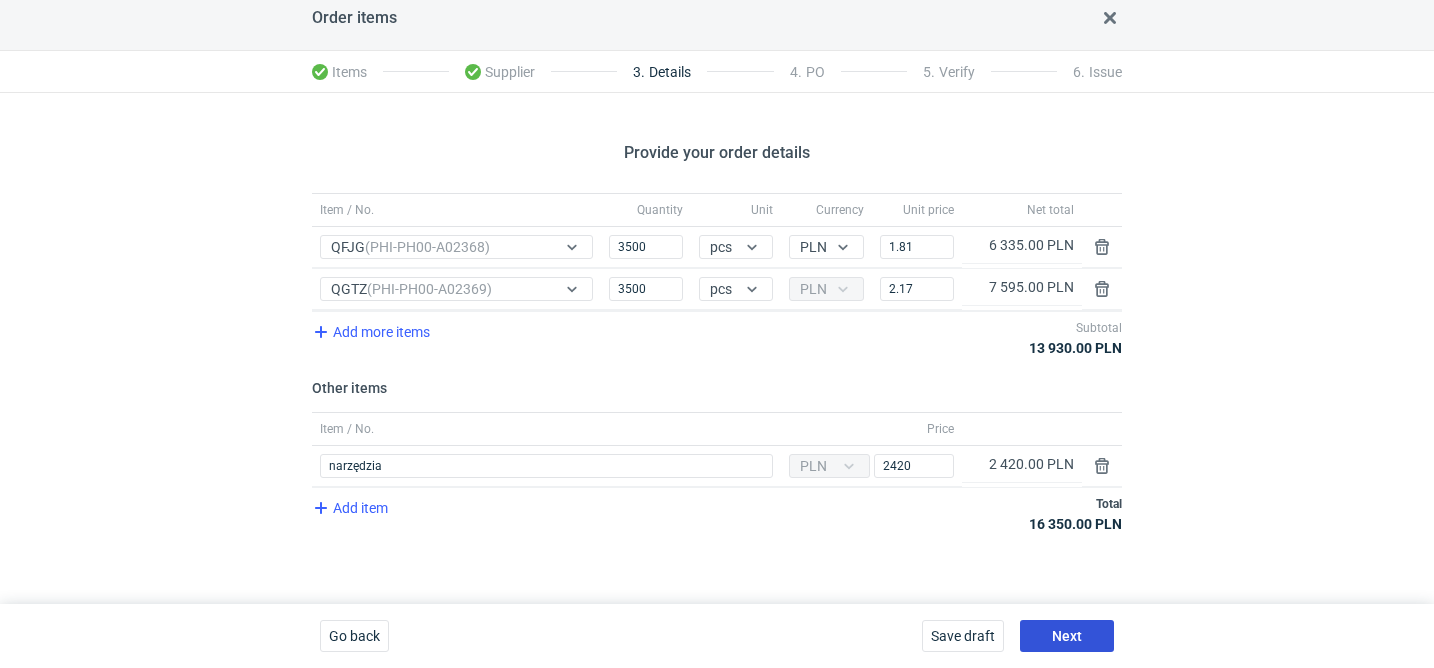 click on "Next" at bounding box center (1067, 636) 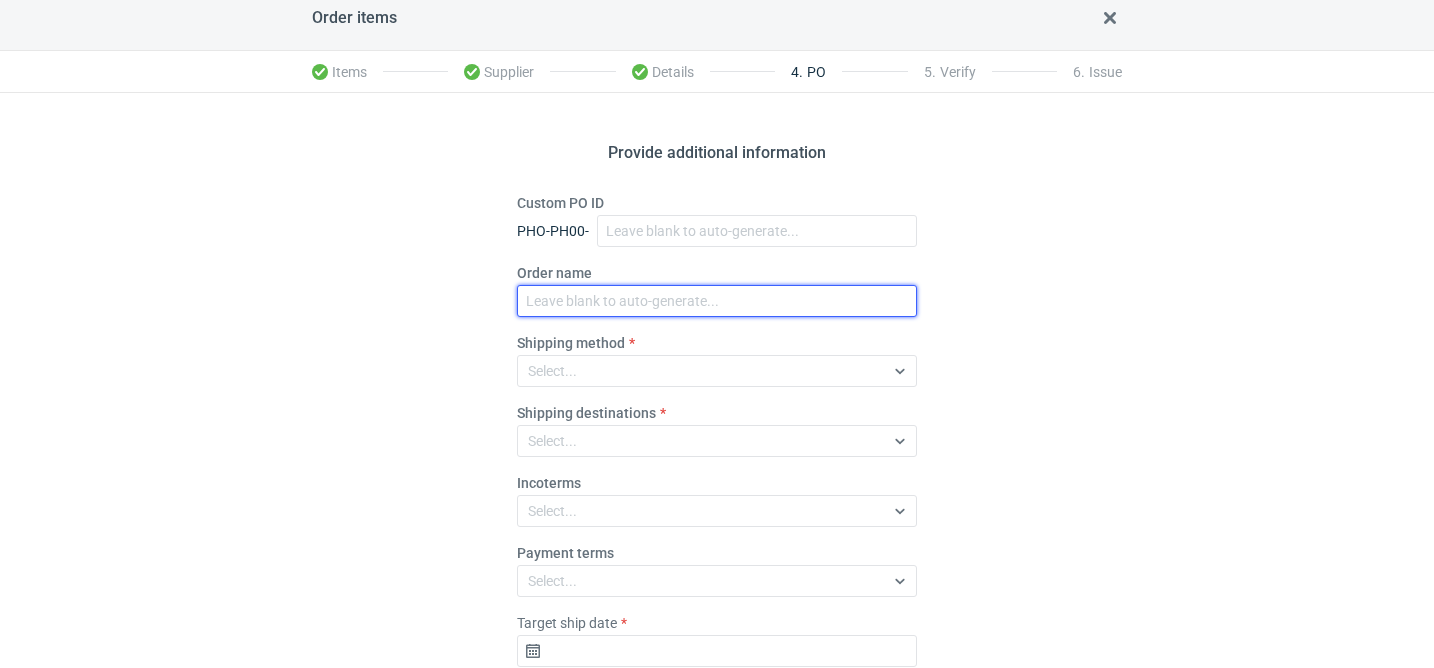 click on "Order name" at bounding box center (717, 301) 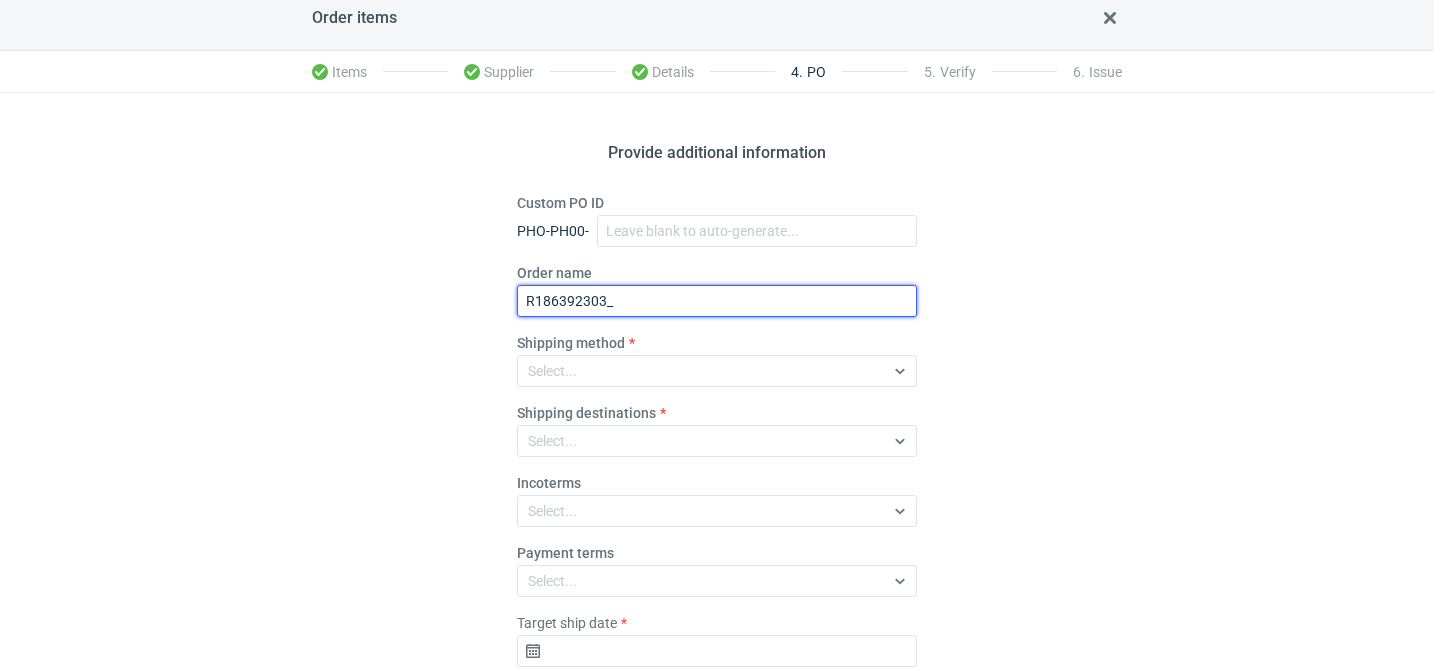 paste on "JSND, JYFT" 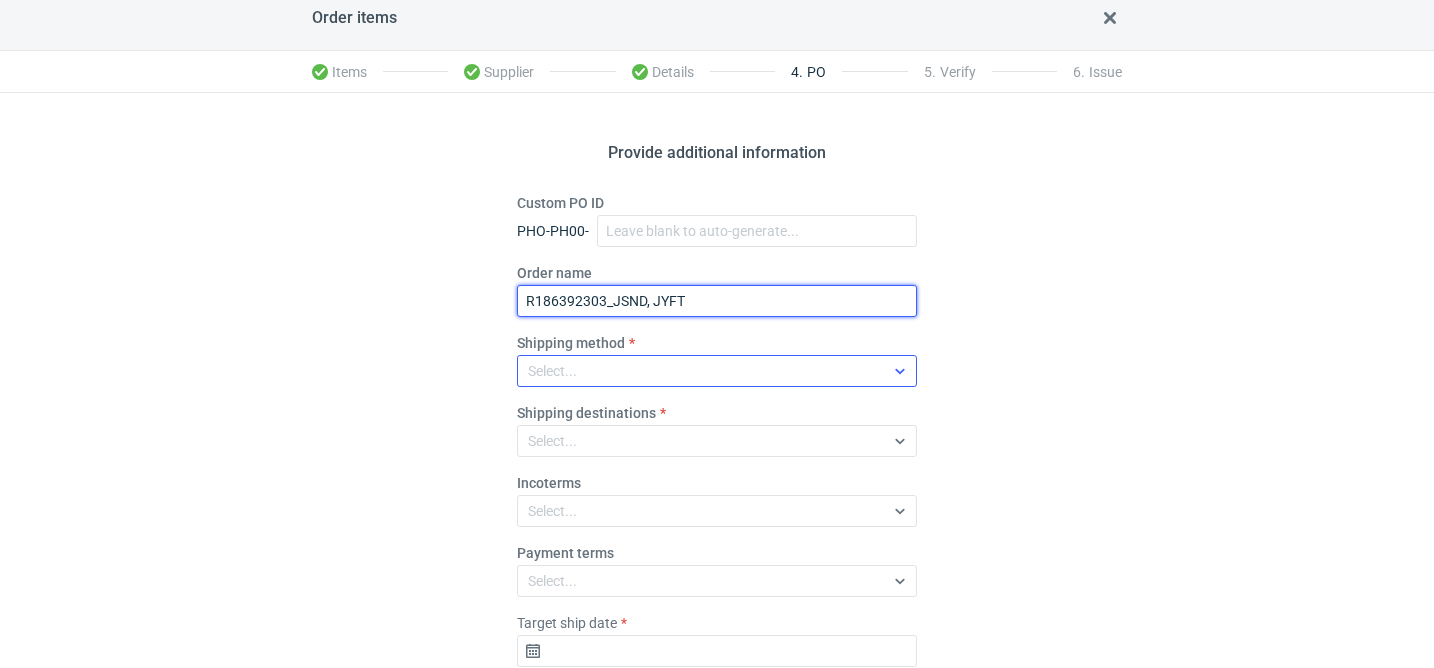 type on "R186392303_JSND, JYFT" 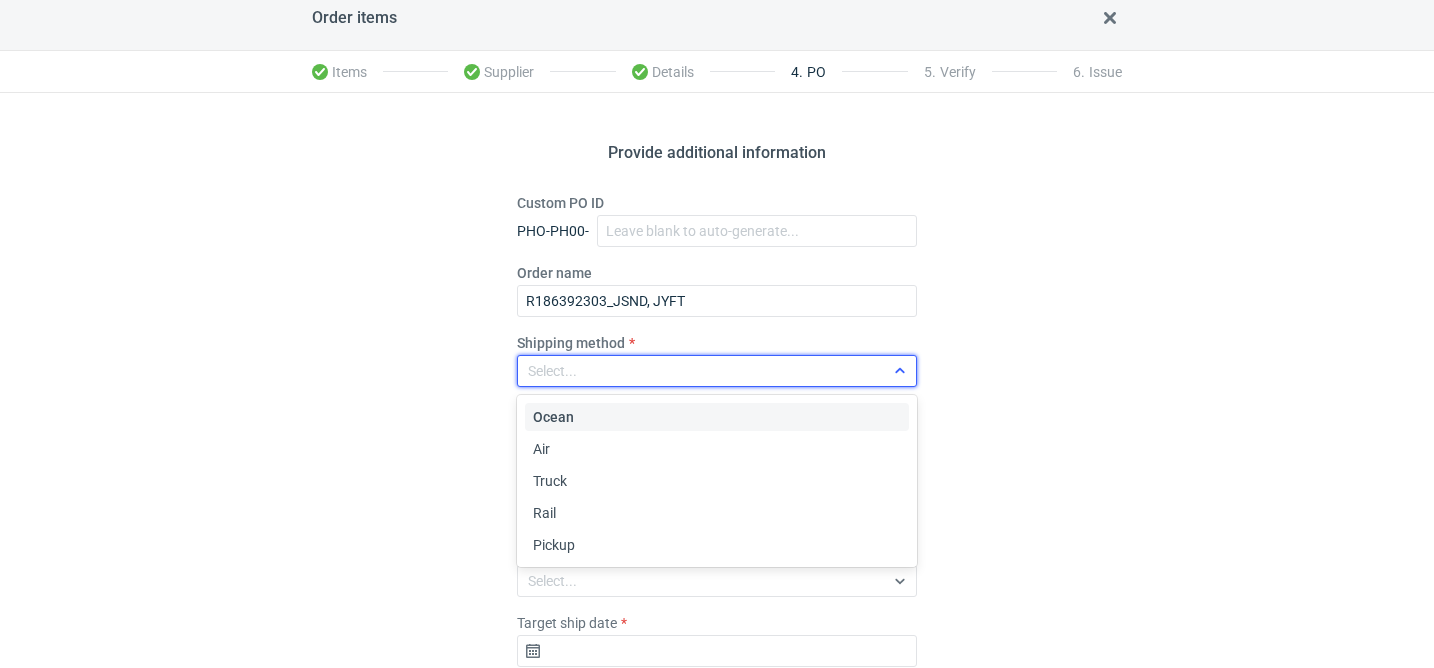click on "Select..." at bounding box center [701, 371] 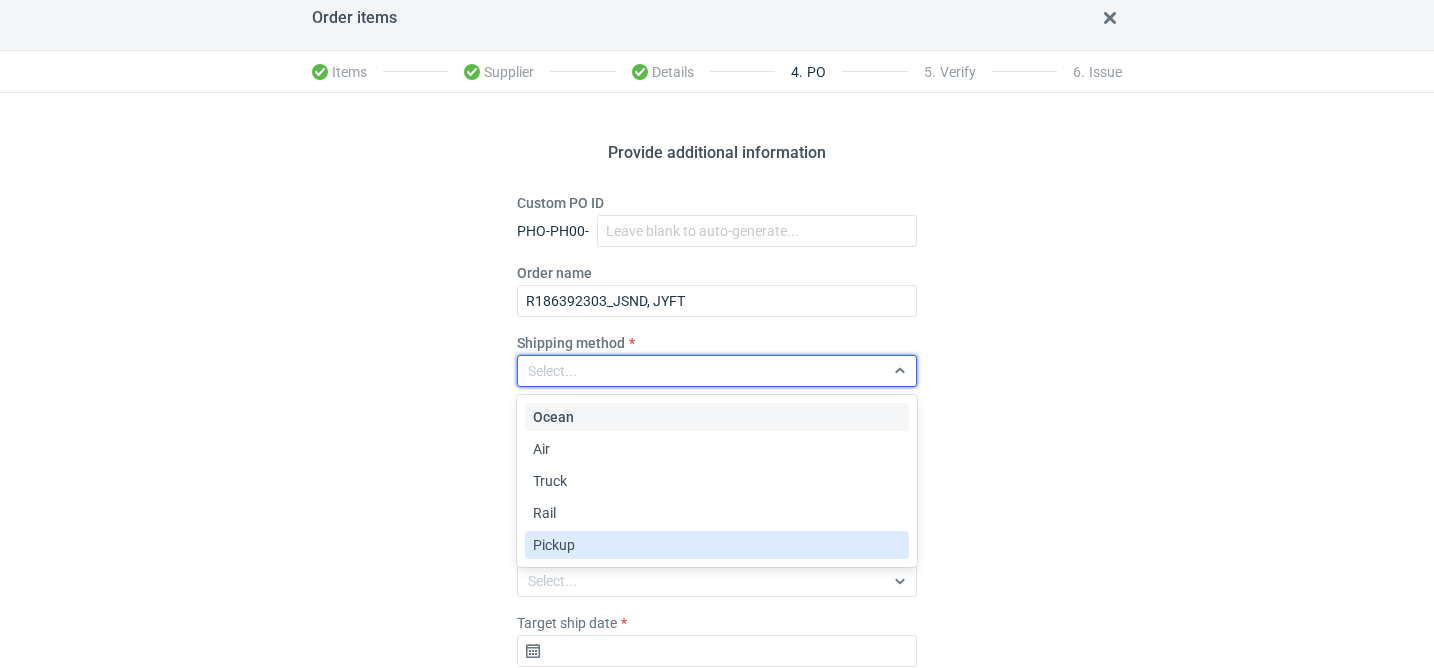 click on "Pickup" at bounding box center [554, 545] 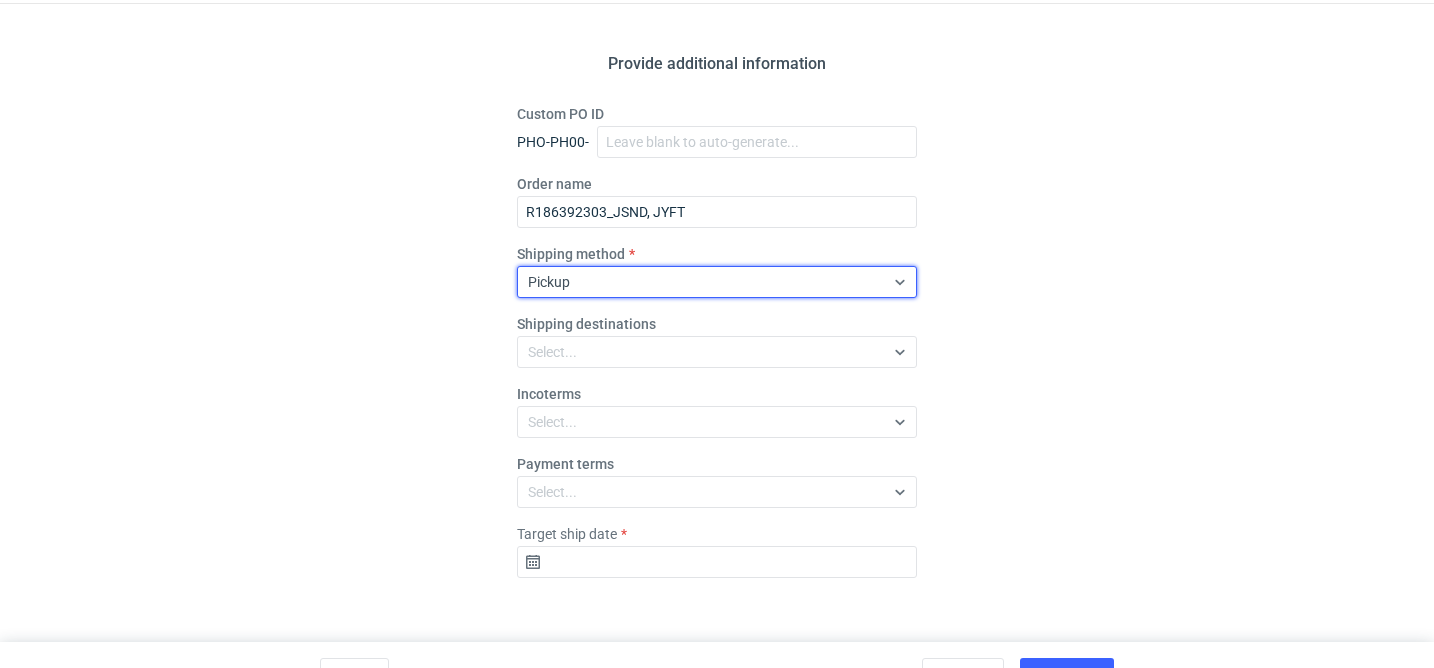 scroll, scrollTop: 141, scrollLeft: 0, axis: vertical 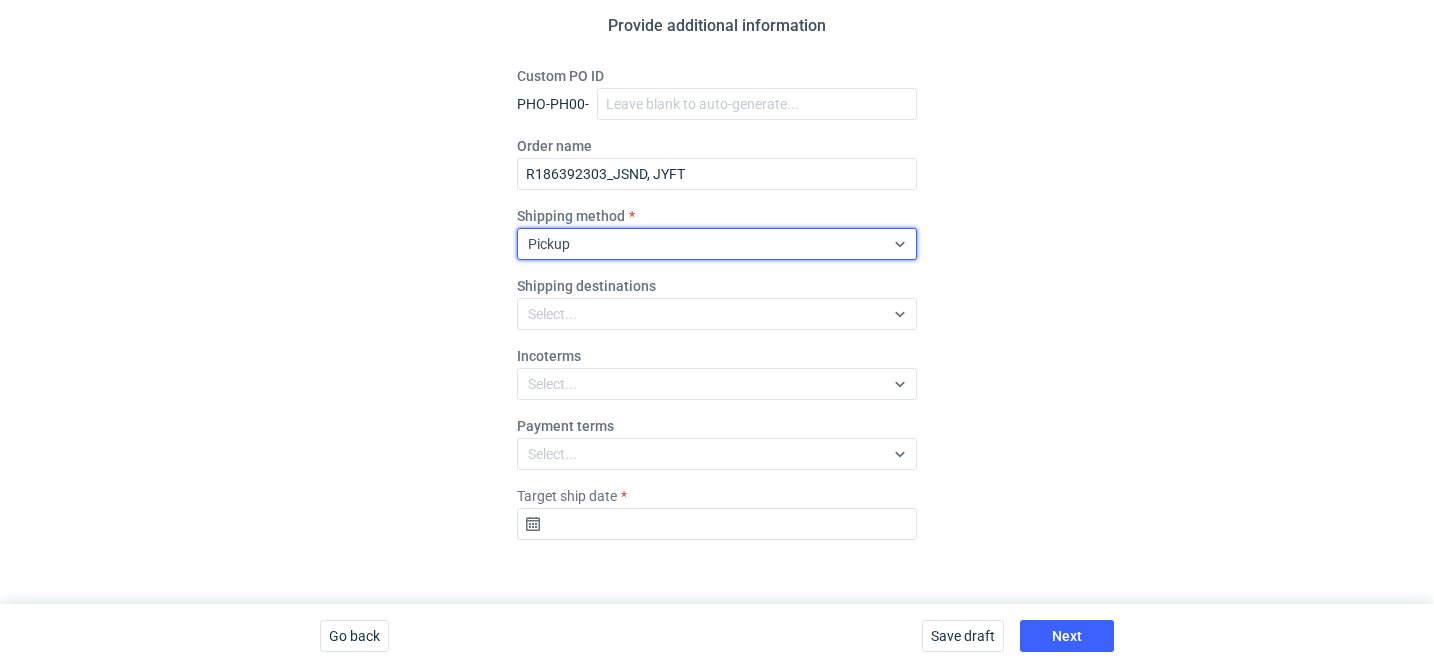 click on "Target ship date" at bounding box center [717, 513] 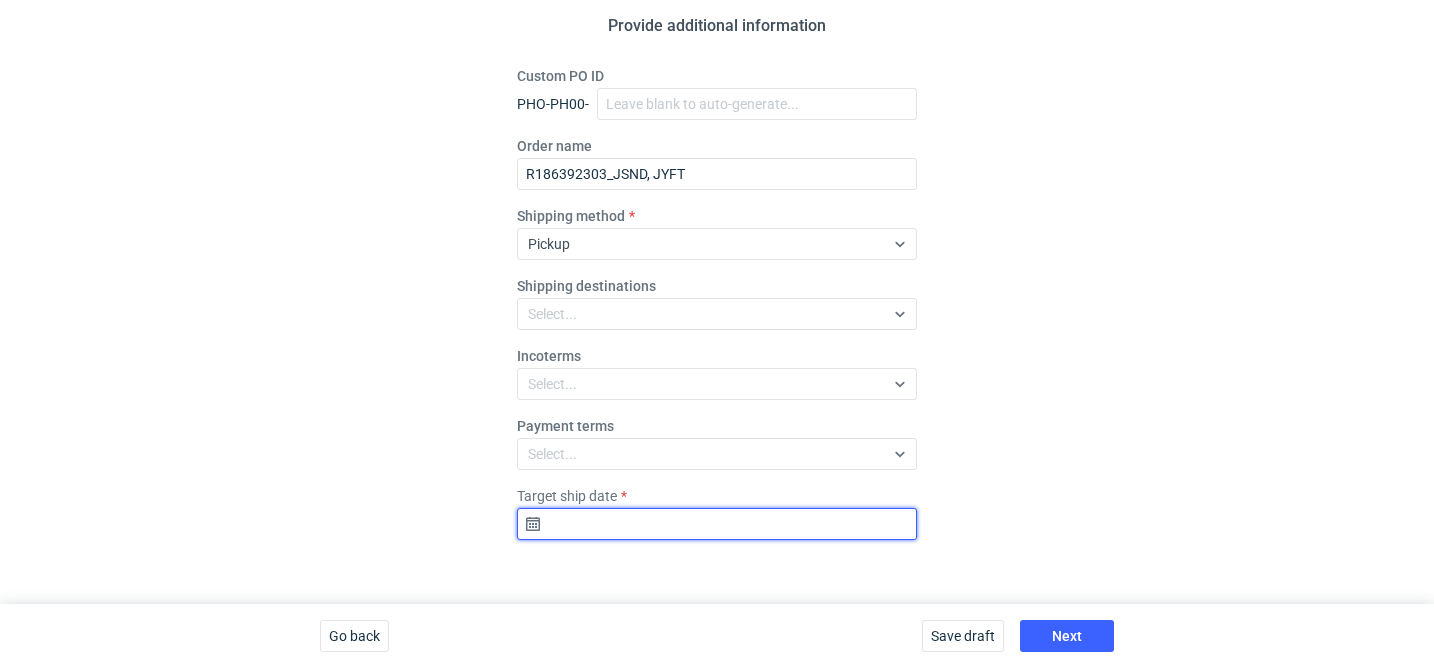 click on "Target ship date" at bounding box center (717, 524) 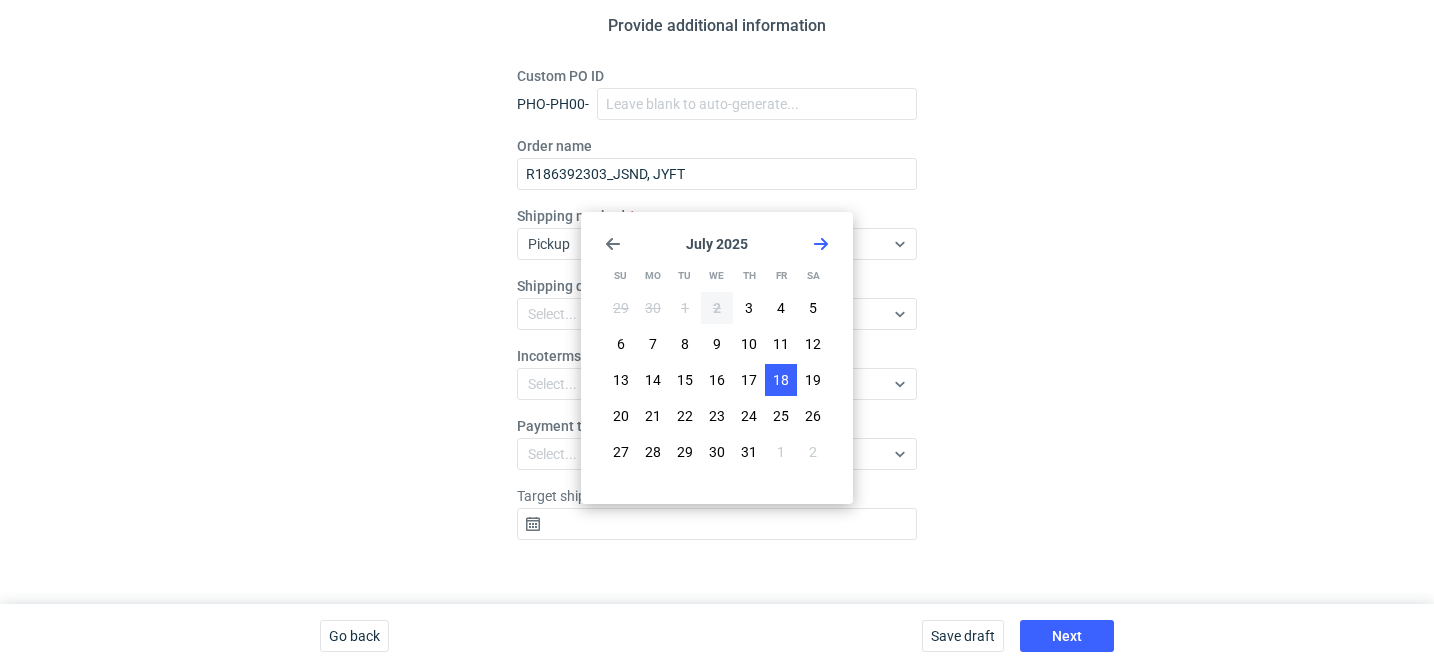 click on "18" at bounding box center (781, 380) 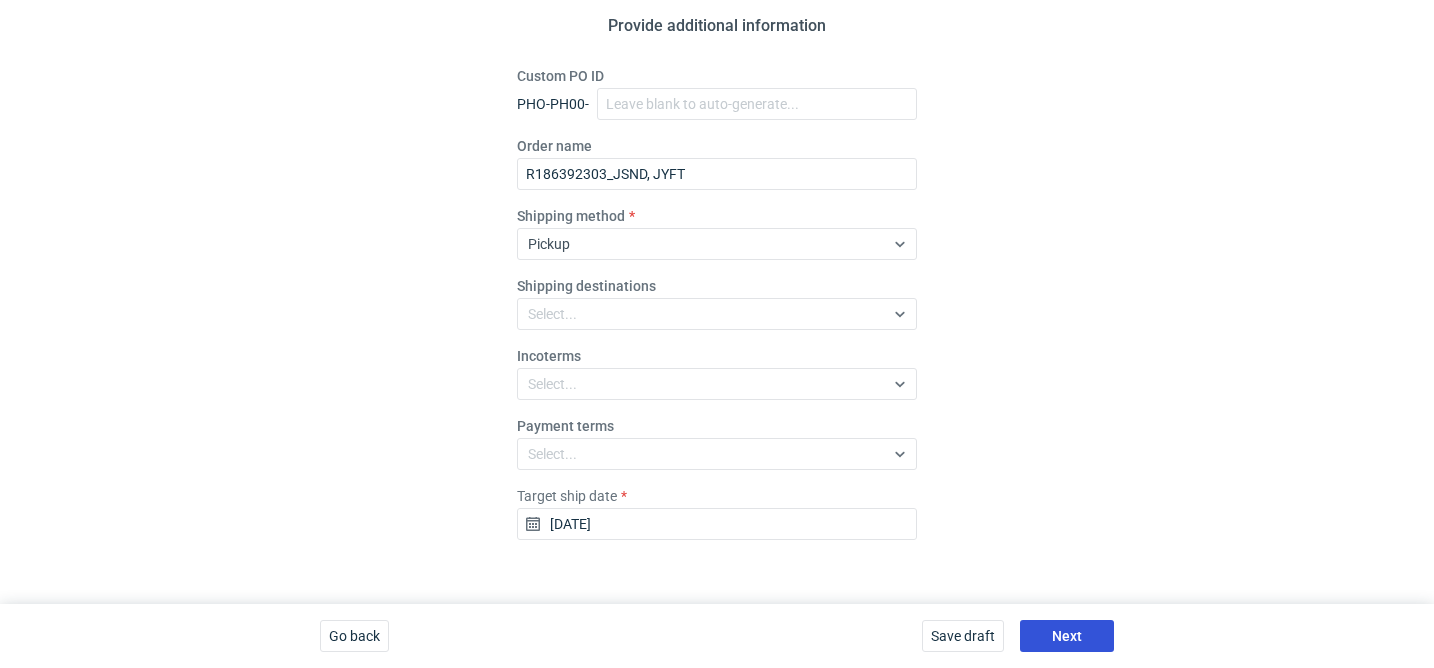 click on "Next" at bounding box center [1067, 636] 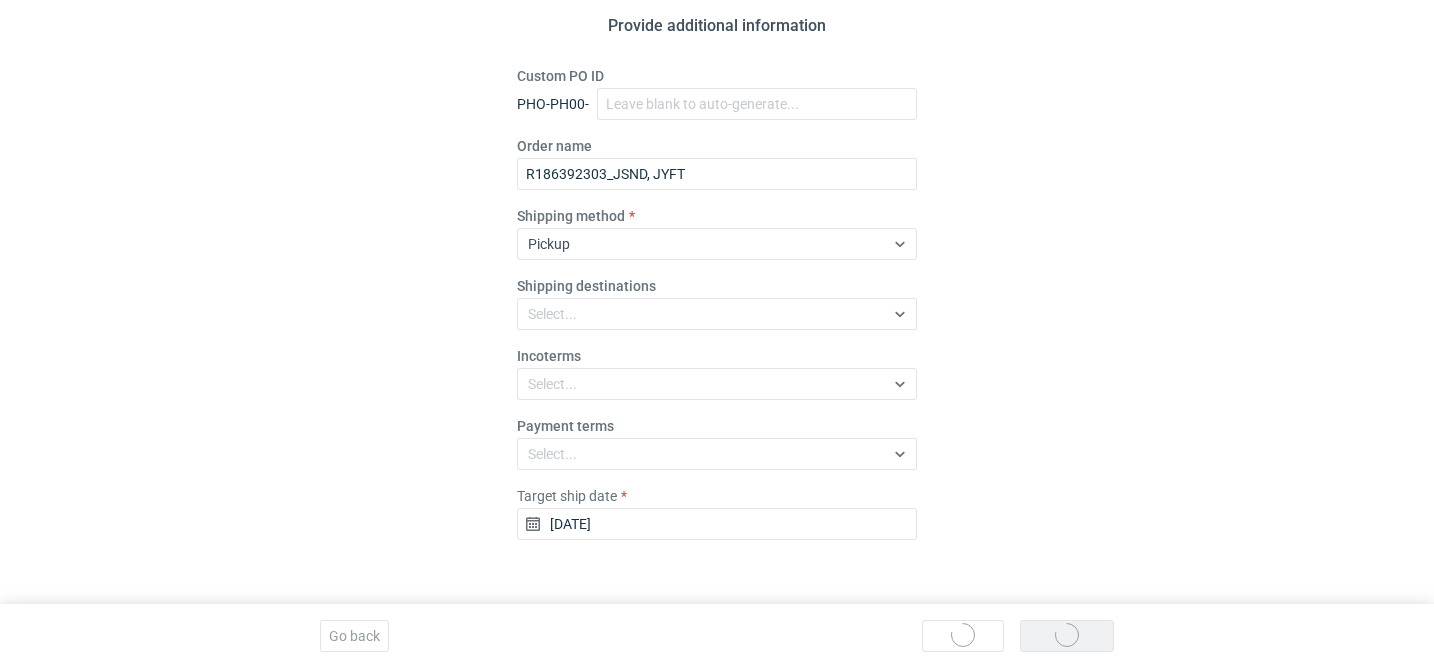 scroll, scrollTop: 0, scrollLeft: 0, axis: both 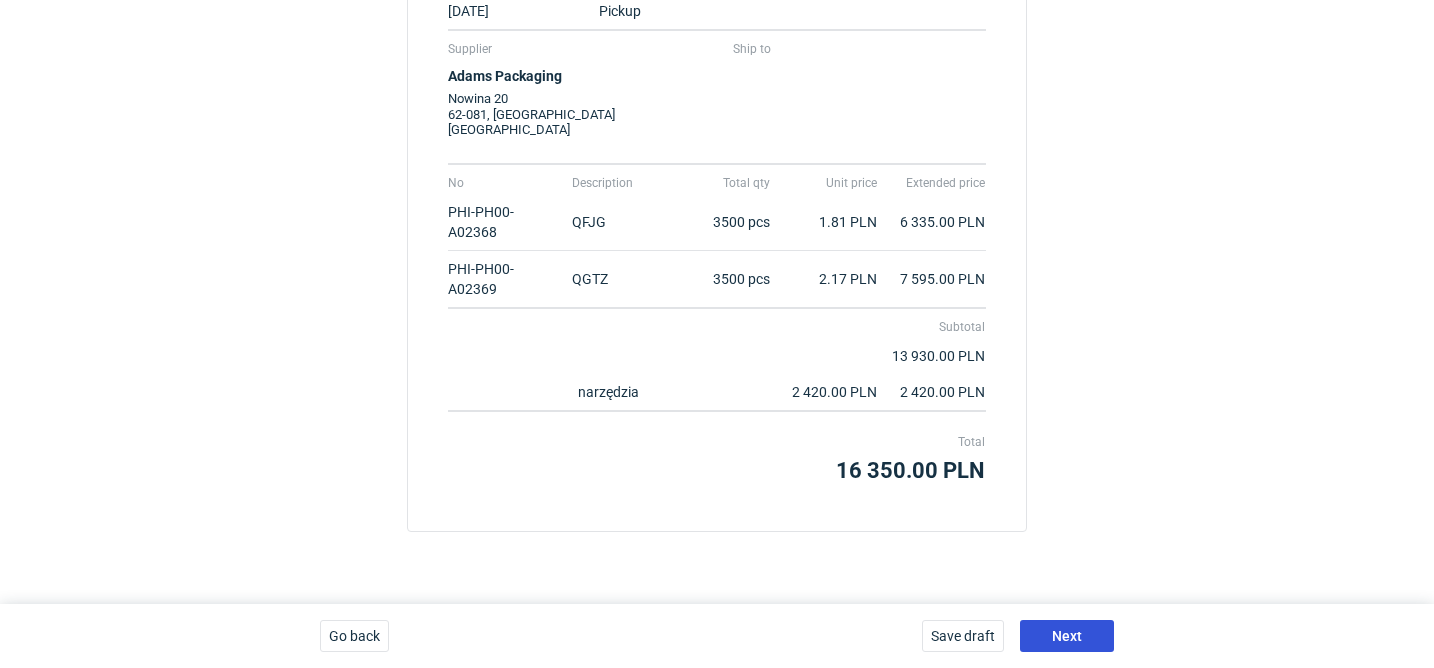 click on "Next" at bounding box center (1067, 636) 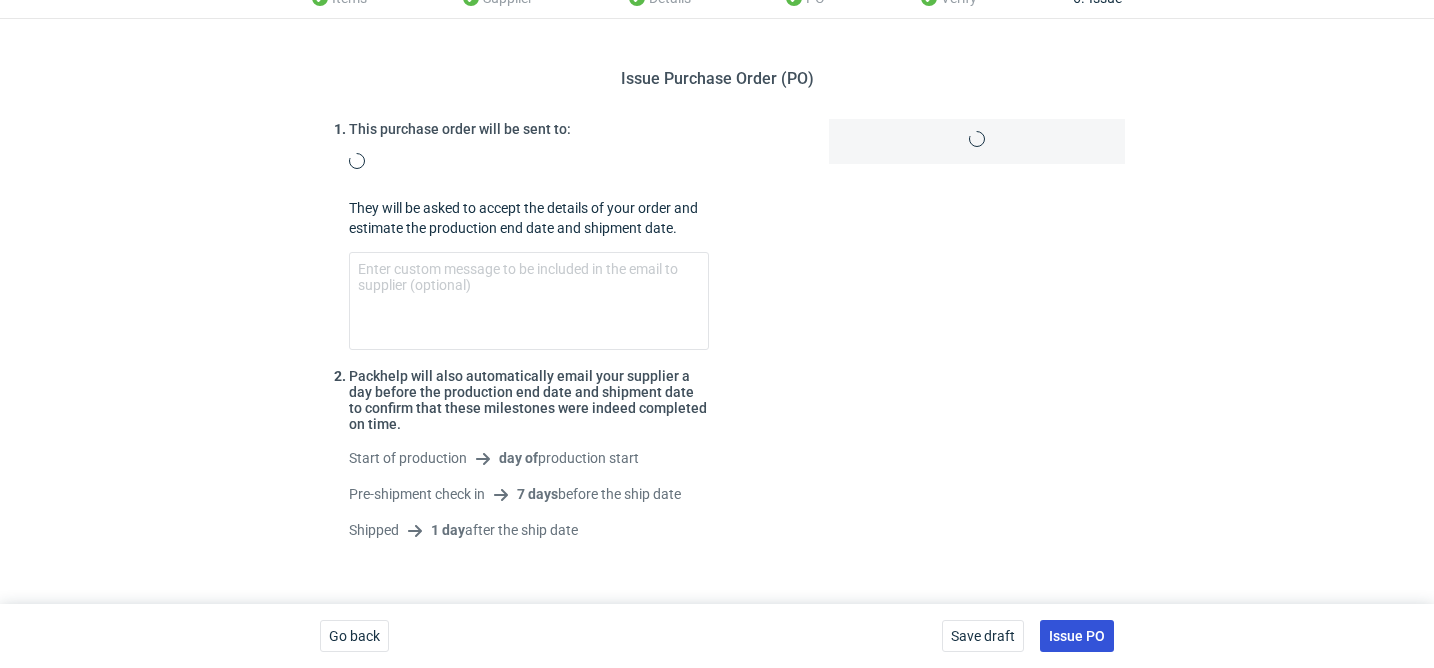 scroll, scrollTop: 315, scrollLeft: 0, axis: vertical 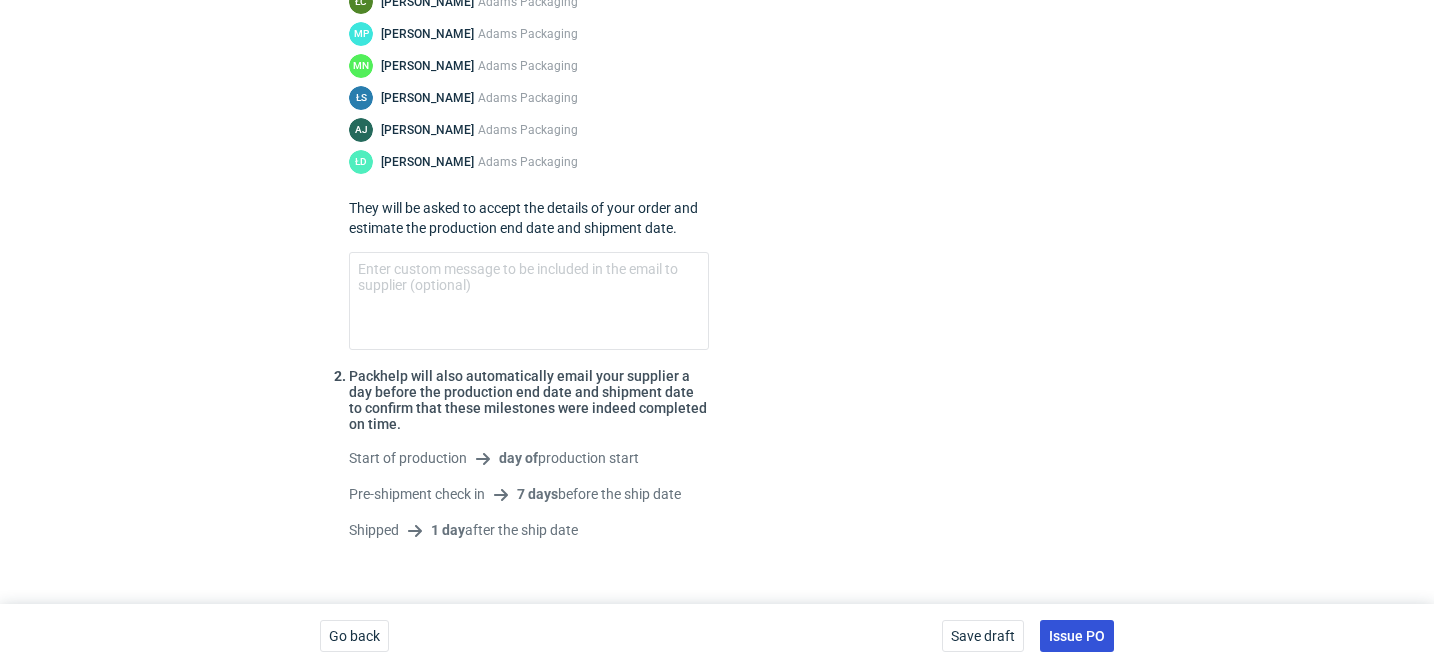 click on "Issue PO" at bounding box center (1077, 636) 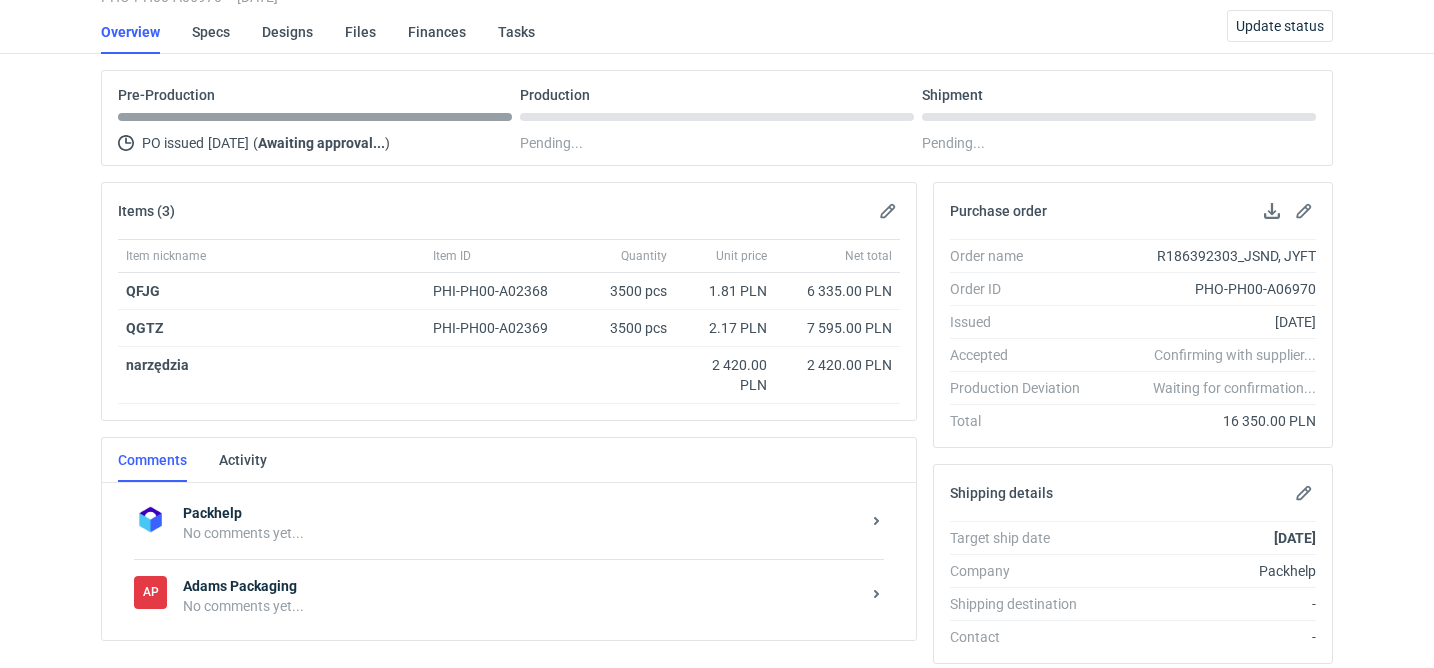 scroll, scrollTop: 201, scrollLeft: 0, axis: vertical 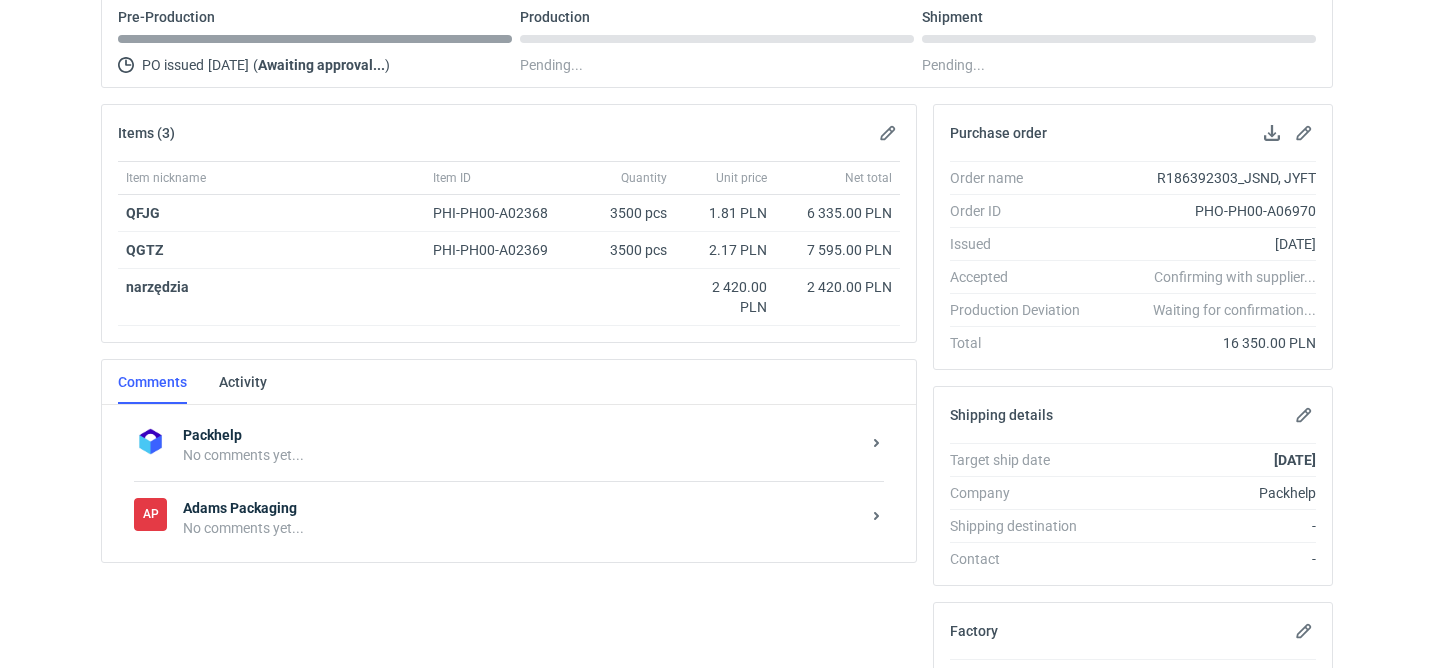 click on "Adams Packaging" at bounding box center (521, 508) 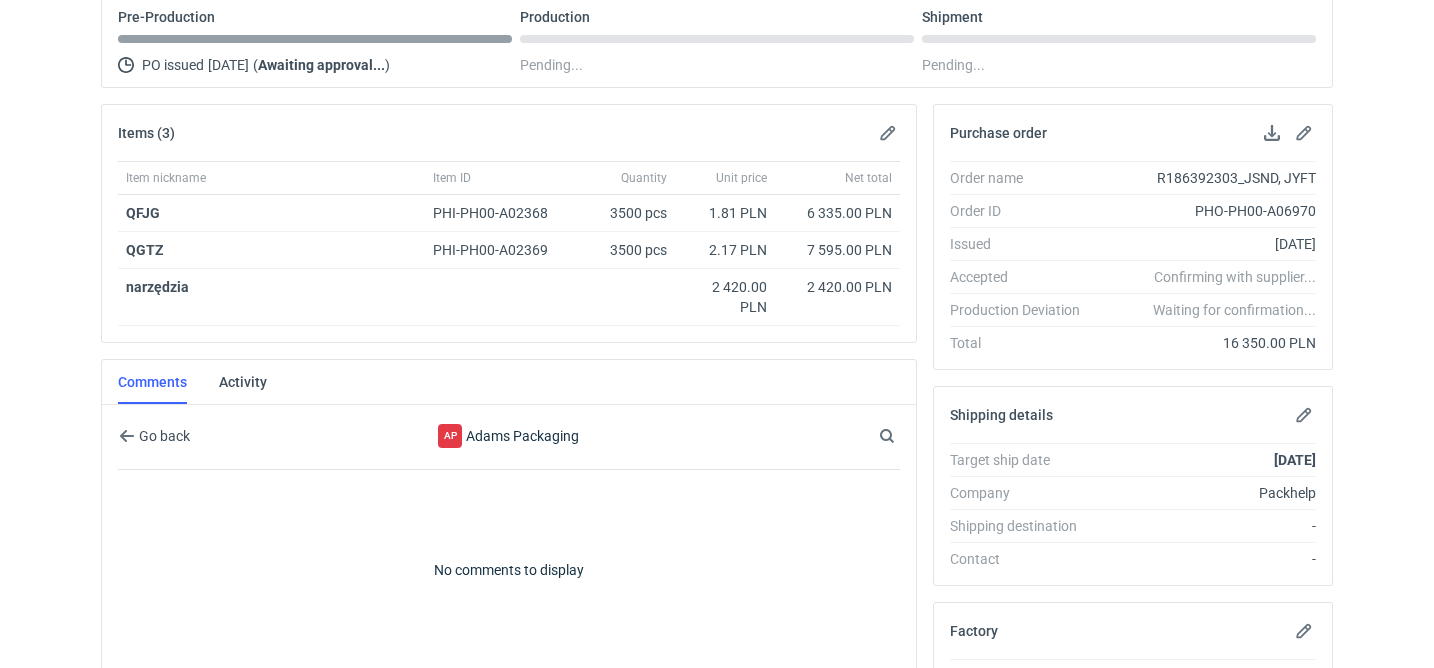 scroll, scrollTop: 346, scrollLeft: 0, axis: vertical 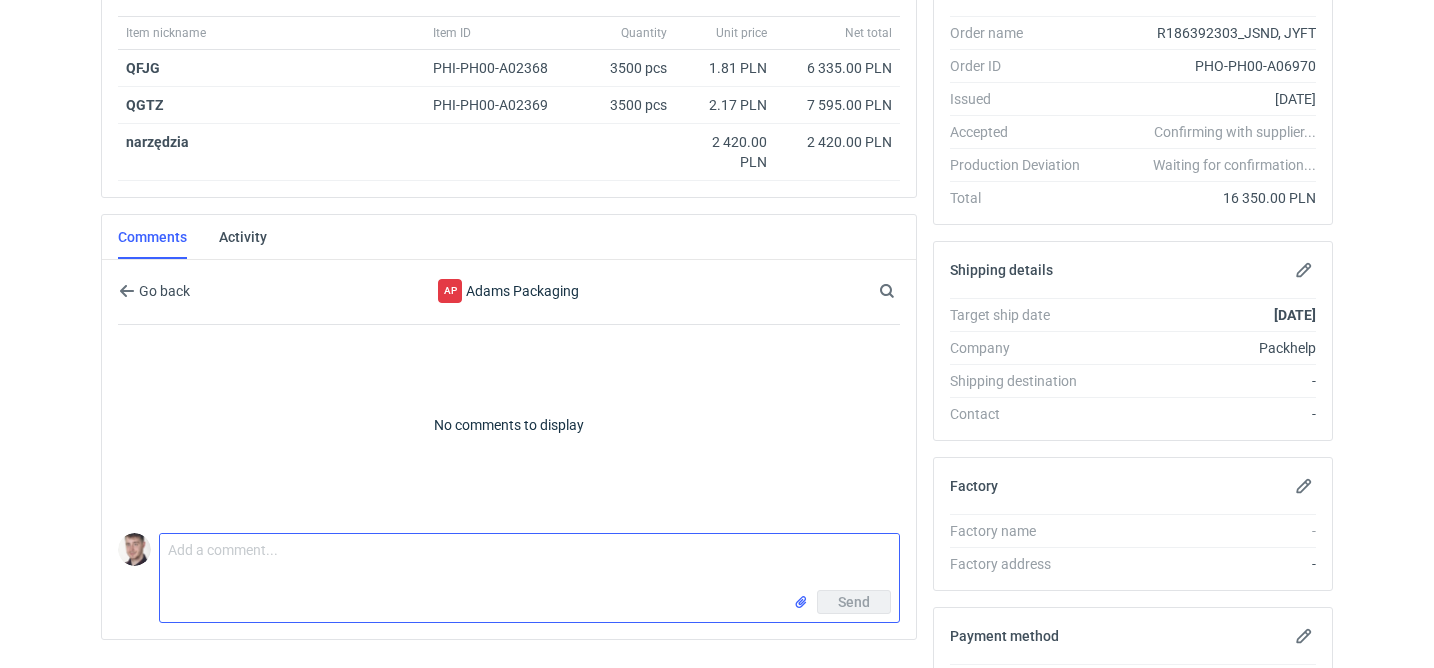 click on "Comment message" at bounding box center (529, 562) 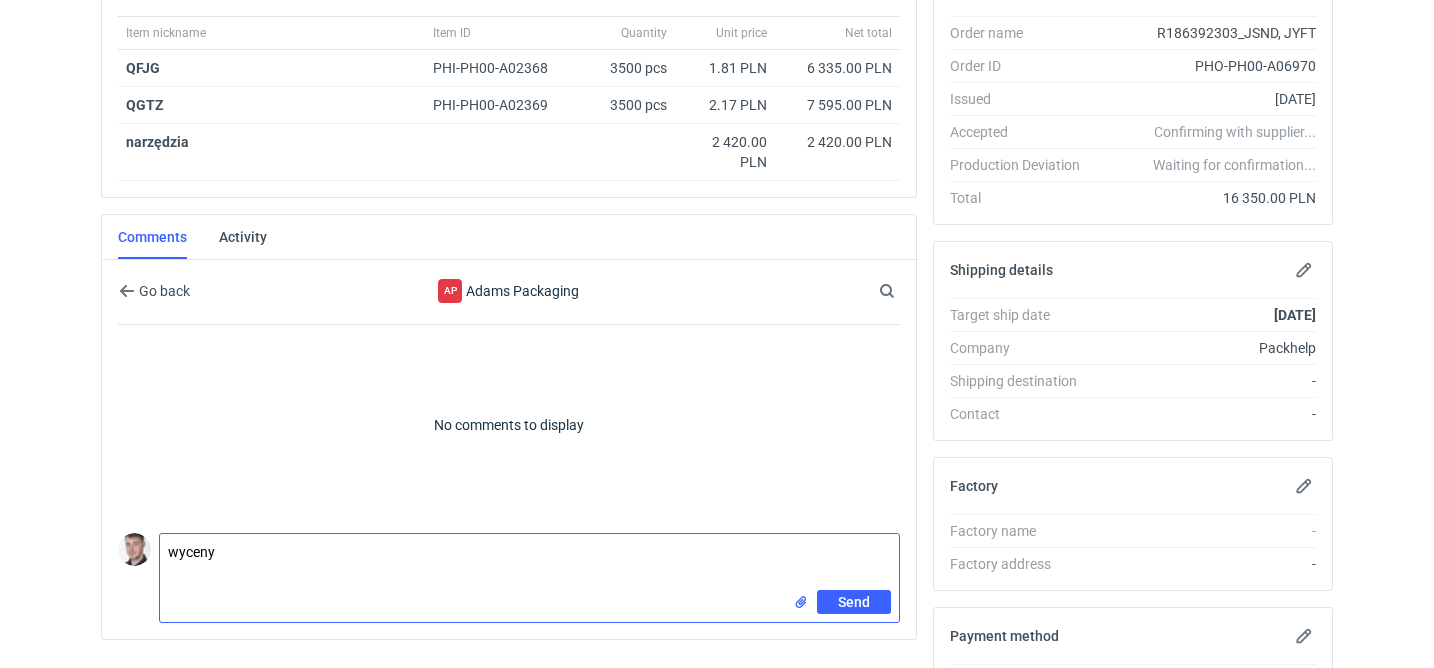 paste on "CAGK - 1" 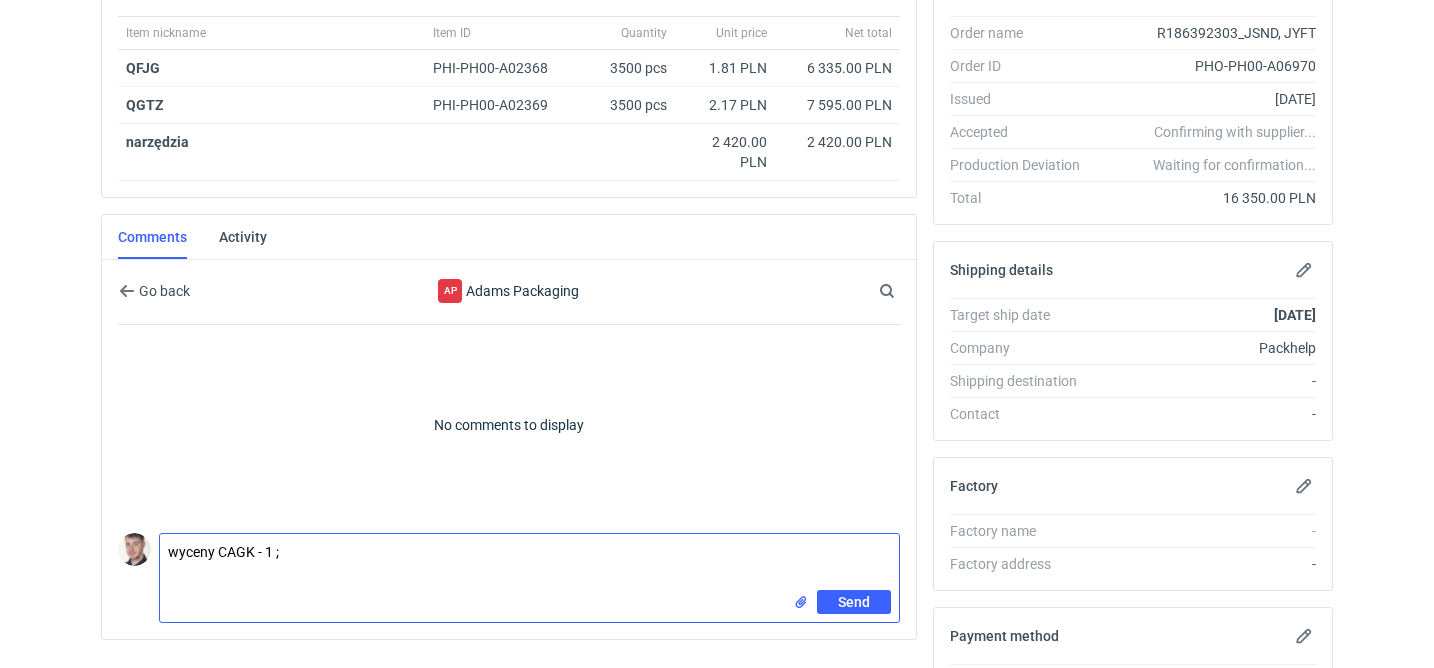 paste on "CAGL - 1" 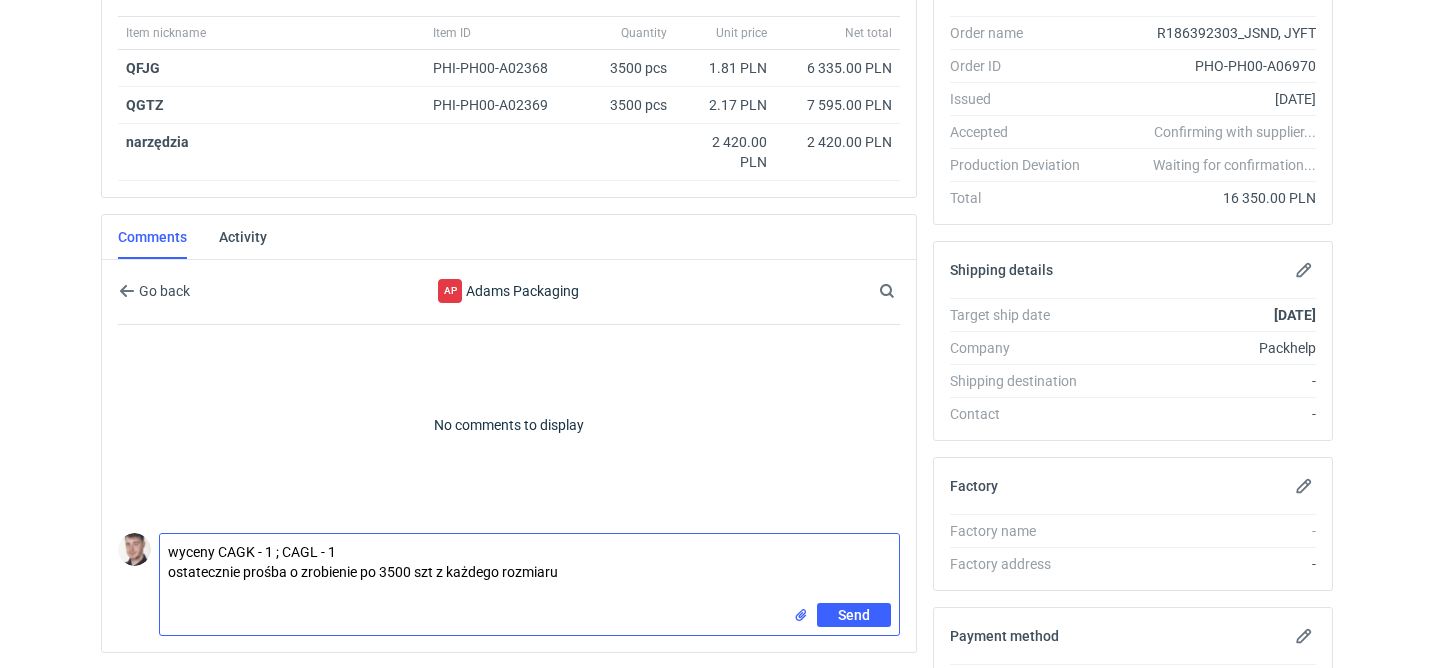 paste on "JYFT" 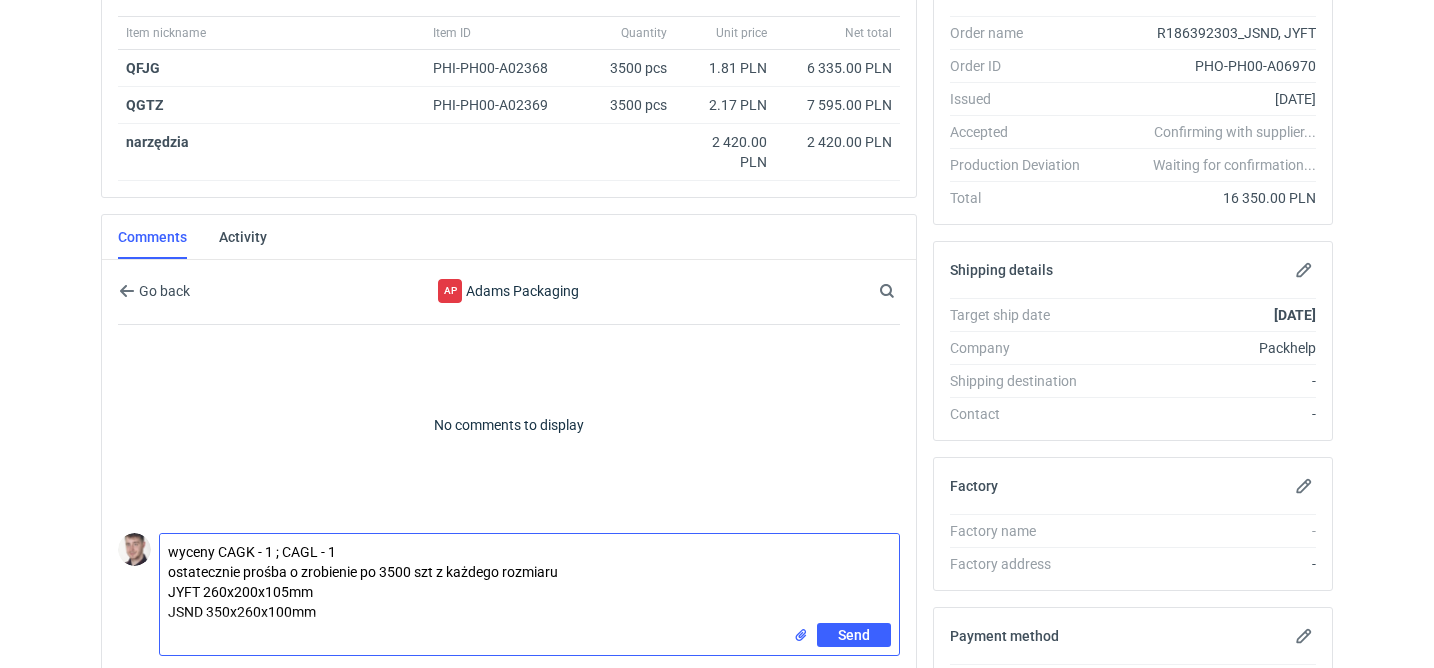 type on "wyceny CAGK - 1 ; CAGL - 1
ostatecznie prośba o zrobienie po 3500 szt z każdego rozmiaru
JYFT 260x200x105mm
JSND 350x260x100mm" 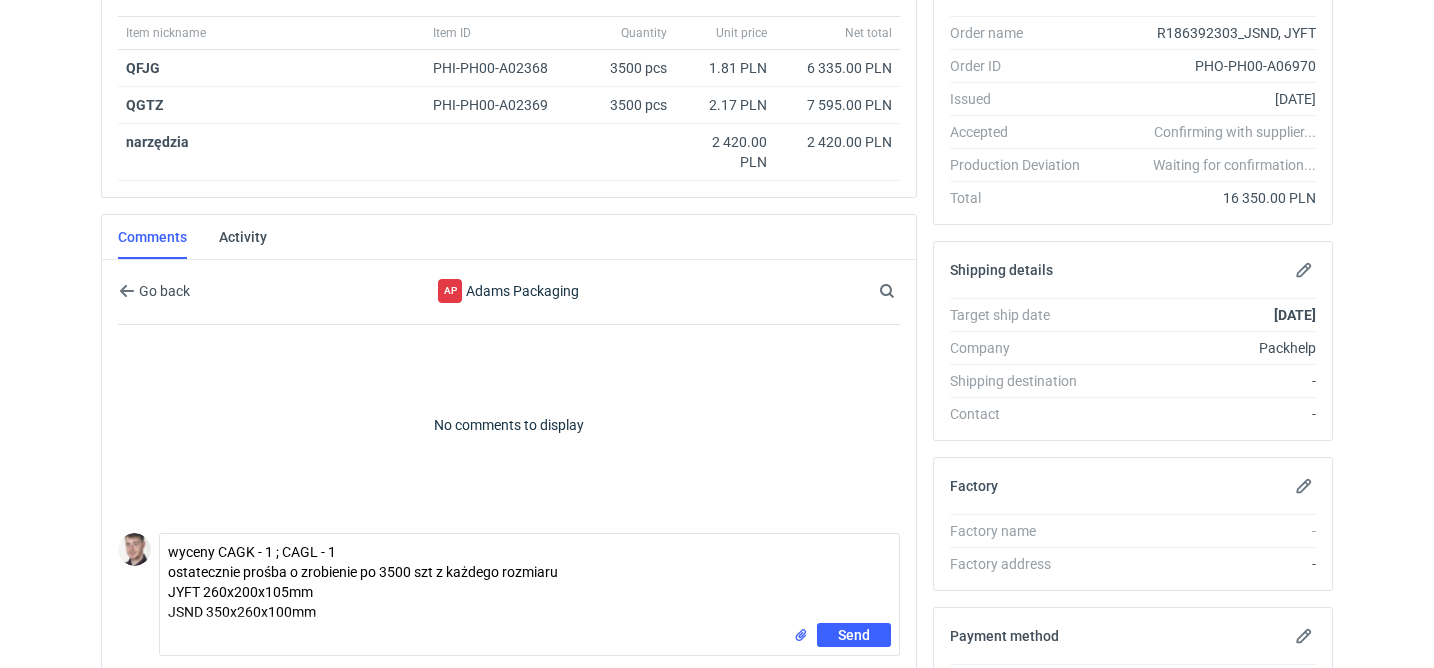 type 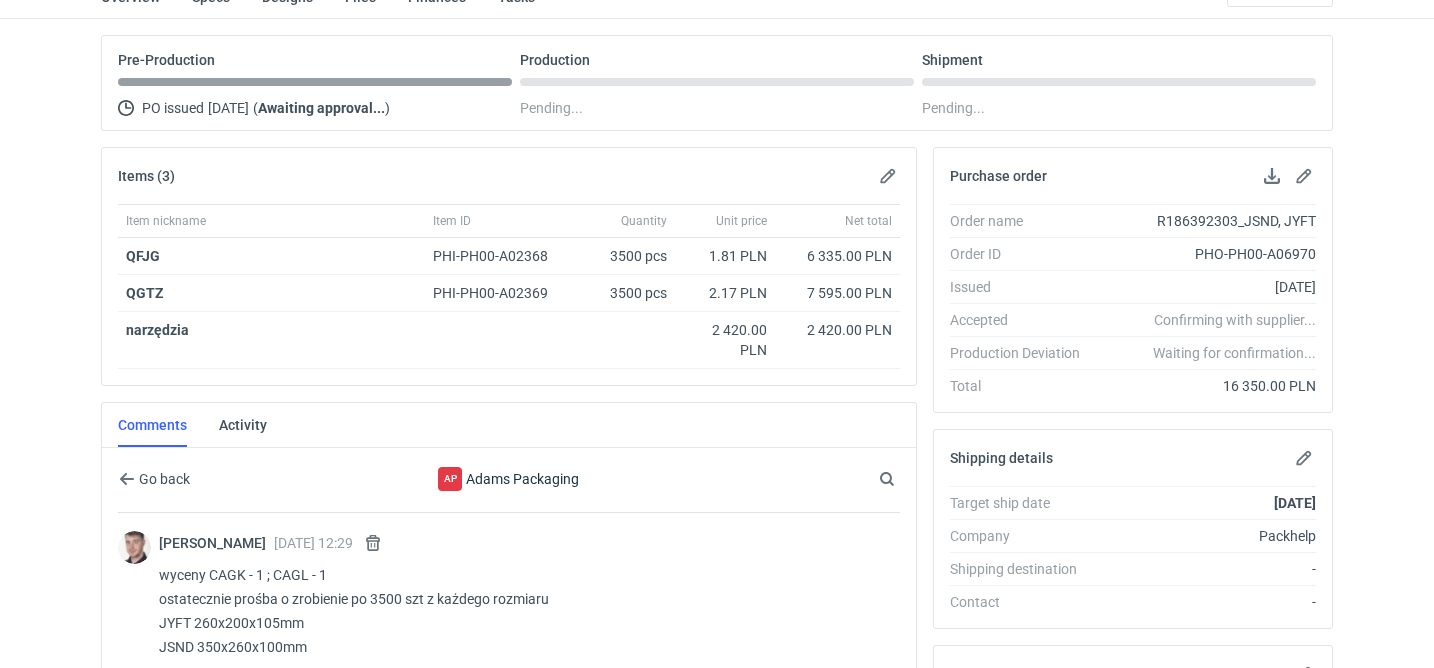 scroll, scrollTop: 0, scrollLeft: 0, axis: both 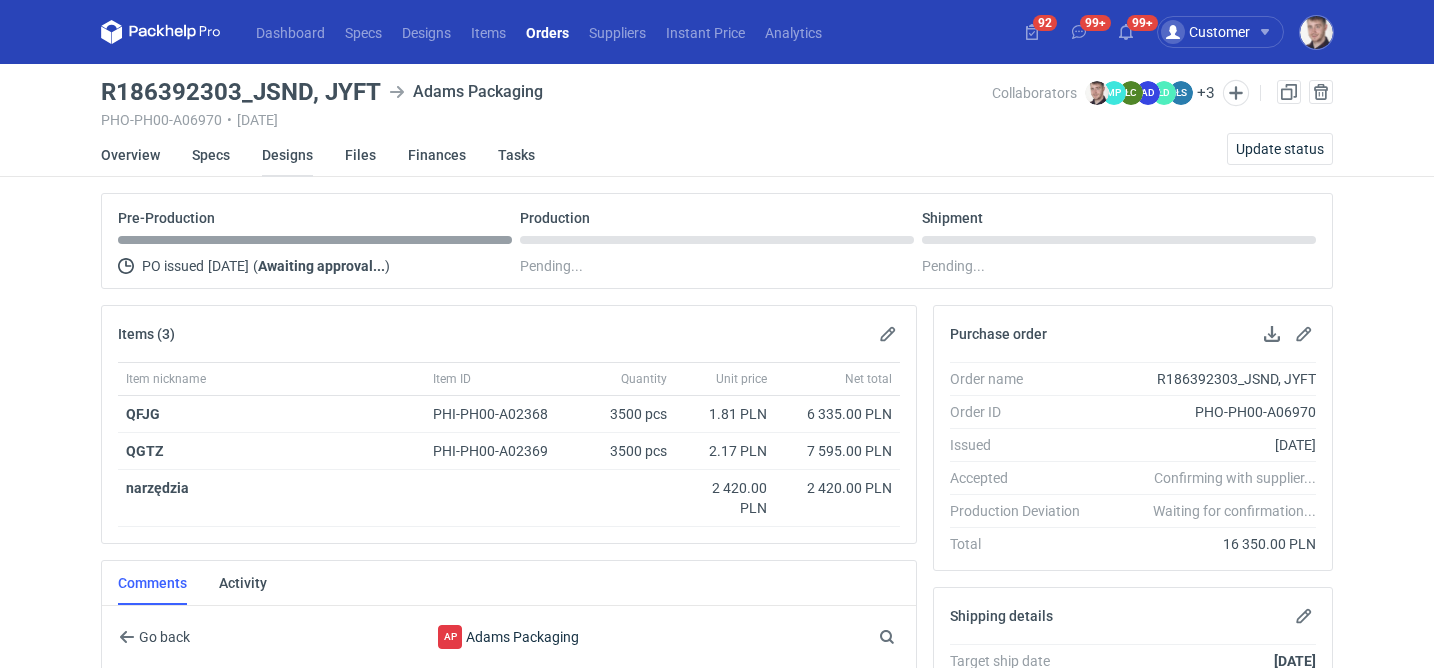 click on "Designs" at bounding box center (287, 155) 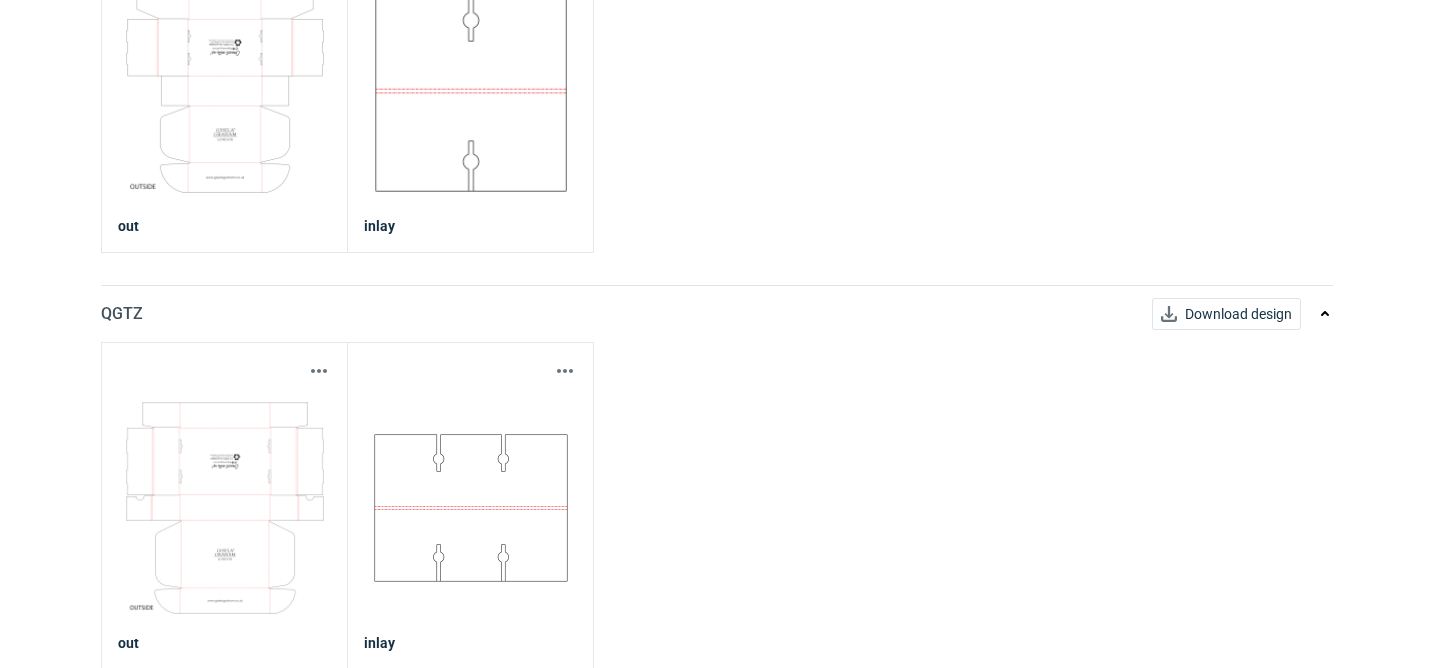 scroll, scrollTop: 375, scrollLeft: 0, axis: vertical 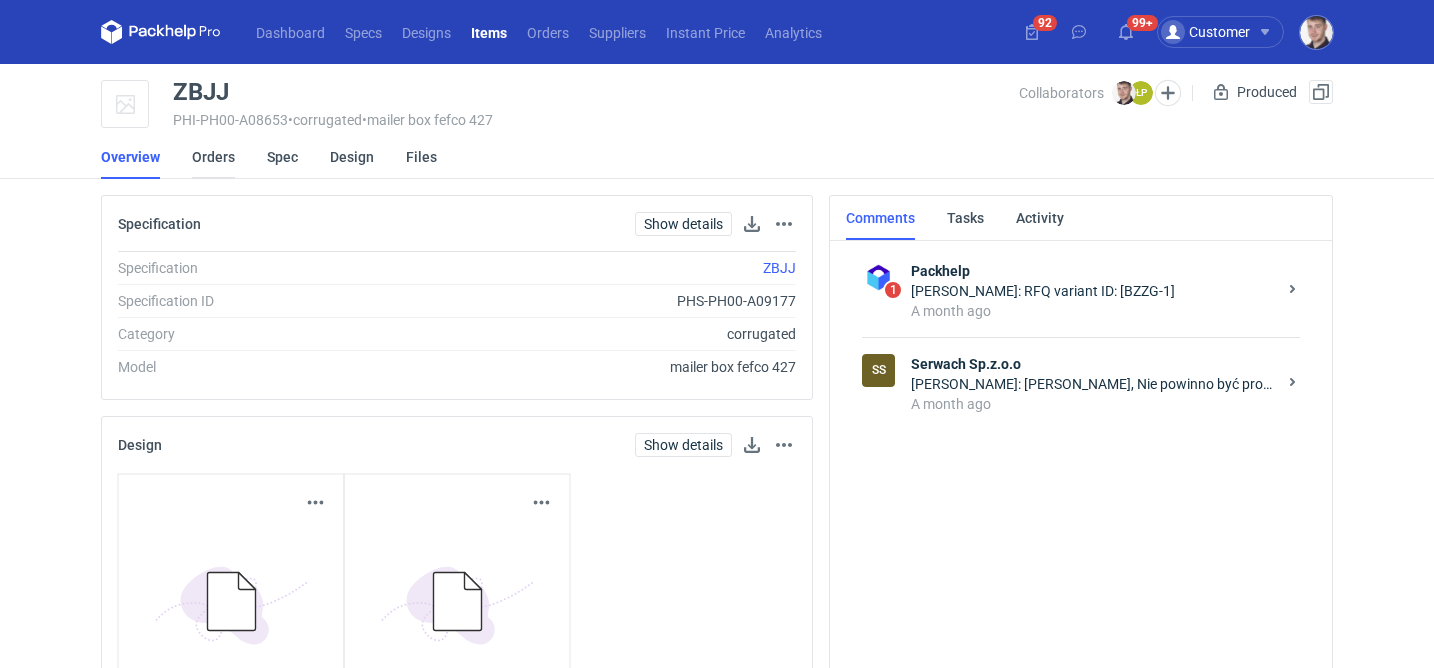 click on "Orders" at bounding box center [213, 157] 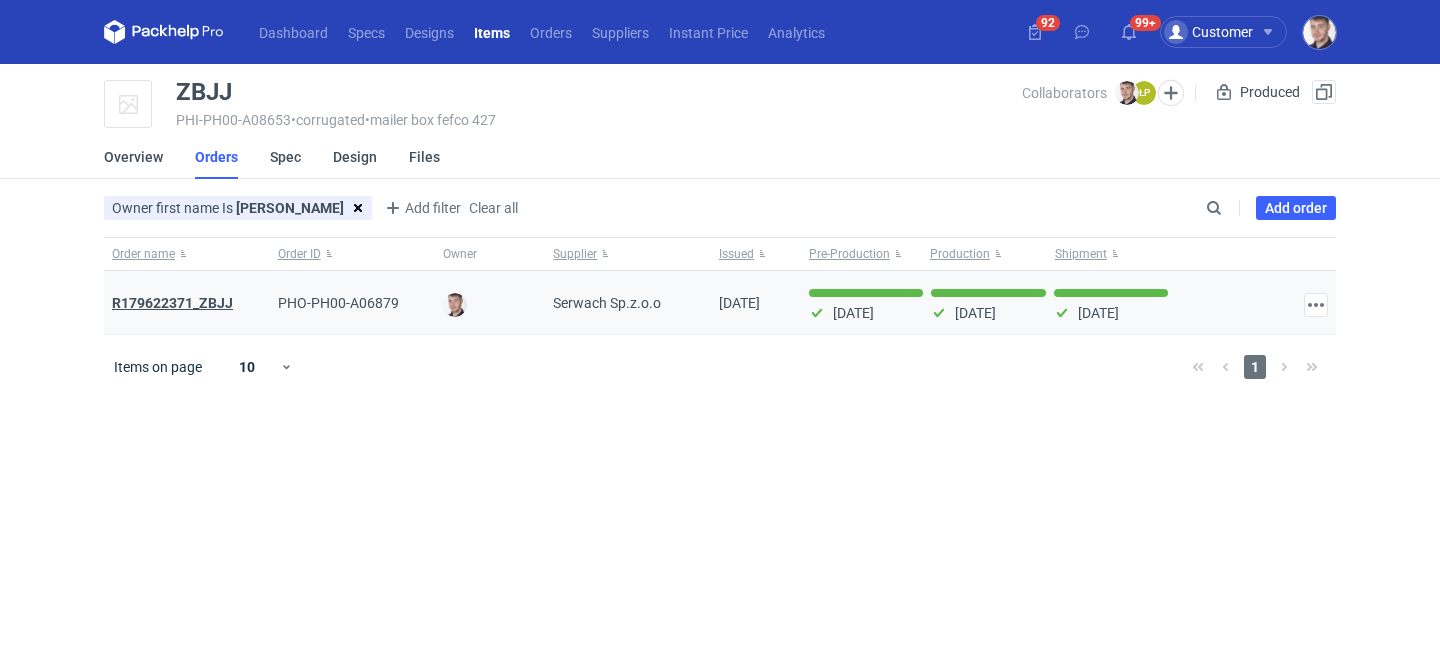 click on "R179622371_ZBJJ" at bounding box center [172, 303] 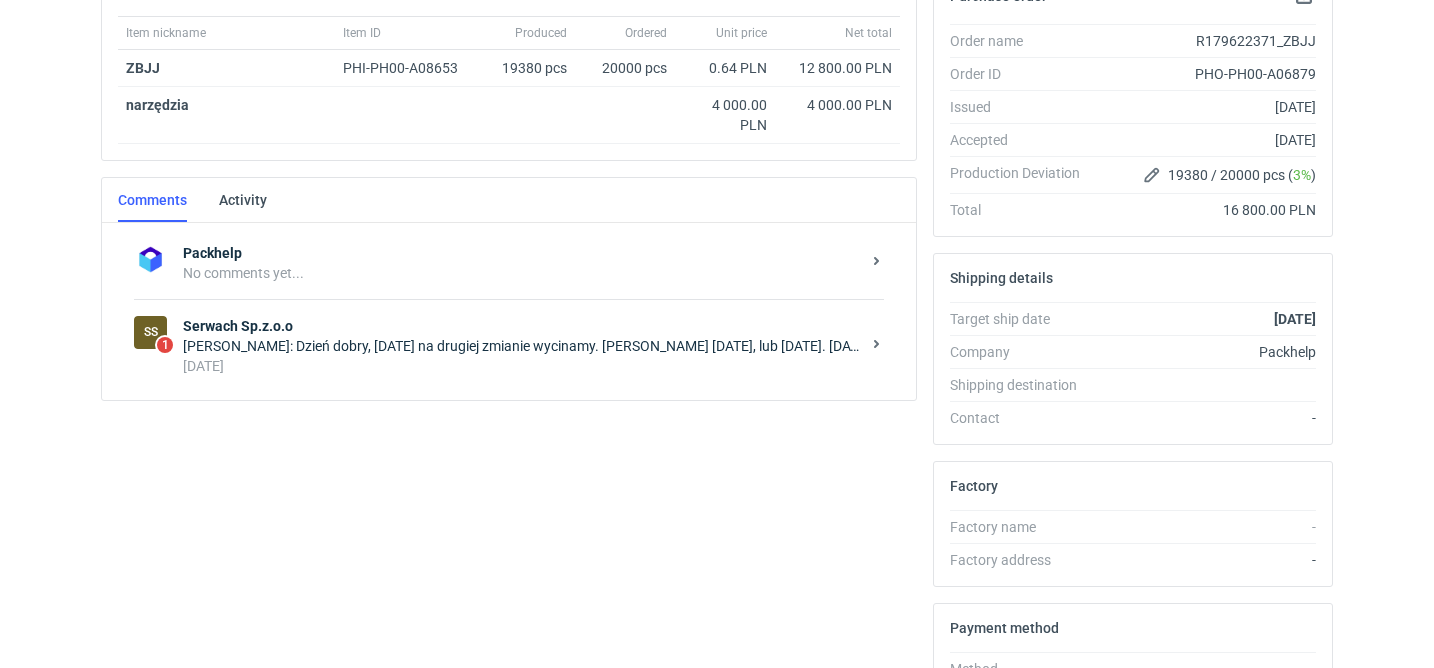 click on "Łukasz Postawa: Dzień dobry, dzisiaj na drugiej zmianie wycinamy. Tasiemka poniedziałek, lub wtorek. W poniedziałek potwierdzę. Prognozowana paletyzacja: 4000 sztuk na palecie - 5 palet 1200x800x1900mm (500kg paleta)." at bounding box center (521, 346) 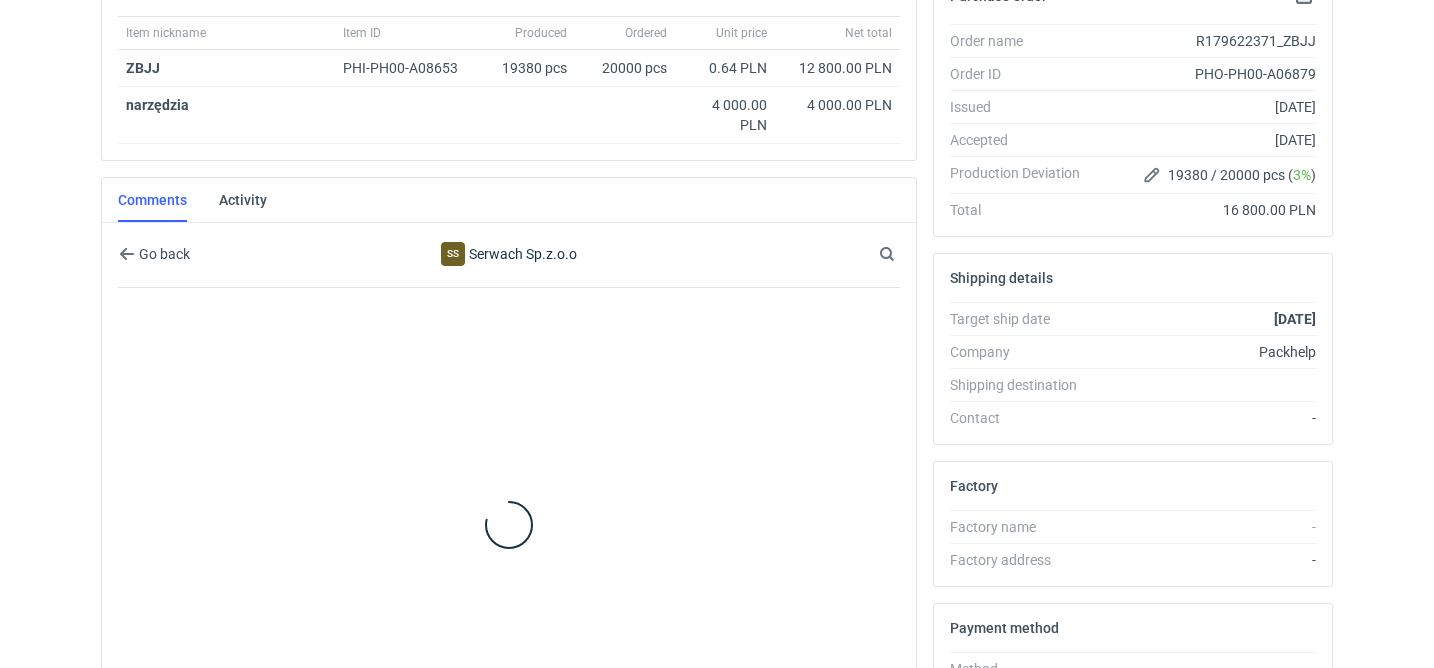 scroll, scrollTop: 432, scrollLeft: 0, axis: vertical 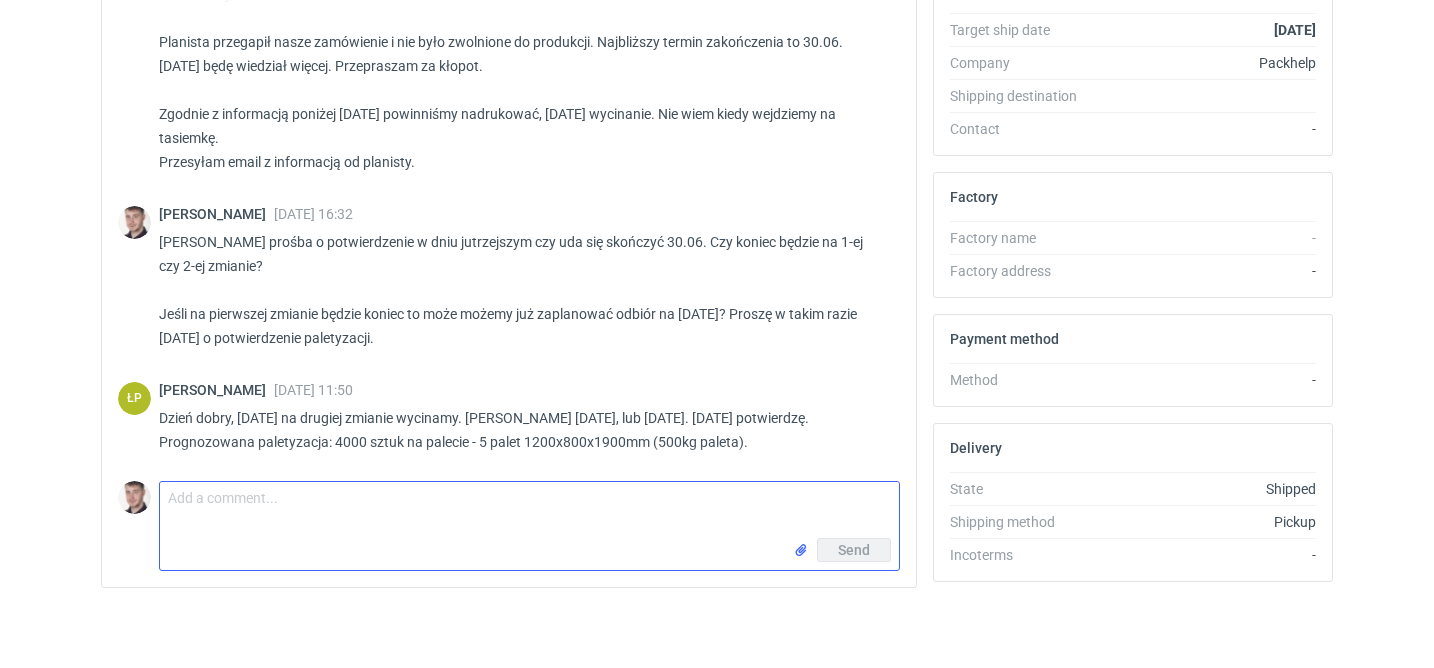 click on "Comment message" at bounding box center [529, 510] 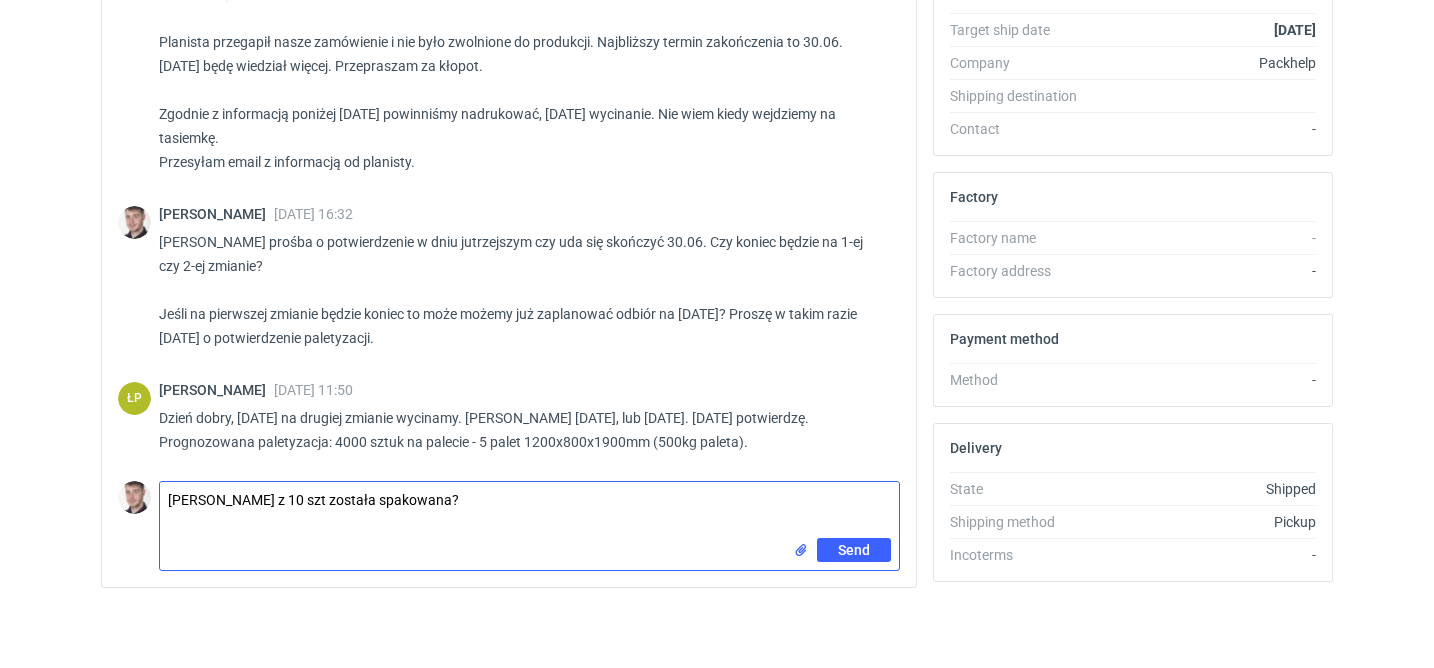 type on "Panie Łukaszu paczka z 10 szt została spakowana?" 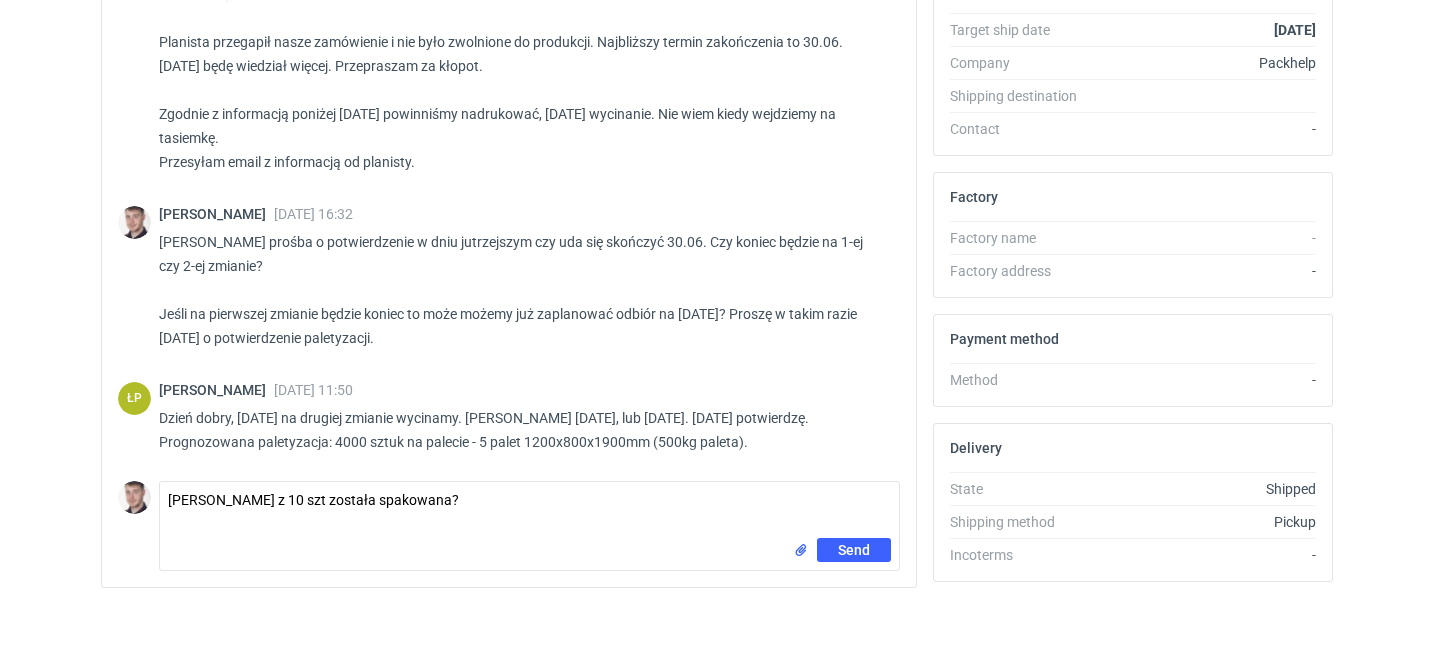 type 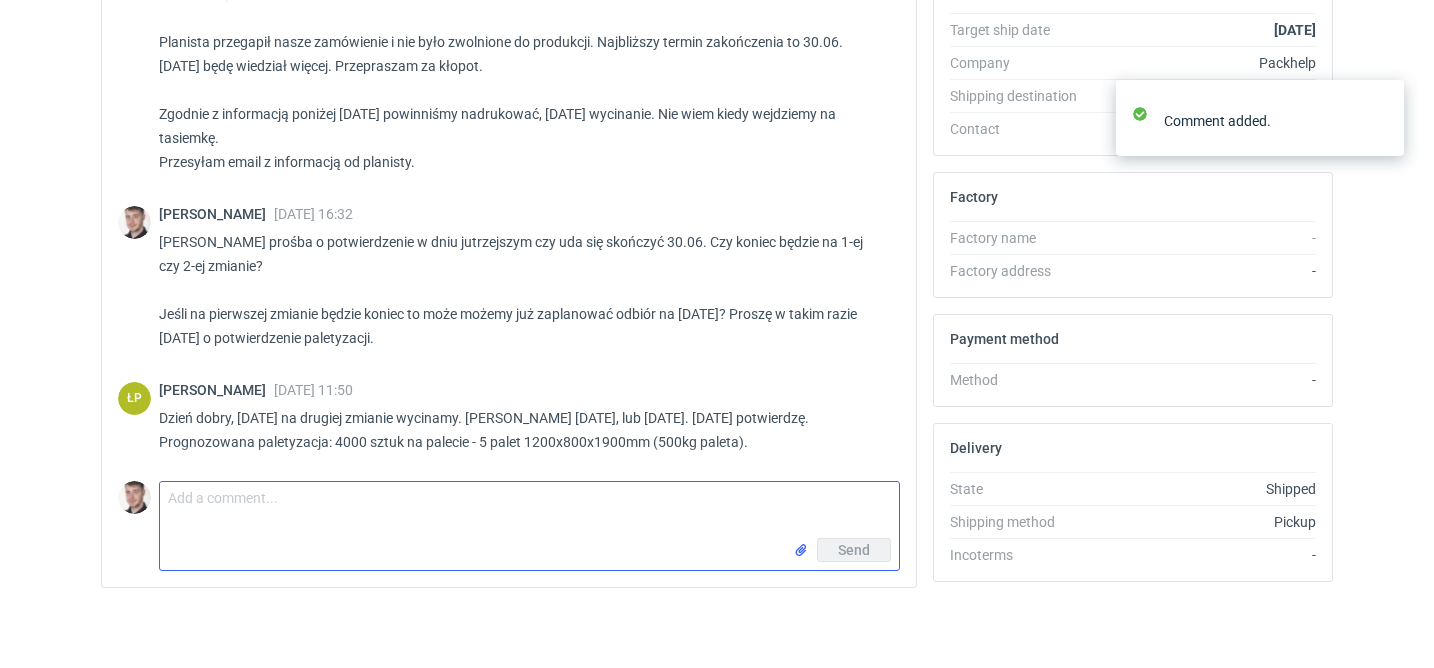 scroll, scrollTop: 1509, scrollLeft: 0, axis: vertical 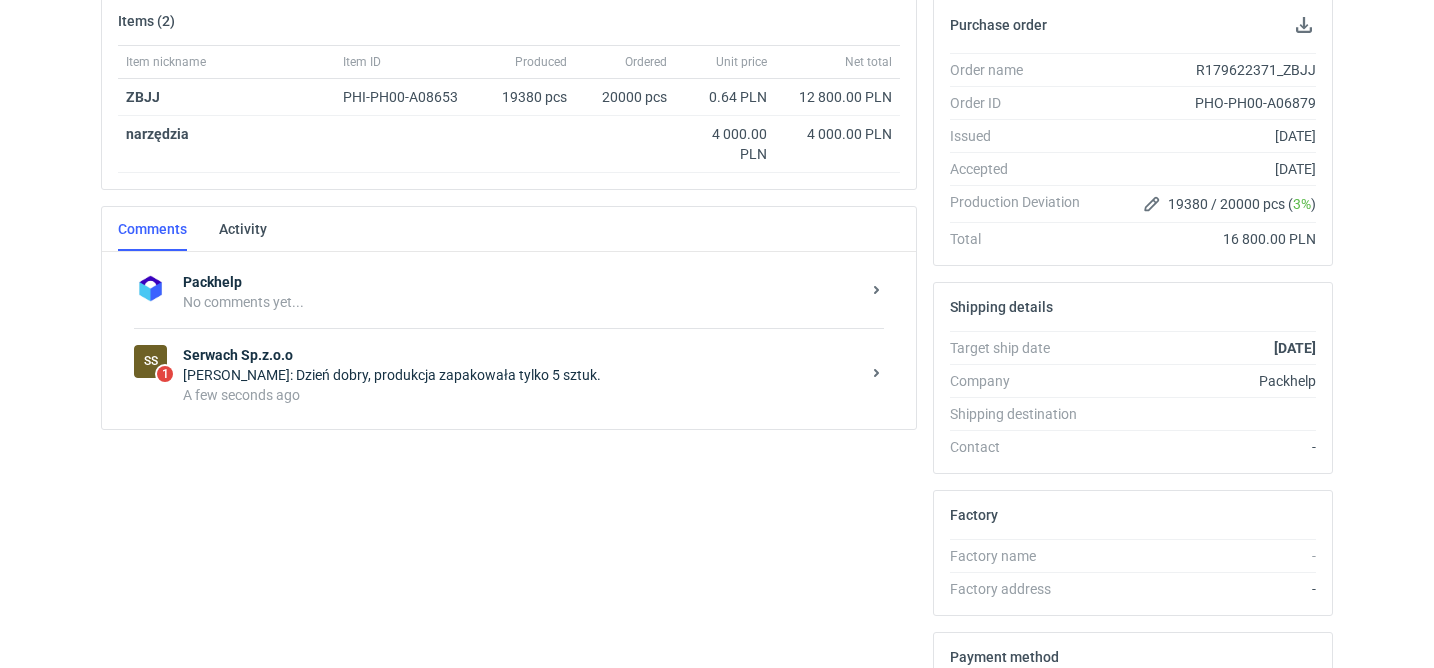 click on "Łukasz Postawa: Dzień dobry, produkcja zapakowała tylko 5 sztuk." at bounding box center [521, 375] 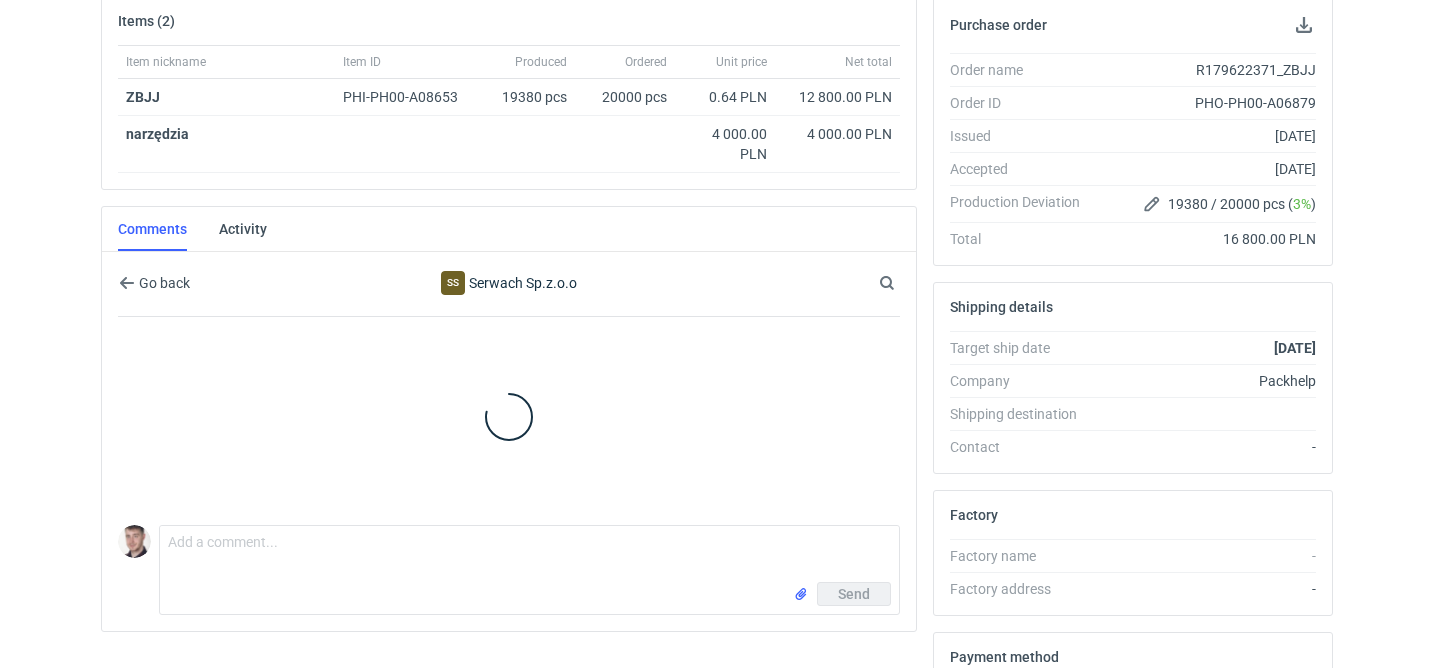 scroll, scrollTop: 359, scrollLeft: 0, axis: vertical 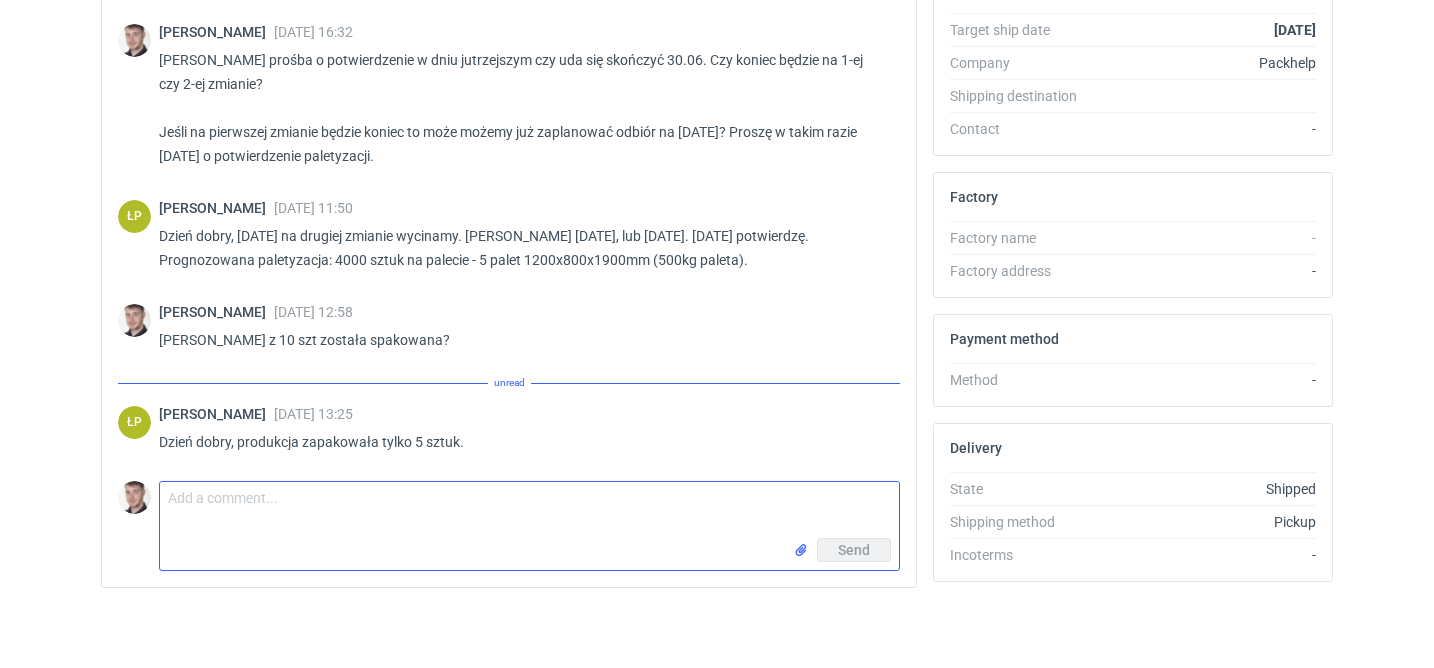 click on "Comment message" at bounding box center [529, 510] 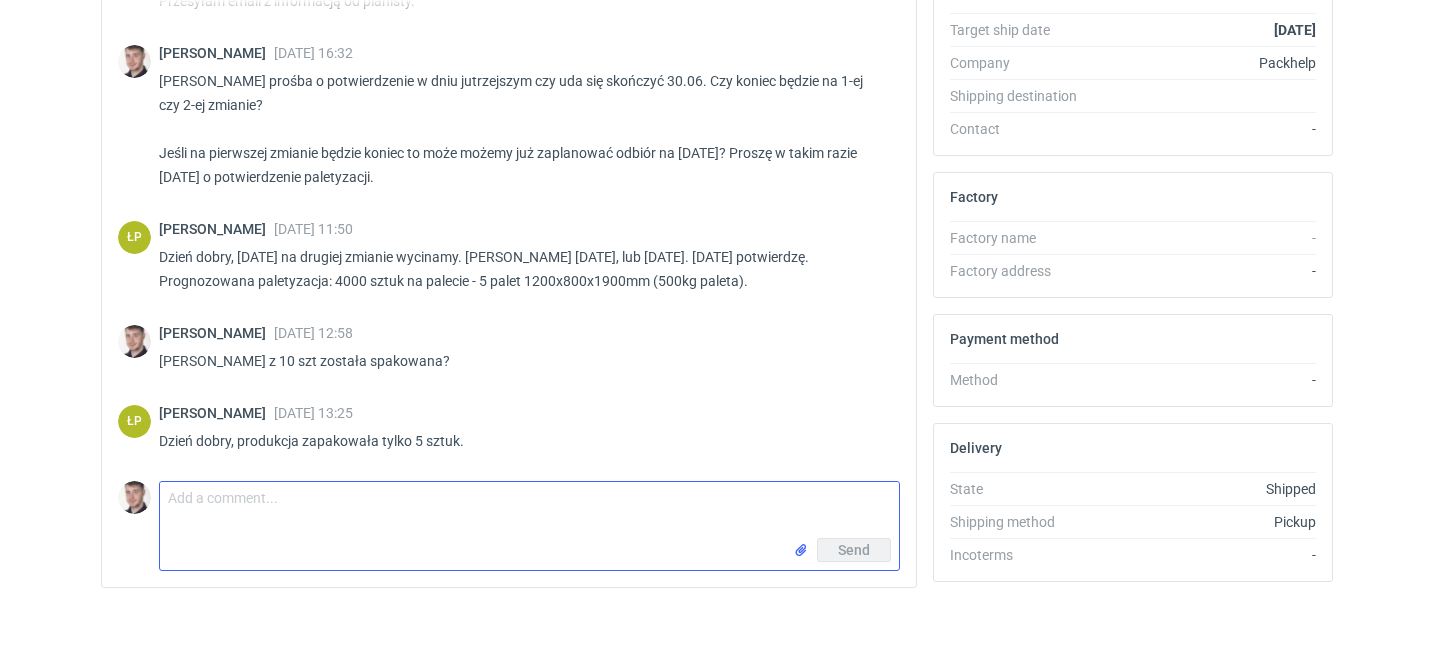 scroll, scrollTop: 1581, scrollLeft: 0, axis: vertical 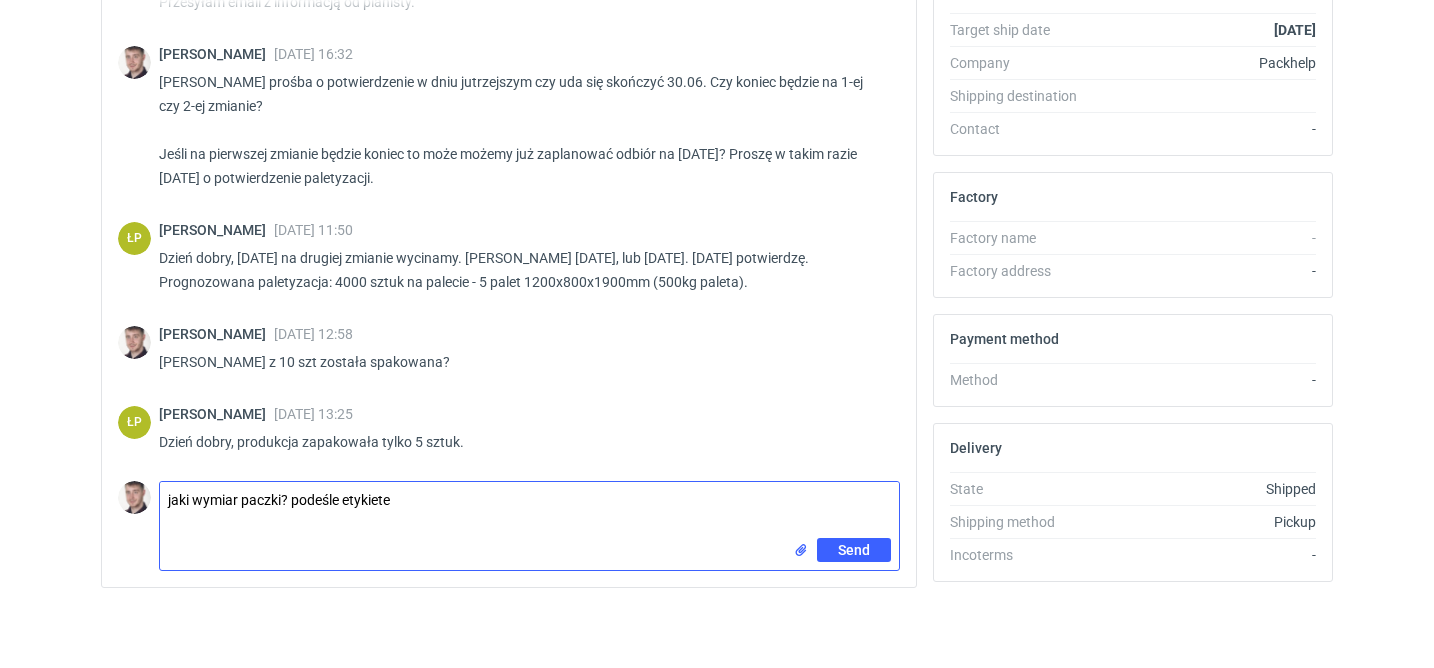 type on "jaki wymiar paczki? podeśle etykiete" 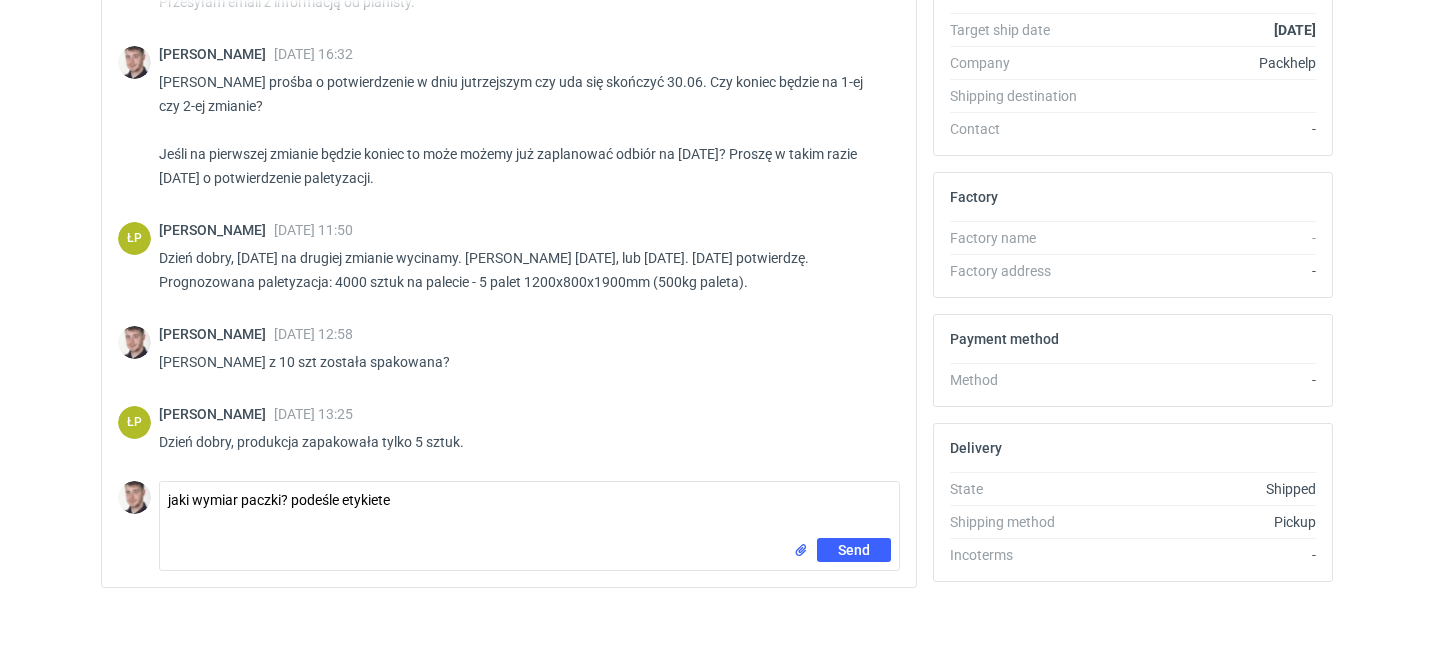 type 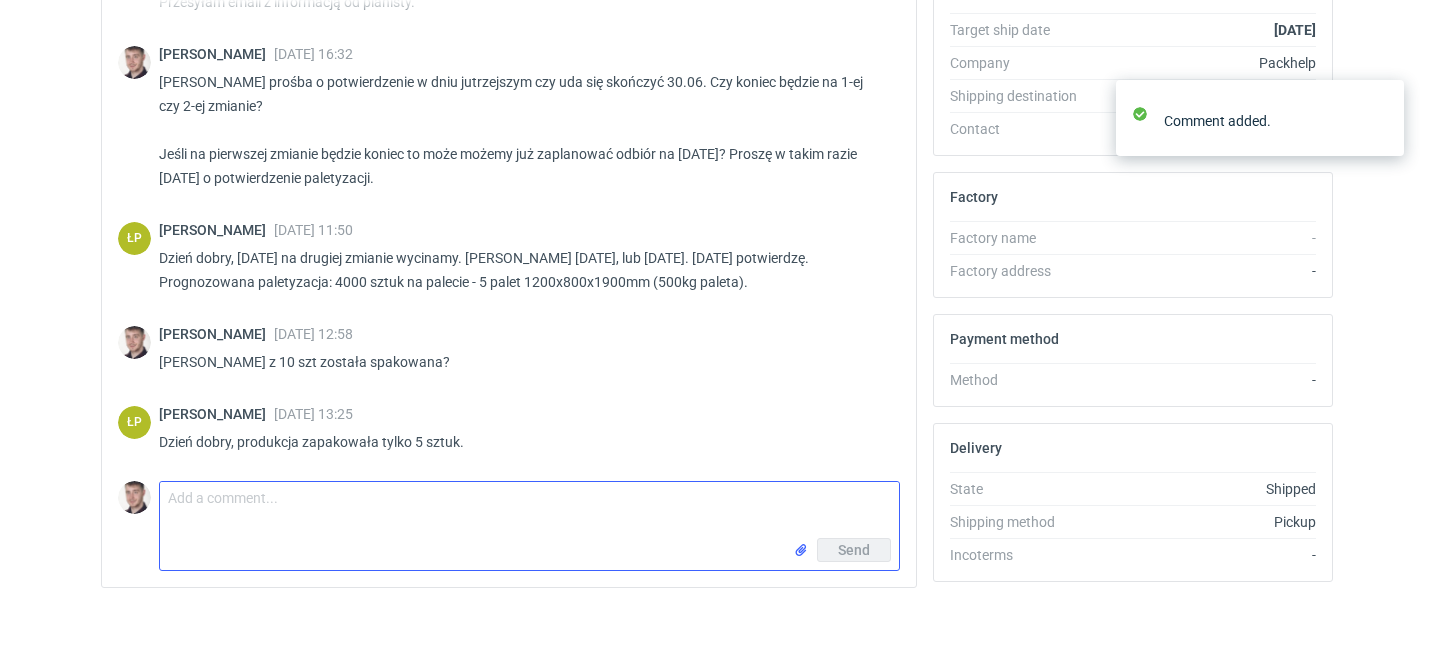 scroll, scrollTop: 1669, scrollLeft: 0, axis: vertical 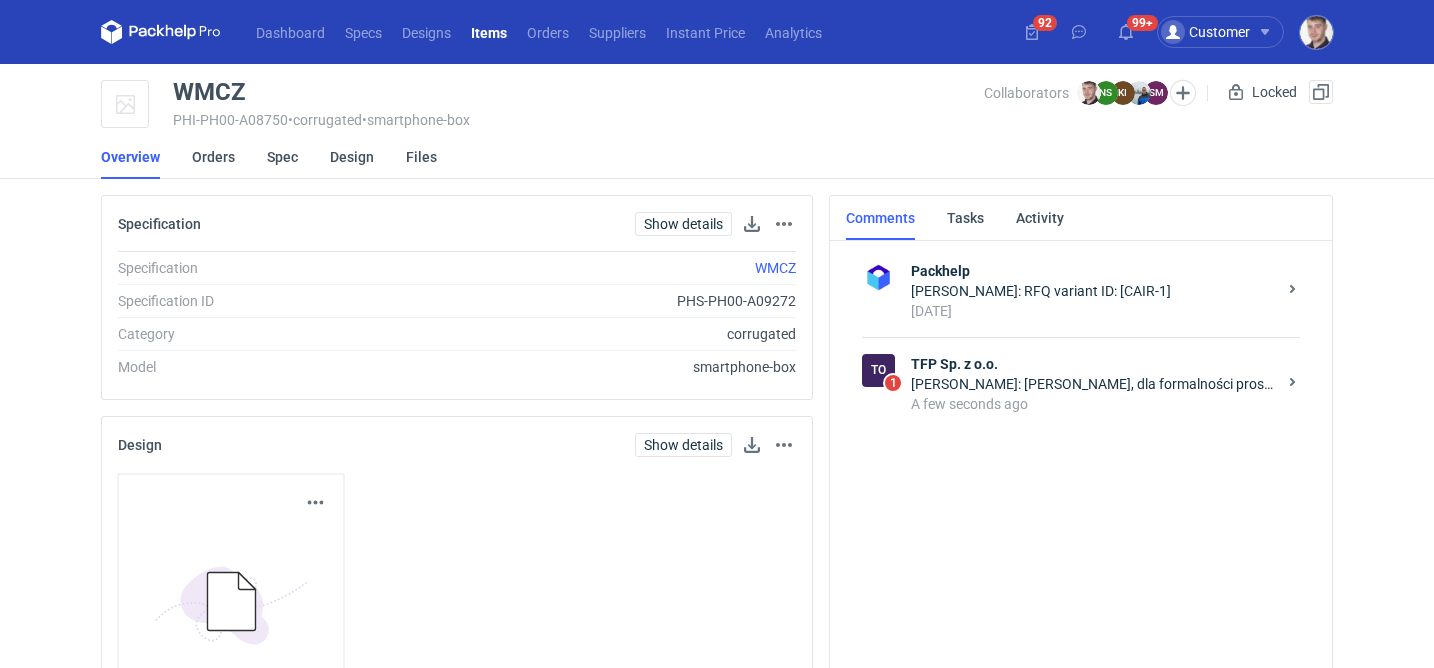 click on "[PERSON_NAME]: [PERSON_NAME], dla formalności proszę o potwierdzenie akceptacji projektu Q030803-A-1" at bounding box center (1093, 384) 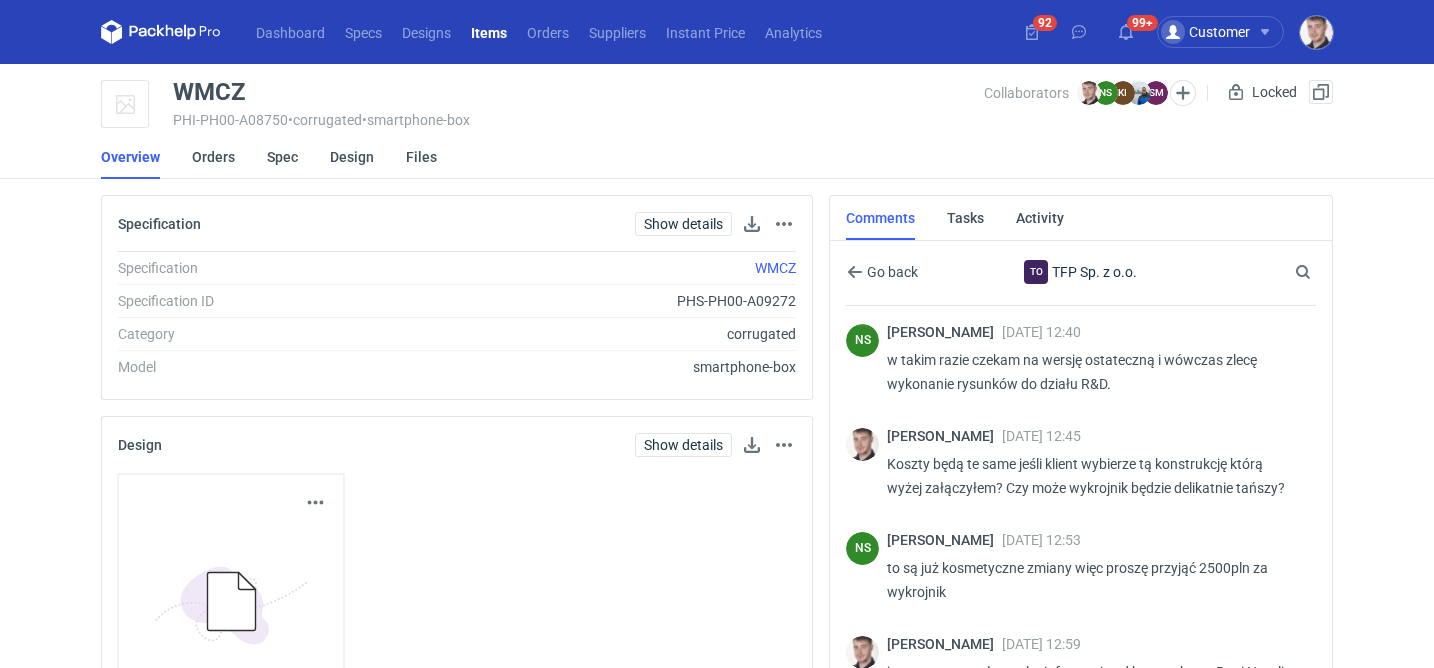 scroll, scrollTop: 111, scrollLeft: 0, axis: vertical 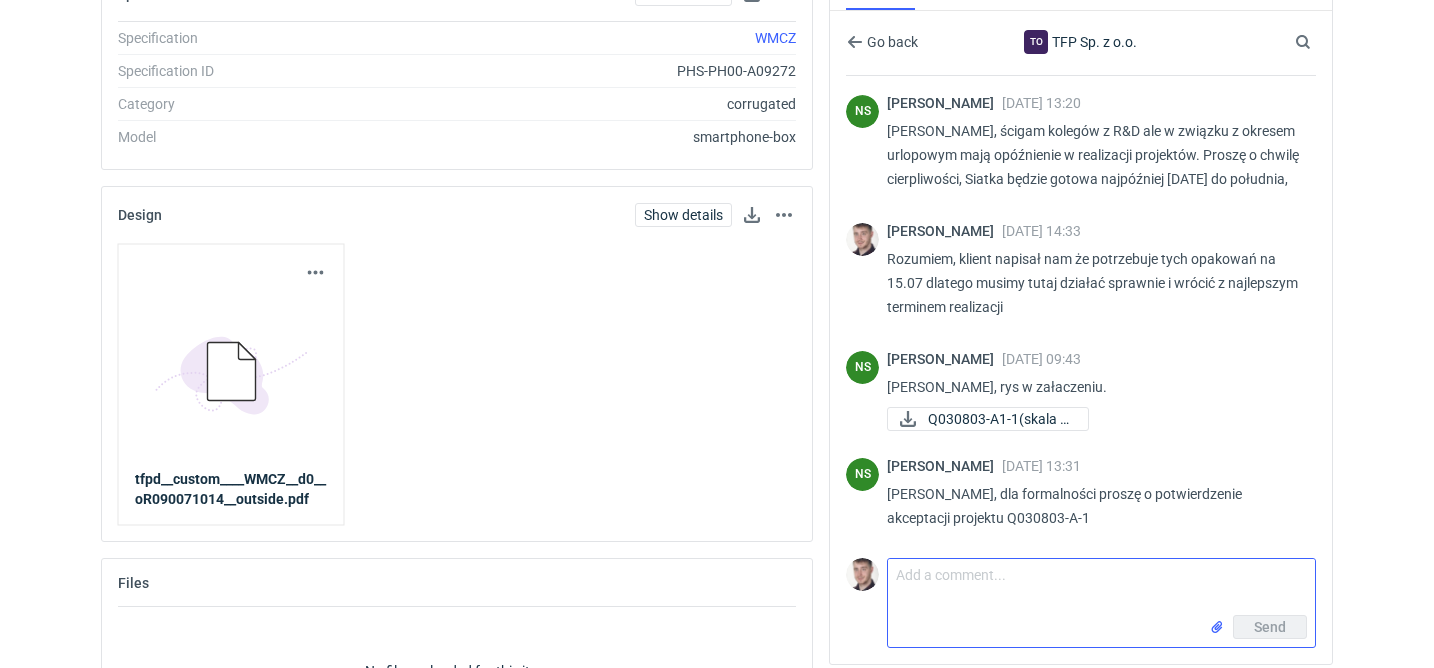click on "Comment message" at bounding box center [1101, 587] 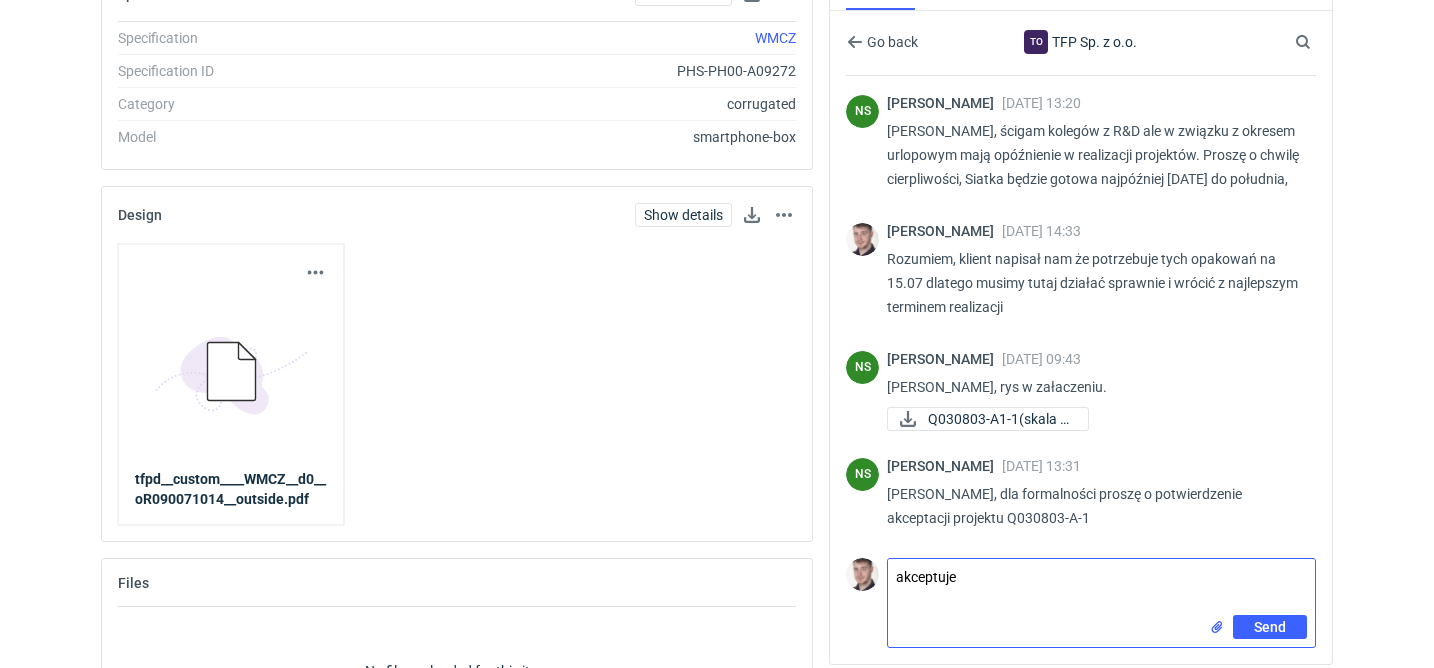 type on "akceptuje" 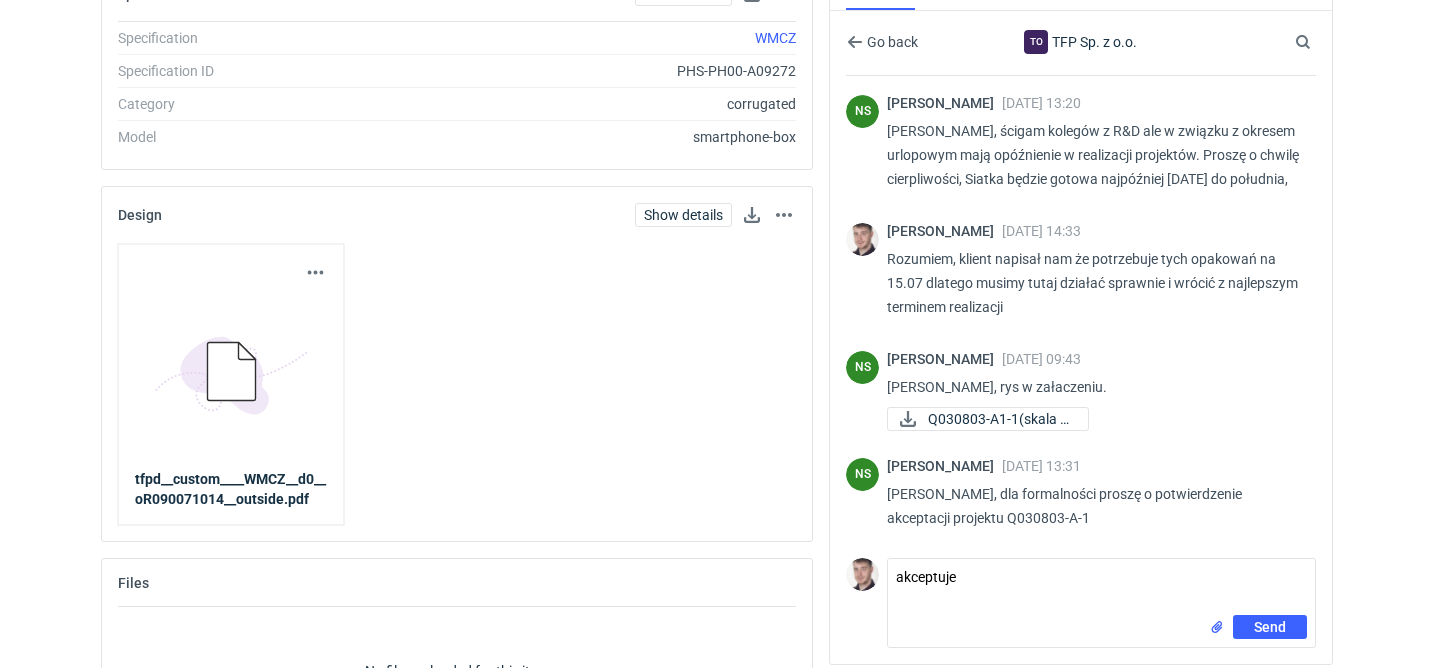 type 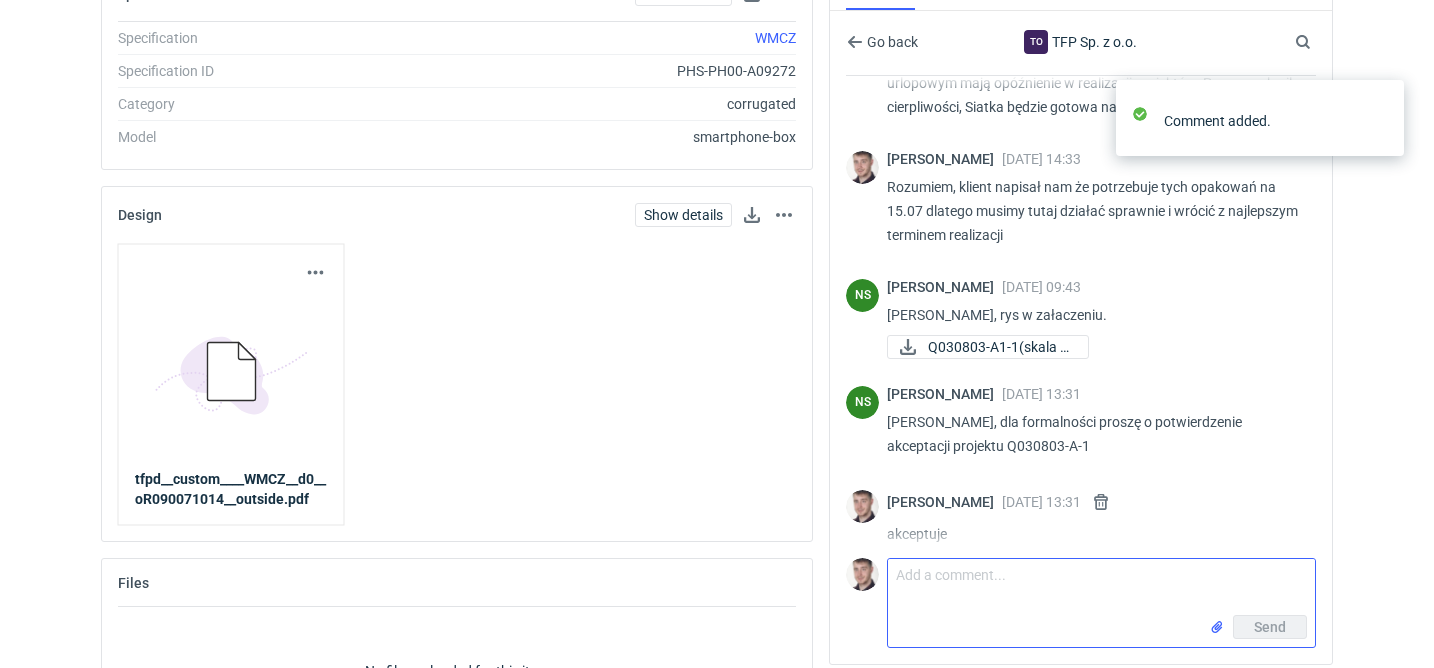 scroll, scrollTop: 2194, scrollLeft: 0, axis: vertical 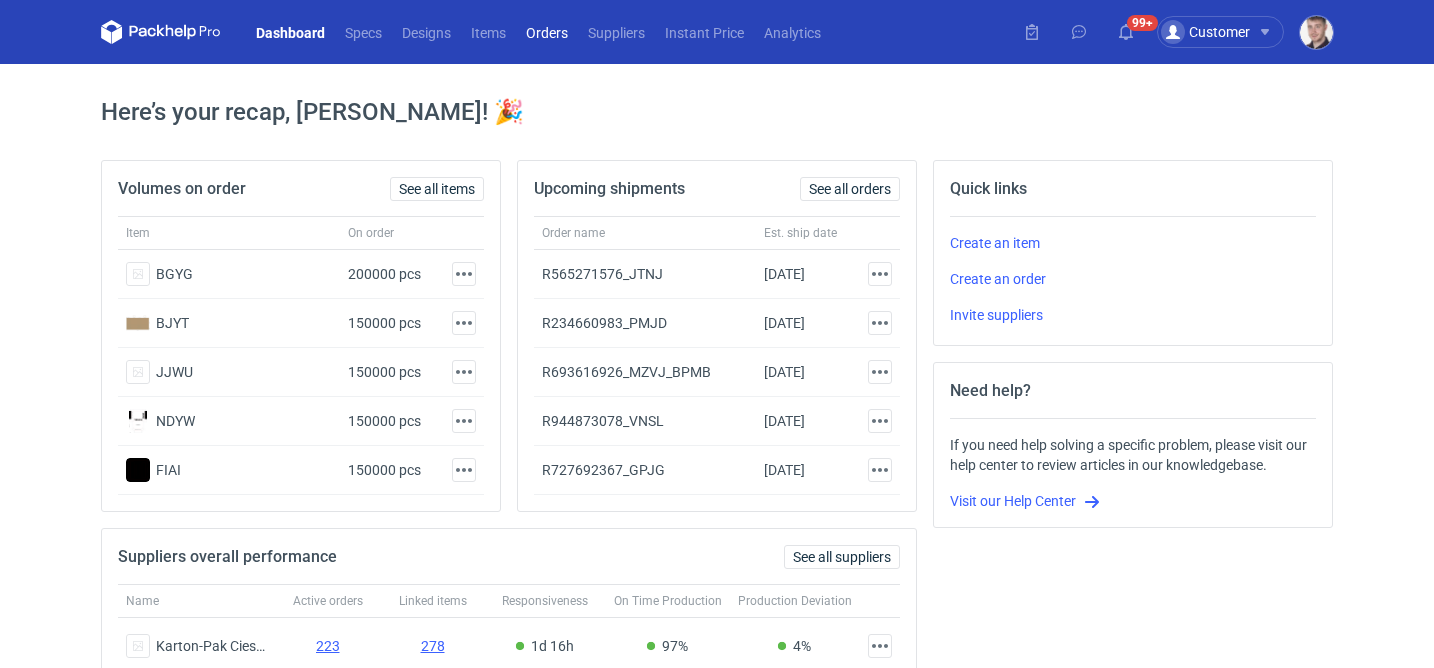 click on "Orders" at bounding box center [547, 32] 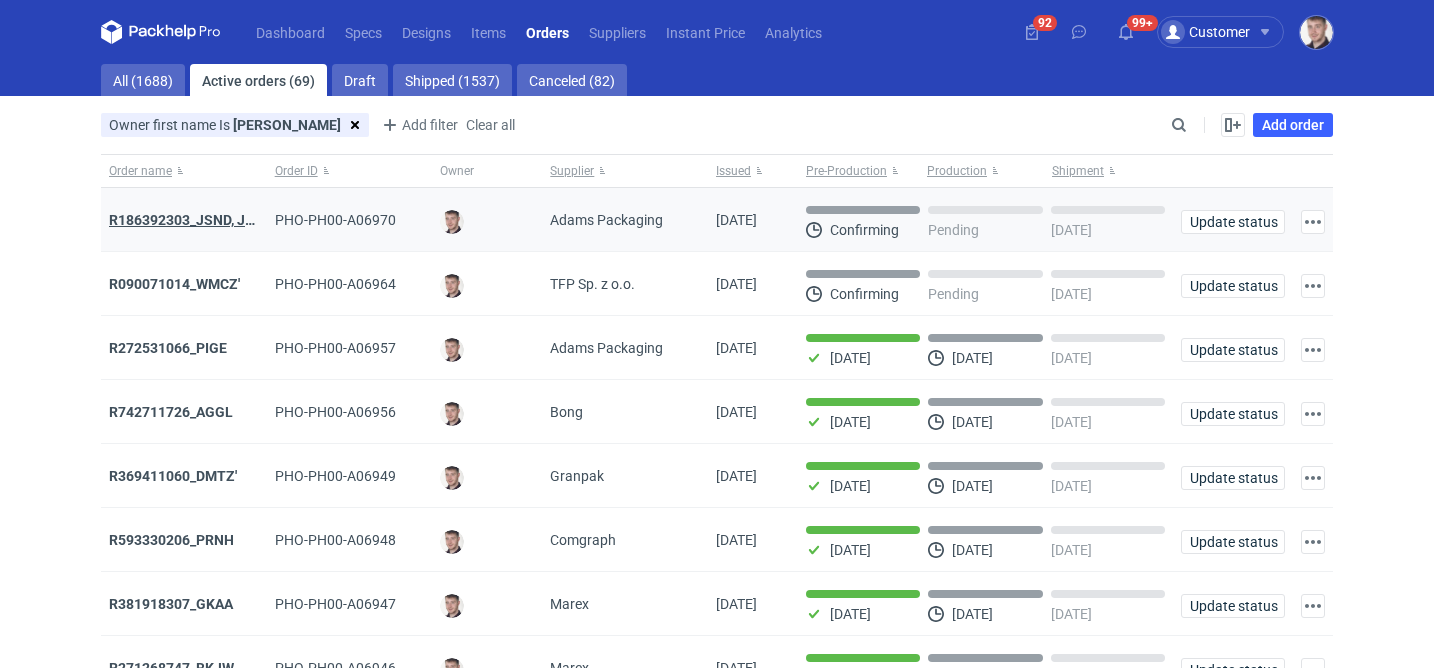 click on "R186392303_JSND, JYFT" at bounding box center [190, 220] 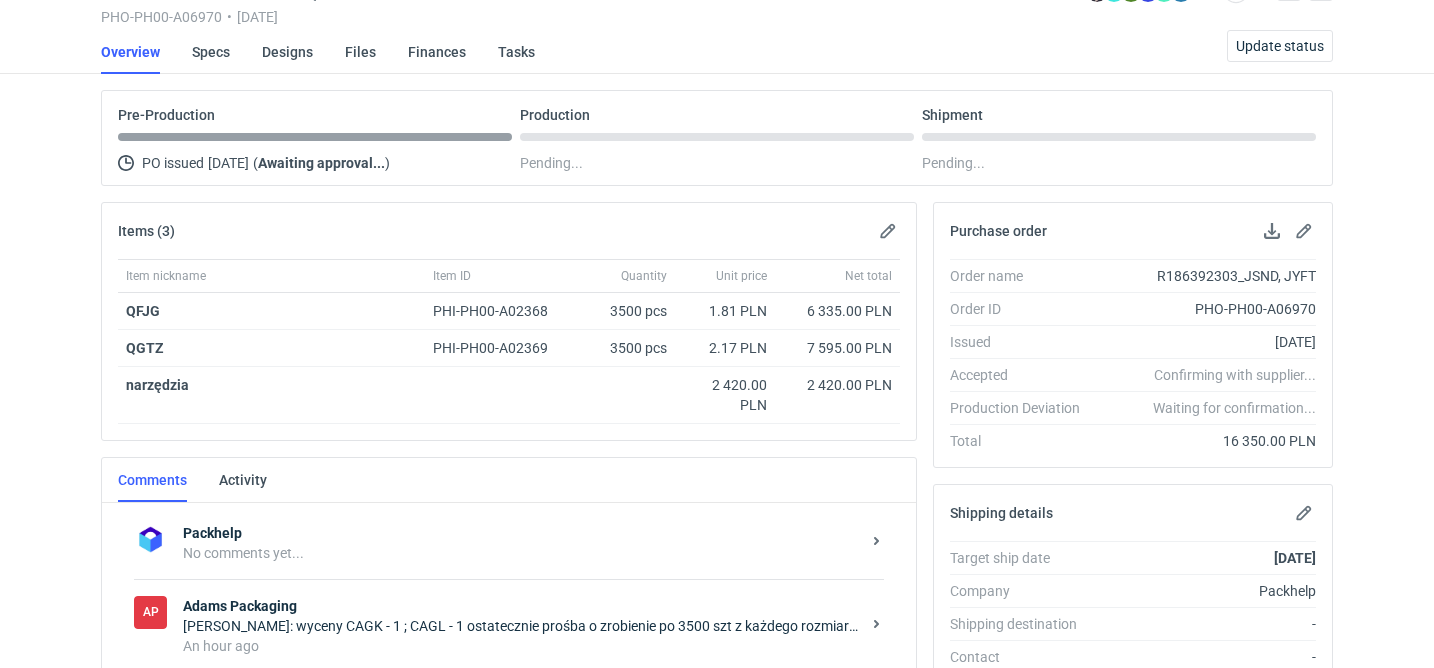 scroll, scrollTop: 104, scrollLeft: 0, axis: vertical 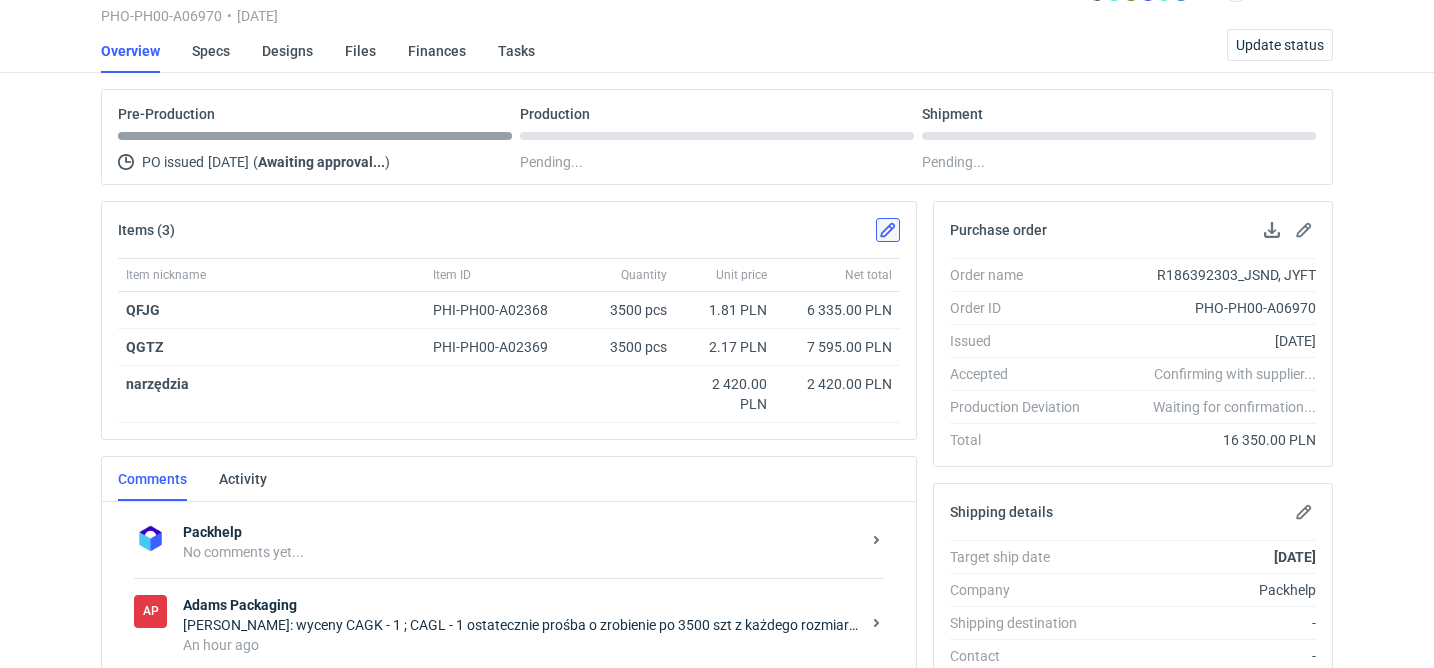 click at bounding box center [888, 230] 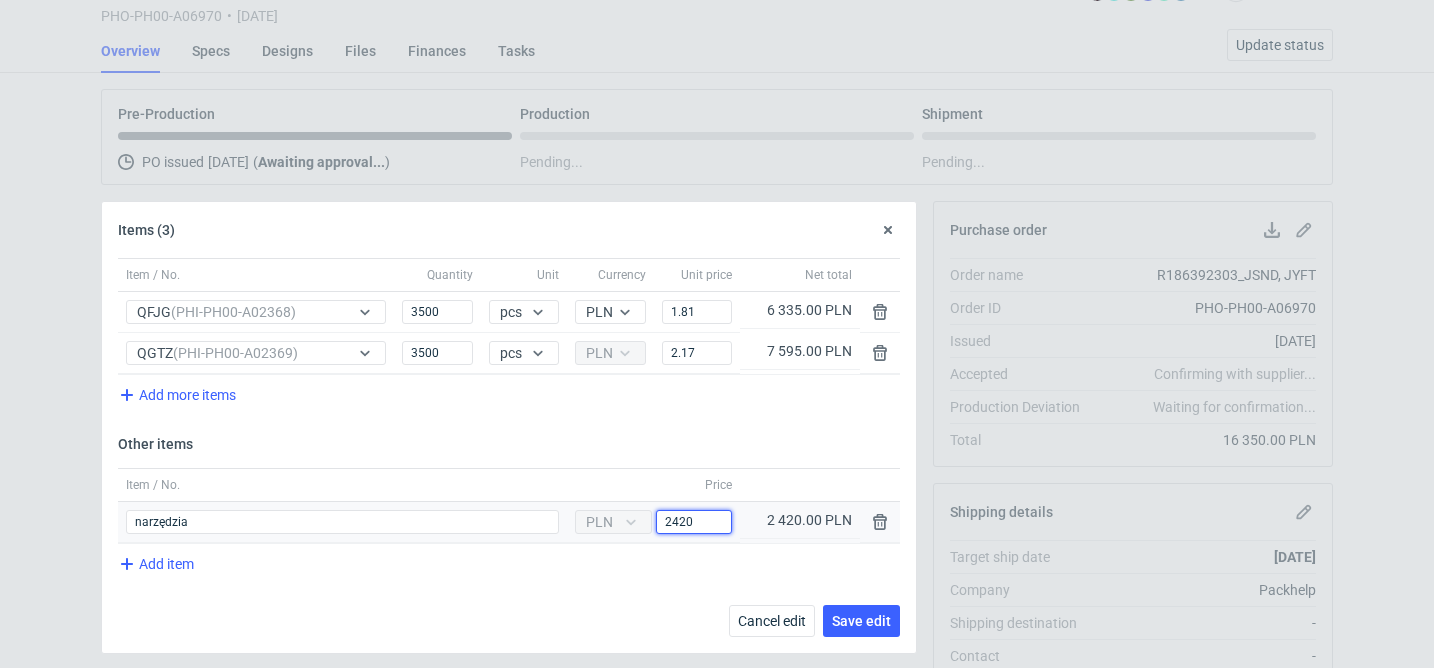 click on "2420" at bounding box center (694, 522) 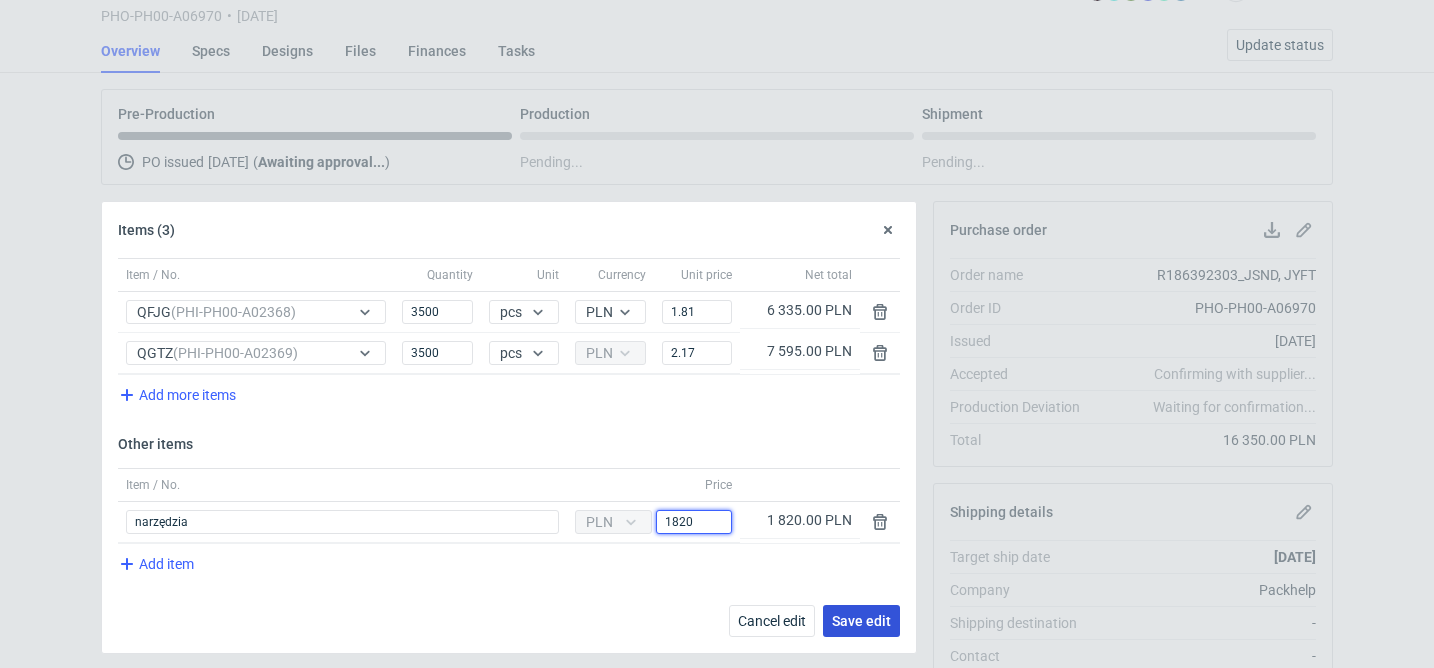 type on "1820" 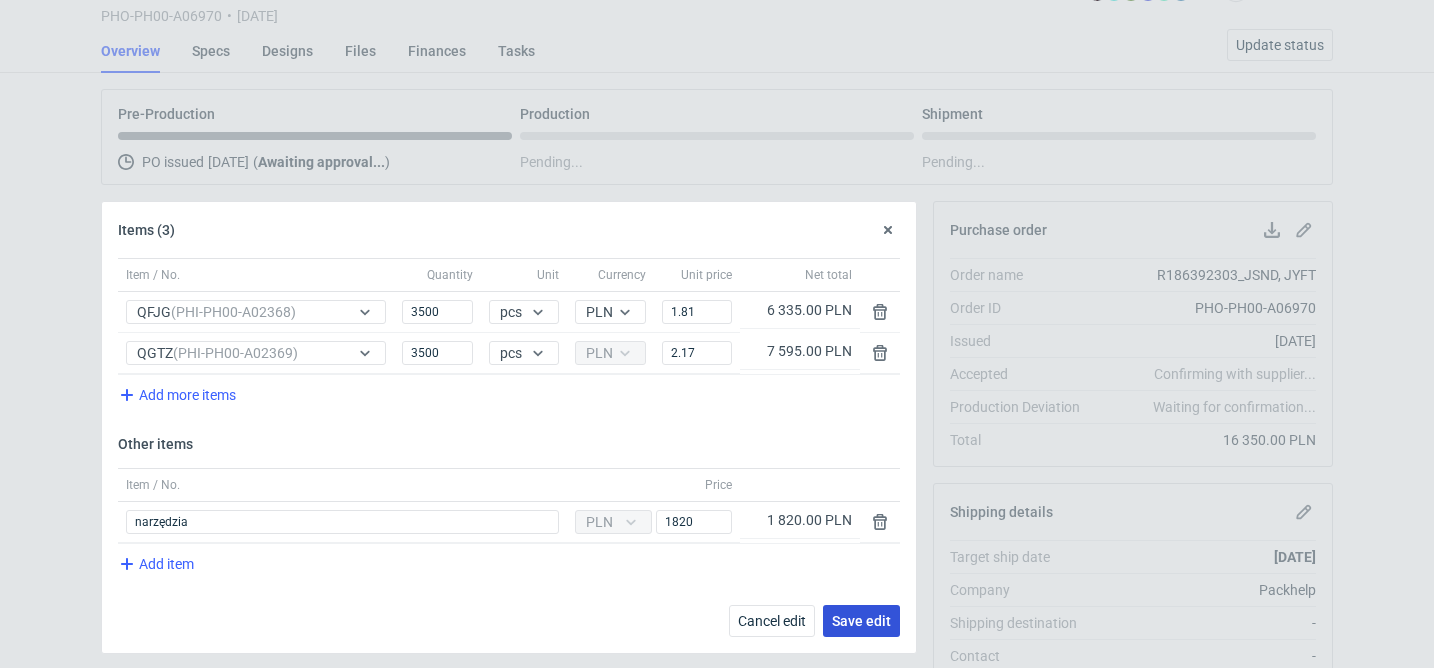 click on "Save edit" at bounding box center [861, 621] 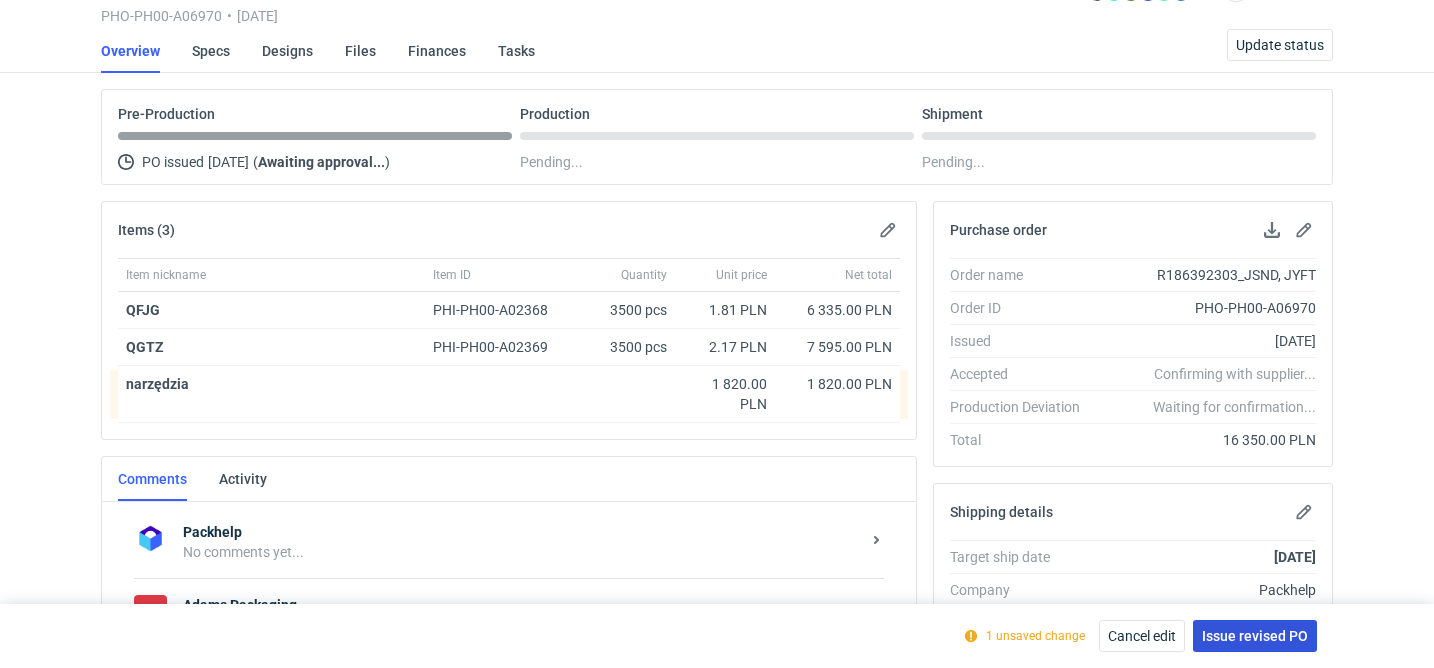 click on "Issue revised PO" at bounding box center (1255, 636) 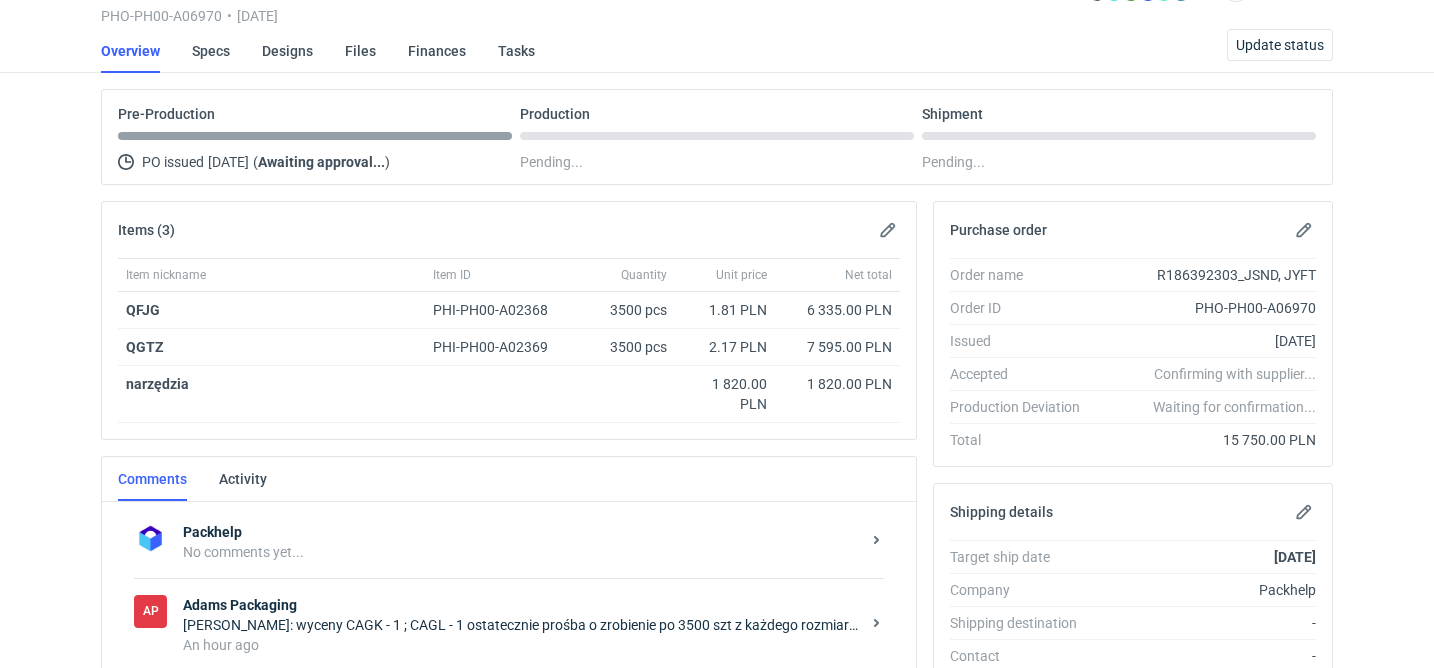 click on "AP Adams Packaging Maciej Sikora: wyceny CAGK - 1 ; CAGL - 1
ostatecznie prośba o zrobienie po 3500 szt z każdego rozmiaru
JYFT 260x200x105mm
JSND 350x260x100mm An hour ago" at bounding box center [509, 624] 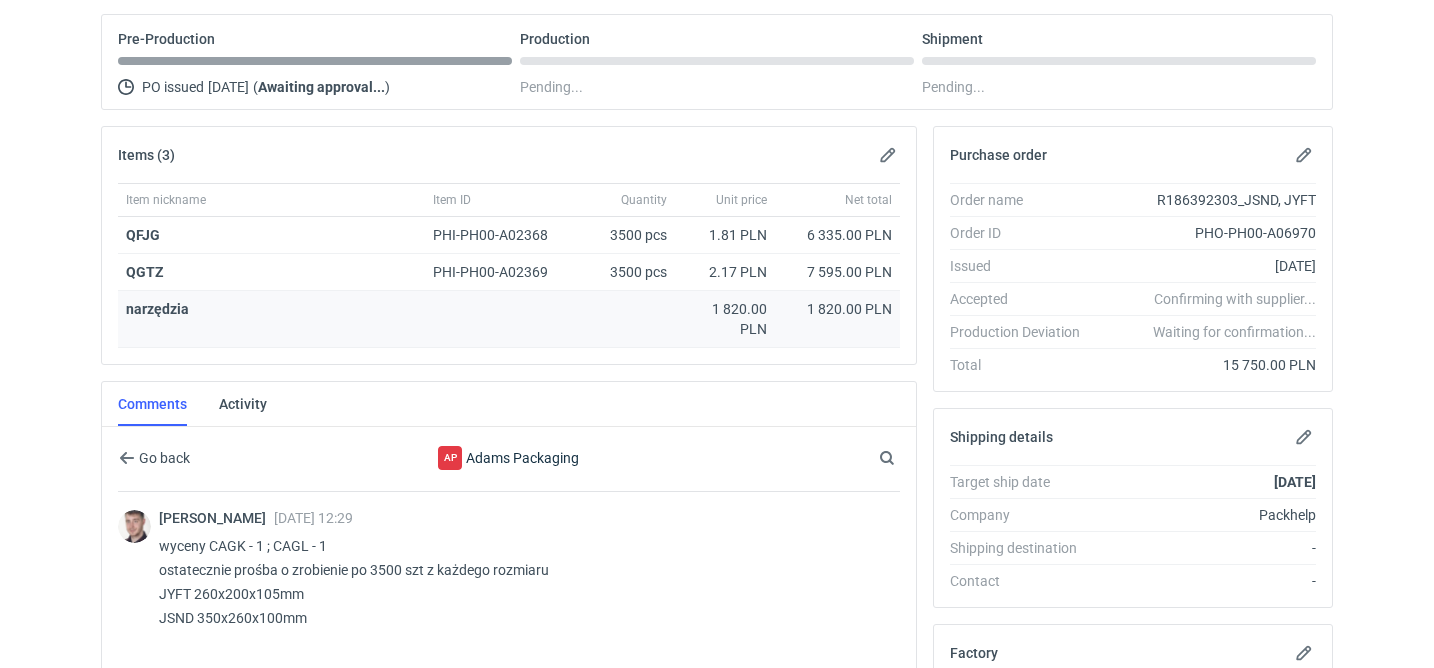 scroll, scrollTop: 0, scrollLeft: 0, axis: both 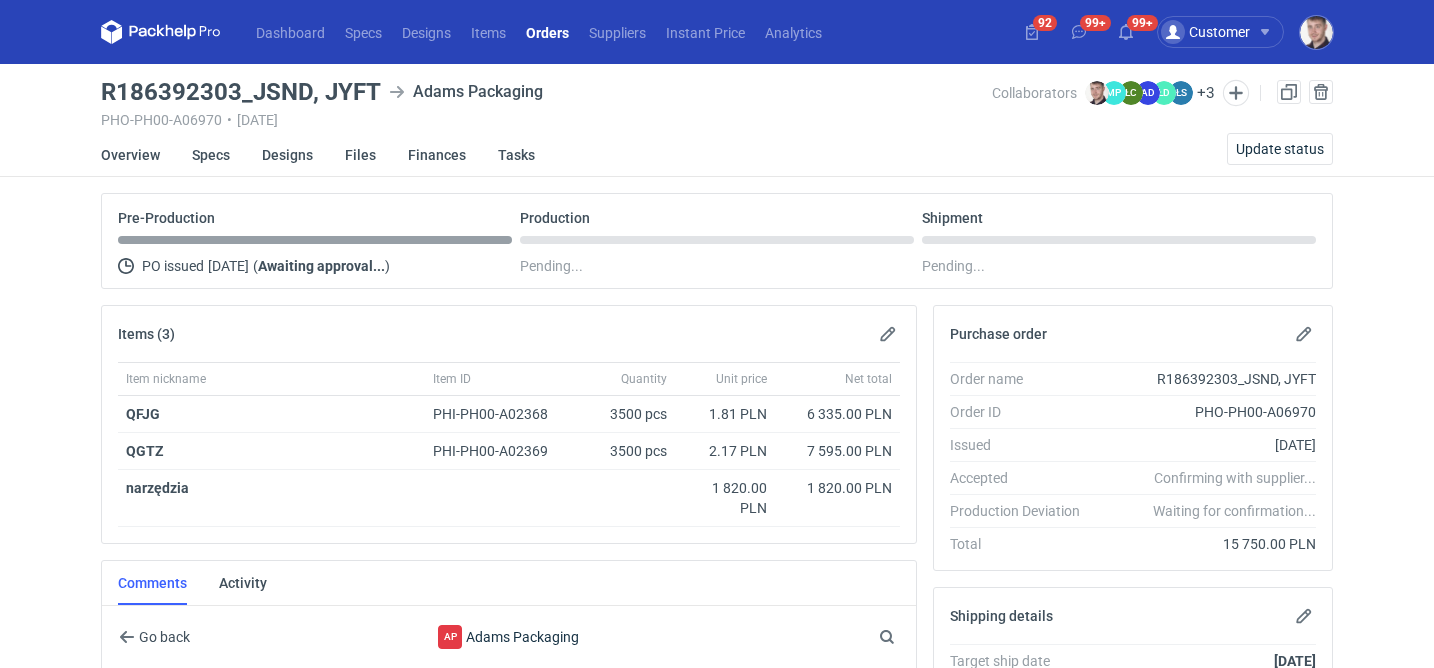 click on "Orders" at bounding box center (547, 32) 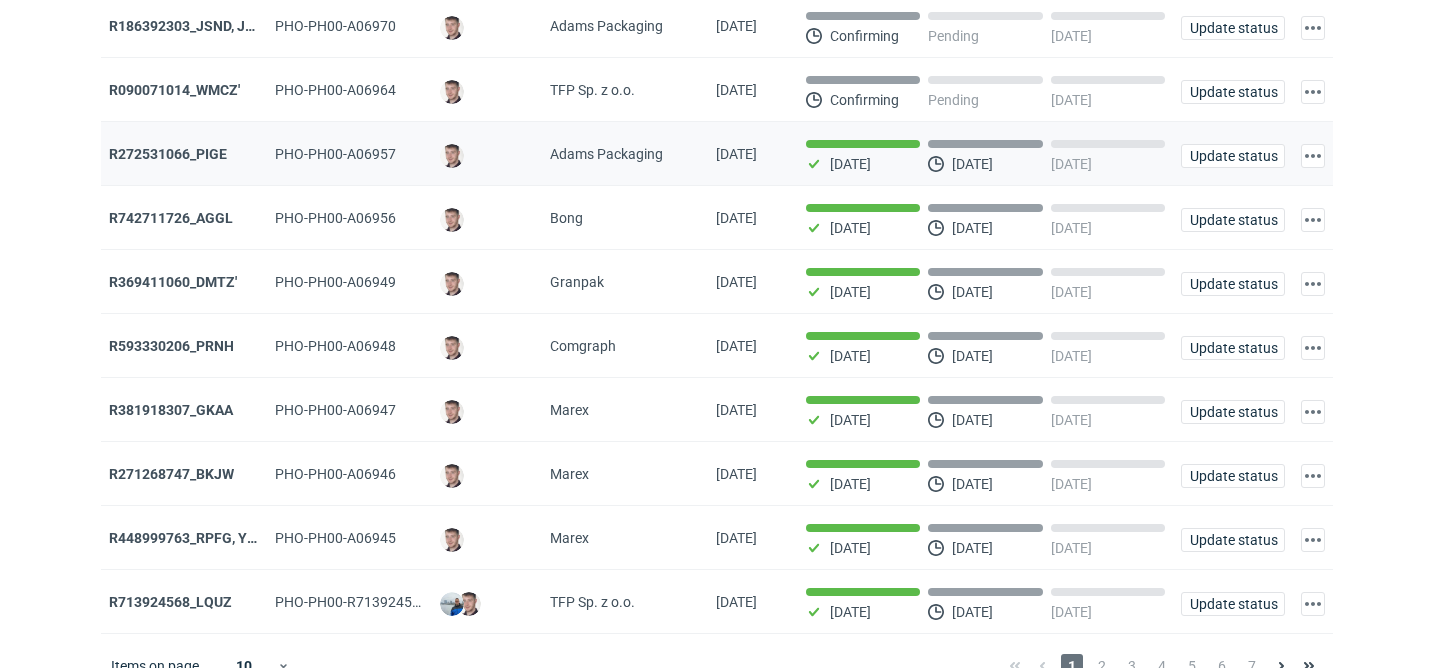 scroll, scrollTop: 229, scrollLeft: 0, axis: vertical 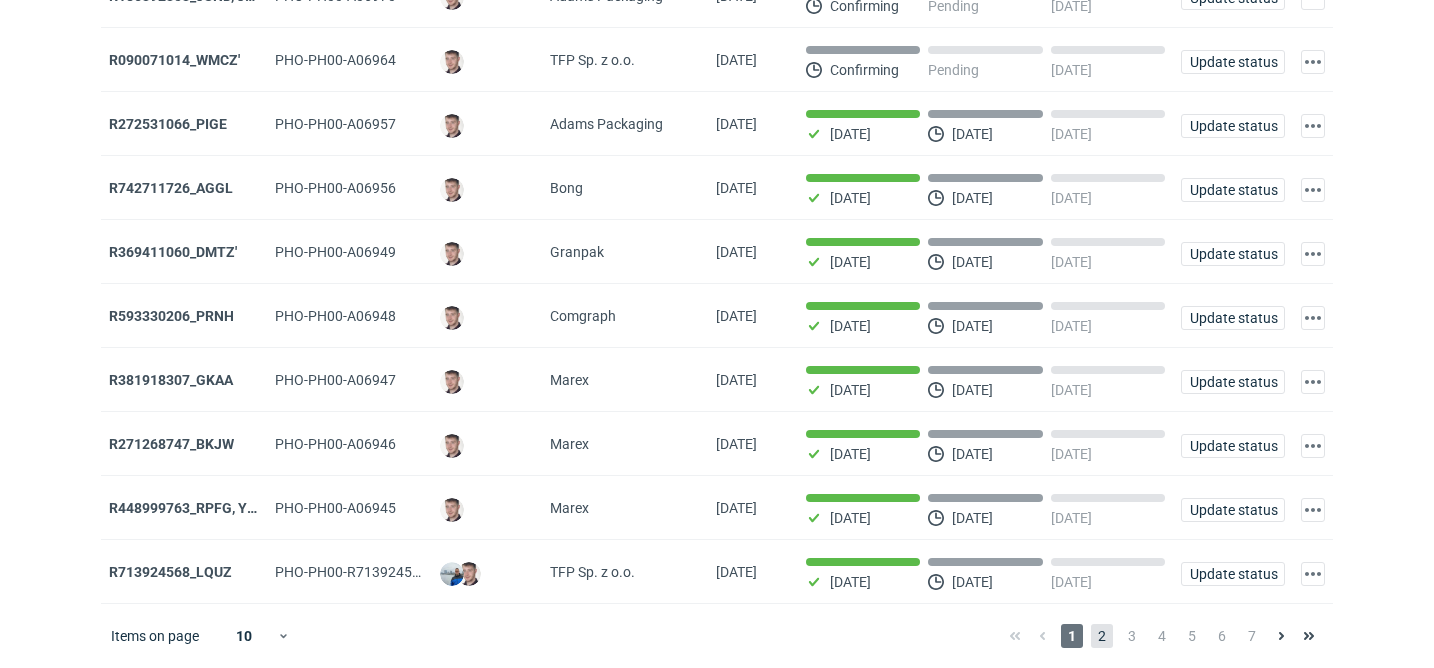 click on "2" at bounding box center [1102, 636] 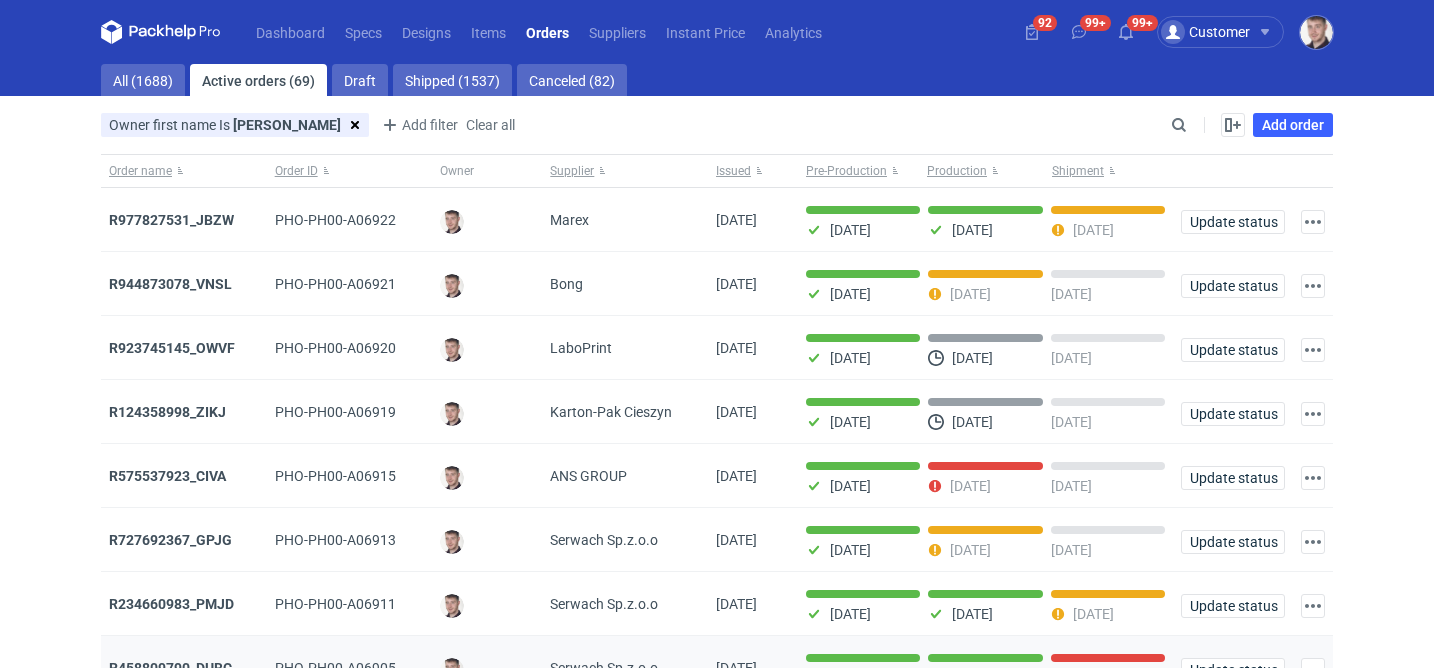 scroll, scrollTop: 229, scrollLeft: 0, axis: vertical 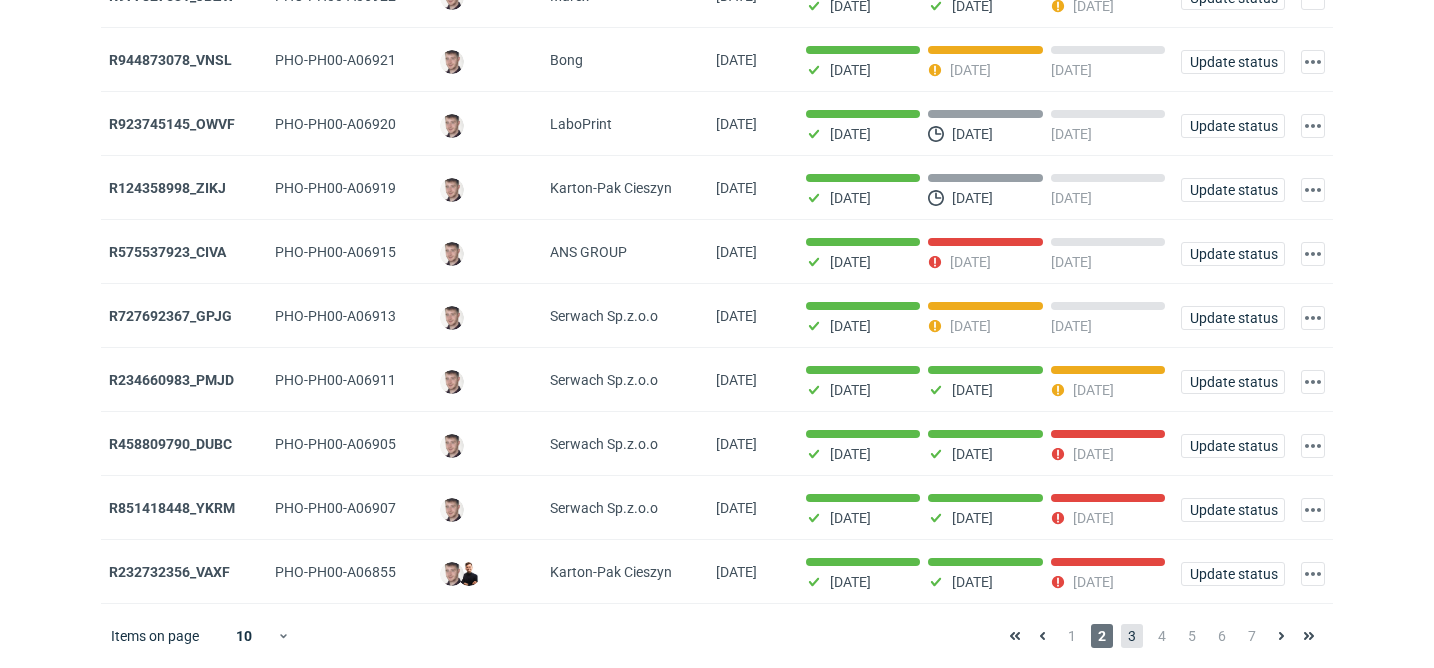 click on "3" at bounding box center (1132, 636) 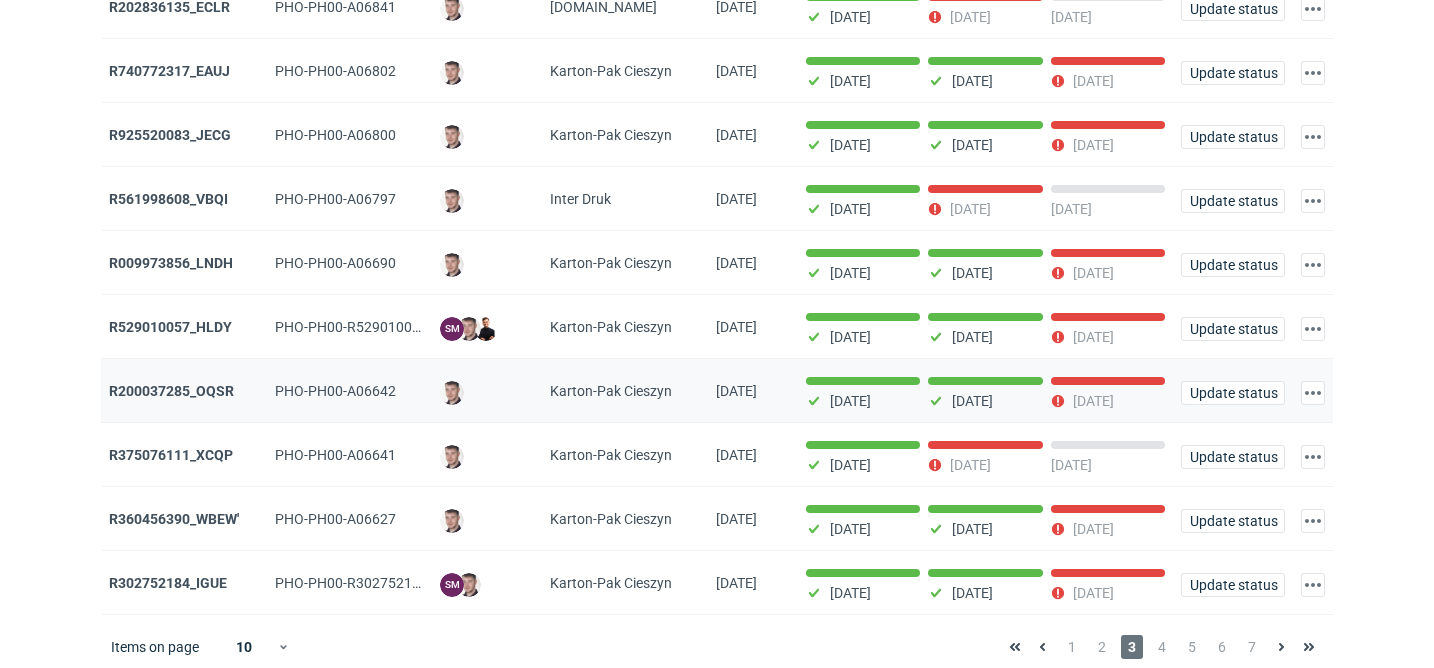 scroll, scrollTop: 229, scrollLeft: 0, axis: vertical 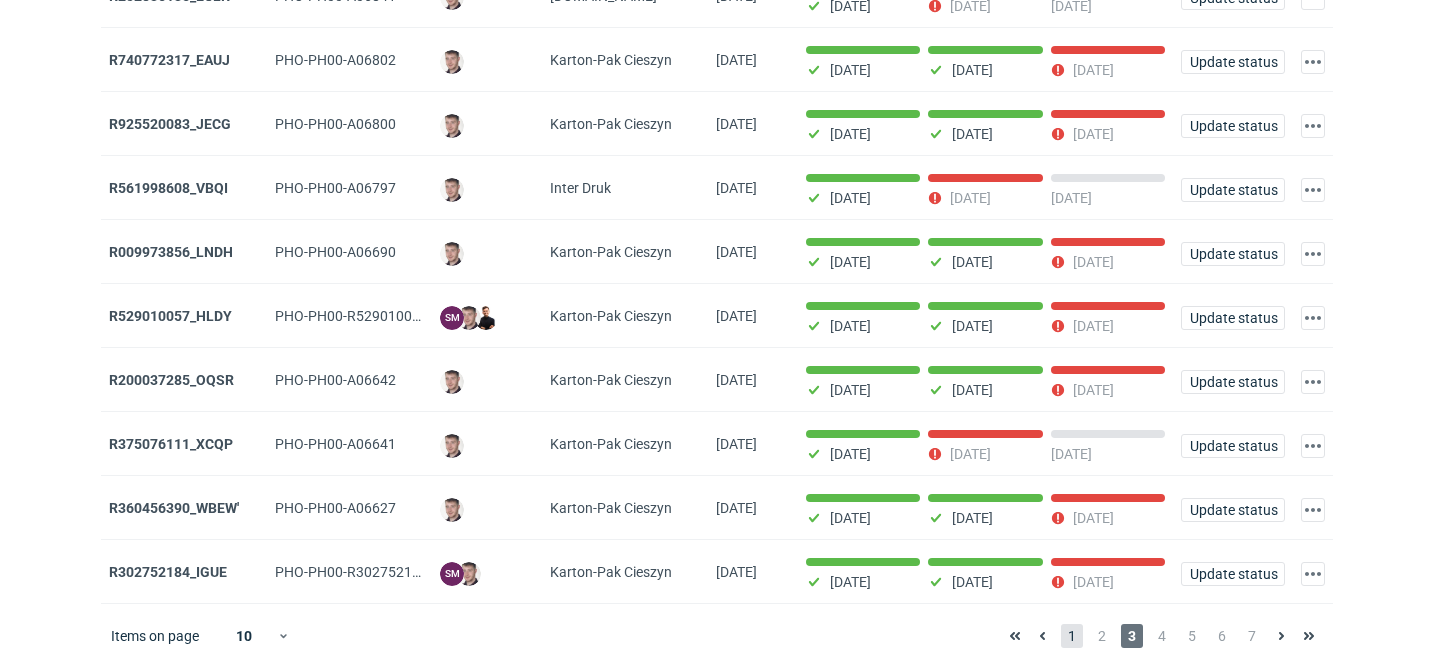 click on "1" at bounding box center [1072, 636] 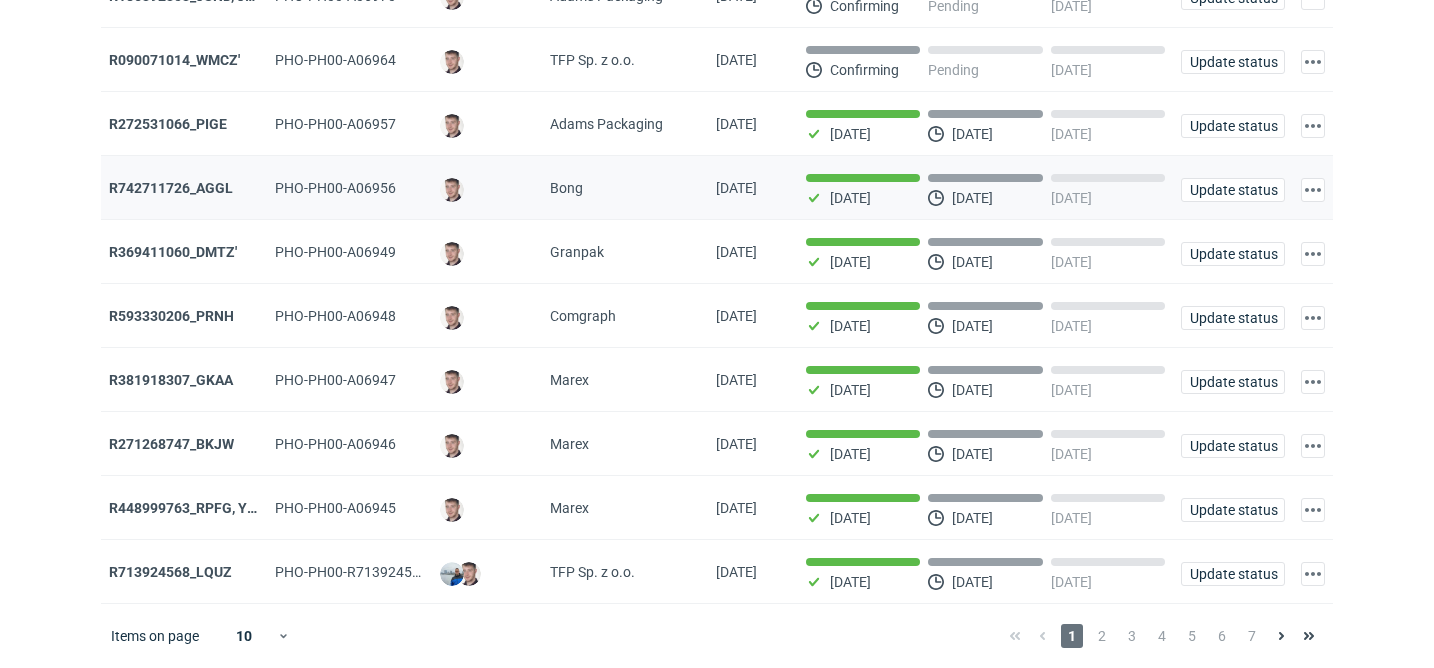 scroll, scrollTop: 0, scrollLeft: 0, axis: both 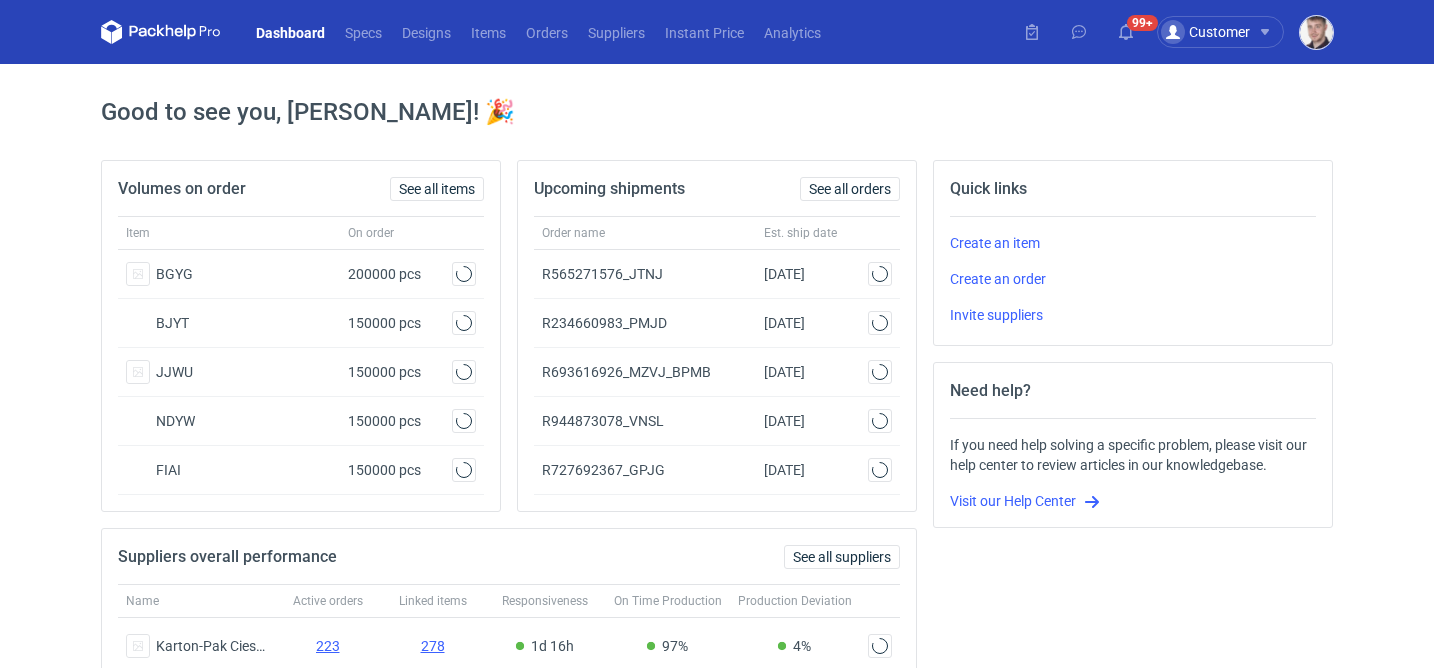 click at bounding box center (1316, 32) 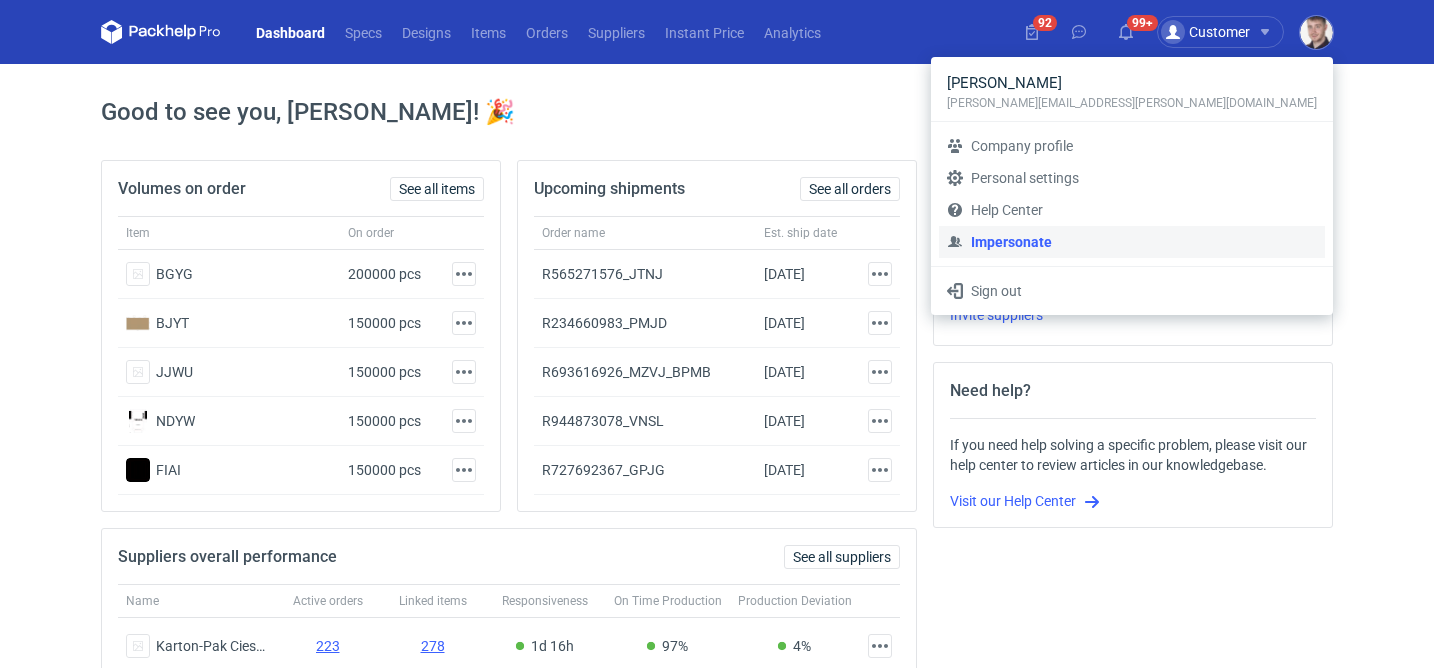 click on "Impersonate" at bounding box center [1132, 242] 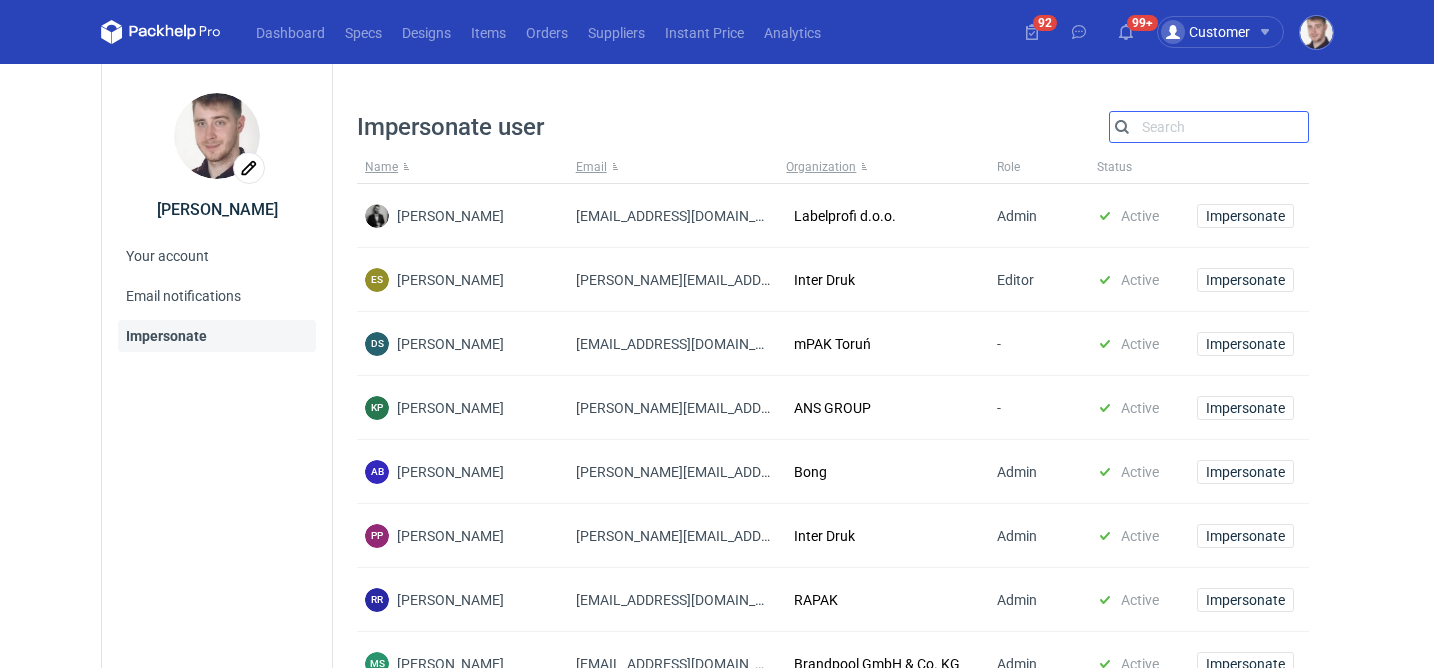 click on "Search" at bounding box center (1209, 127) 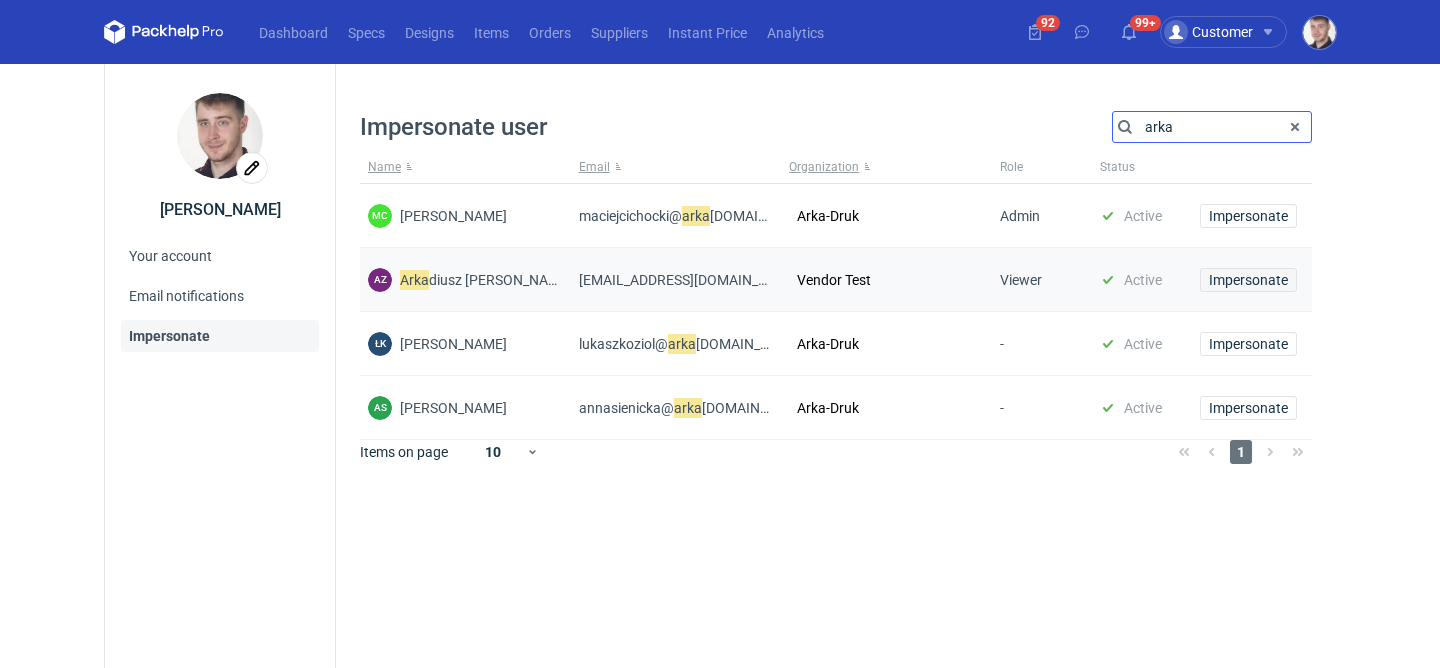type on "arka" 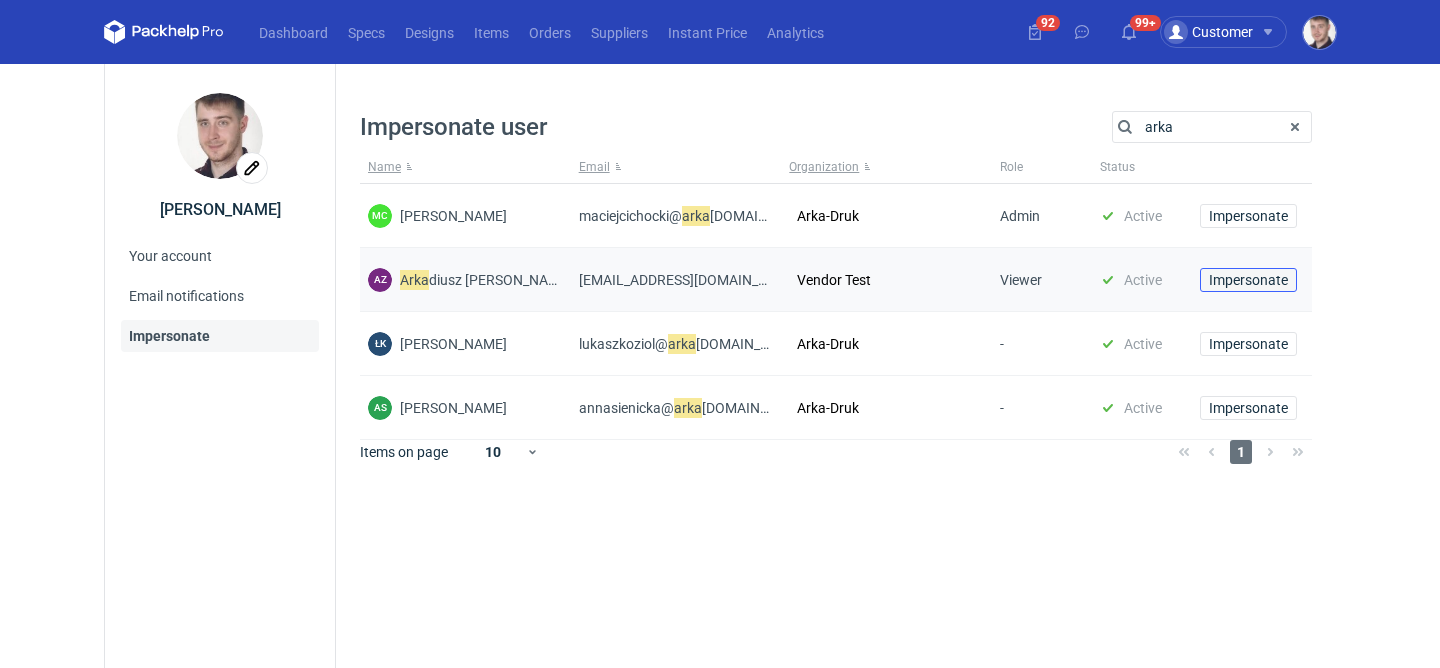 click on "Impersonate" at bounding box center [1248, 280] 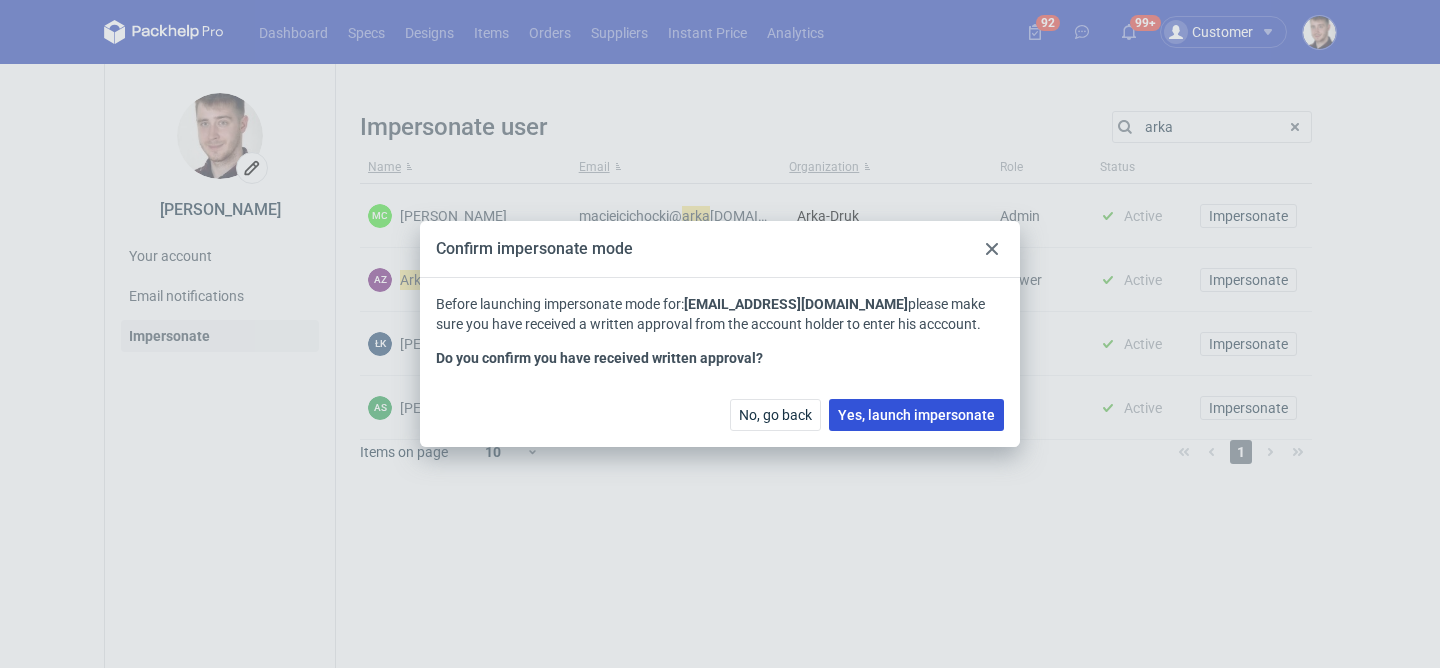 click on "Yes, launch impersonate" at bounding box center [916, 415] 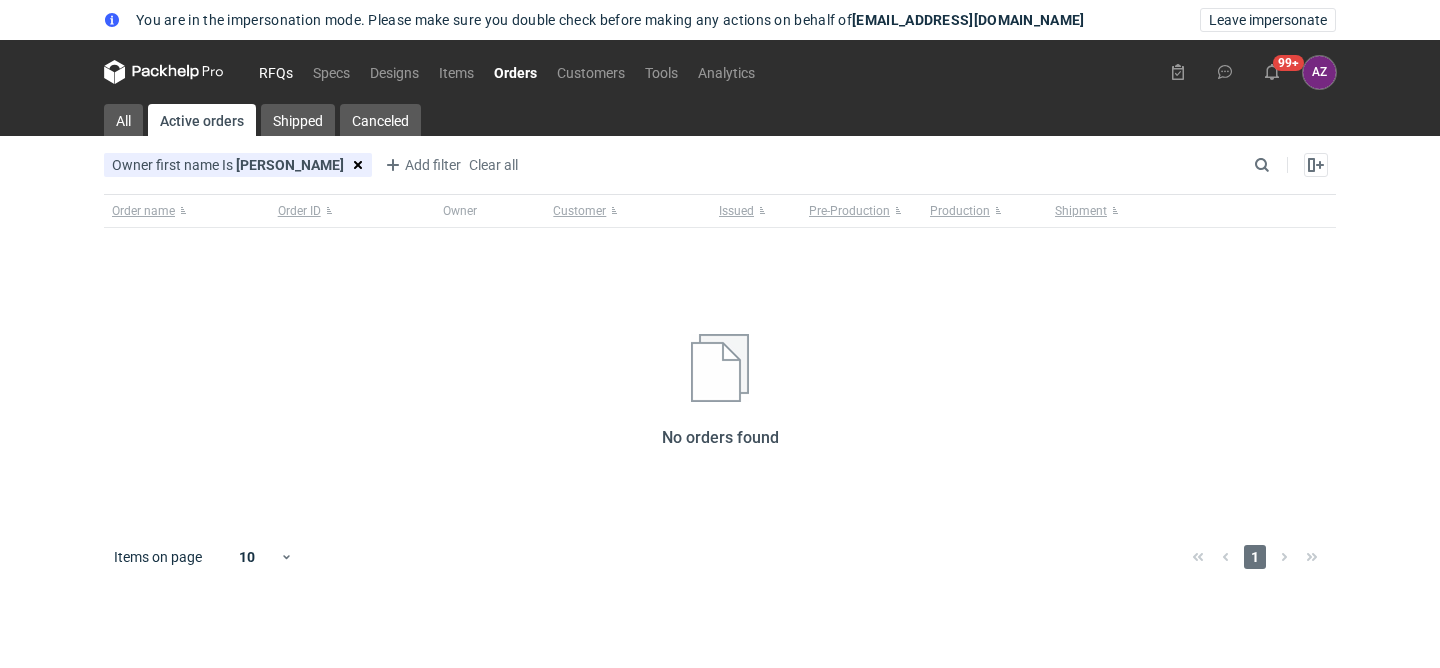 click on "RFQs" at bounding box center [276, 72] 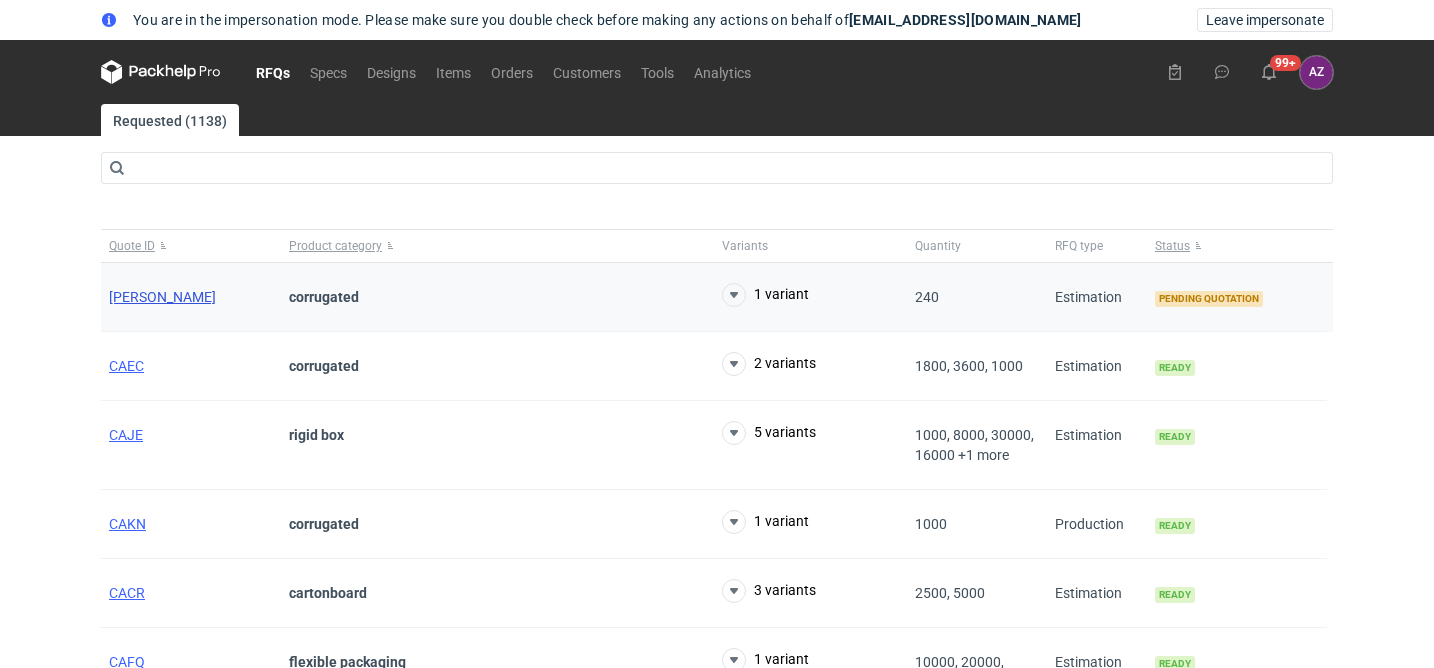click on "CANN" at bounding box center (162, 297) 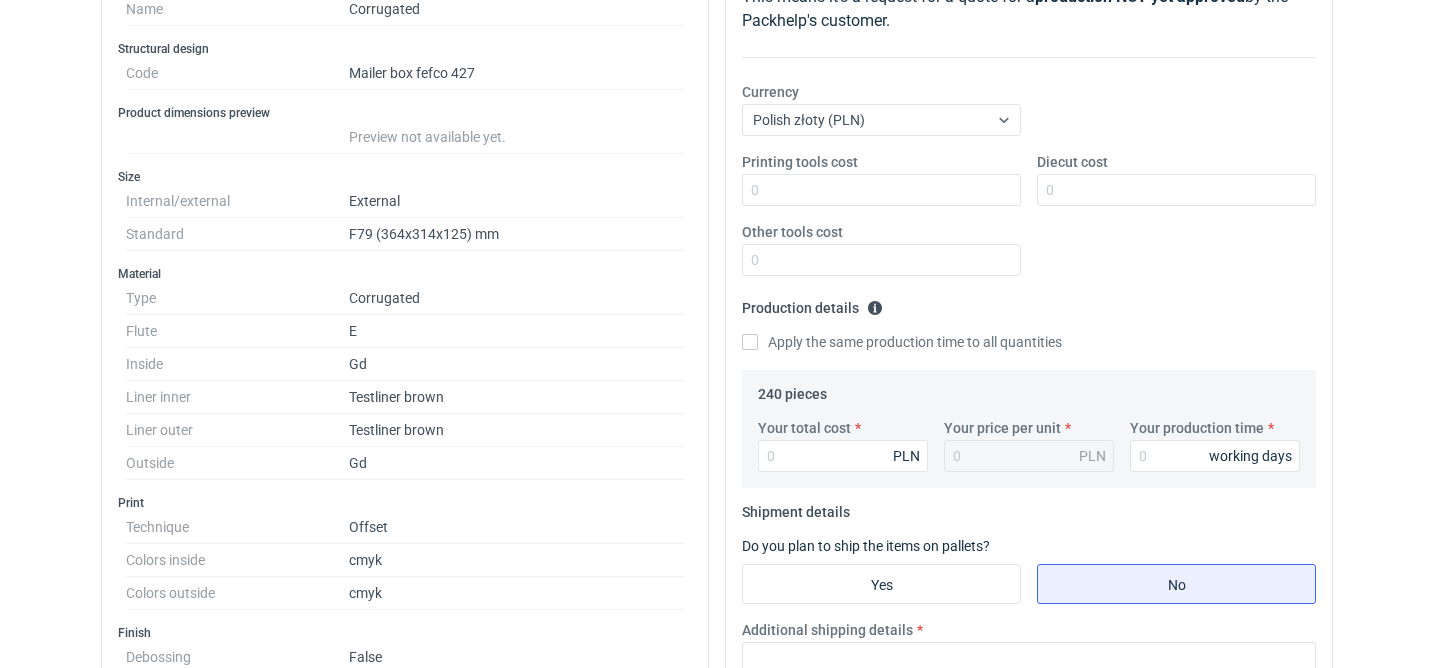 scroll, scrollTop: 372, scrollLeft: 0, axis: vertical 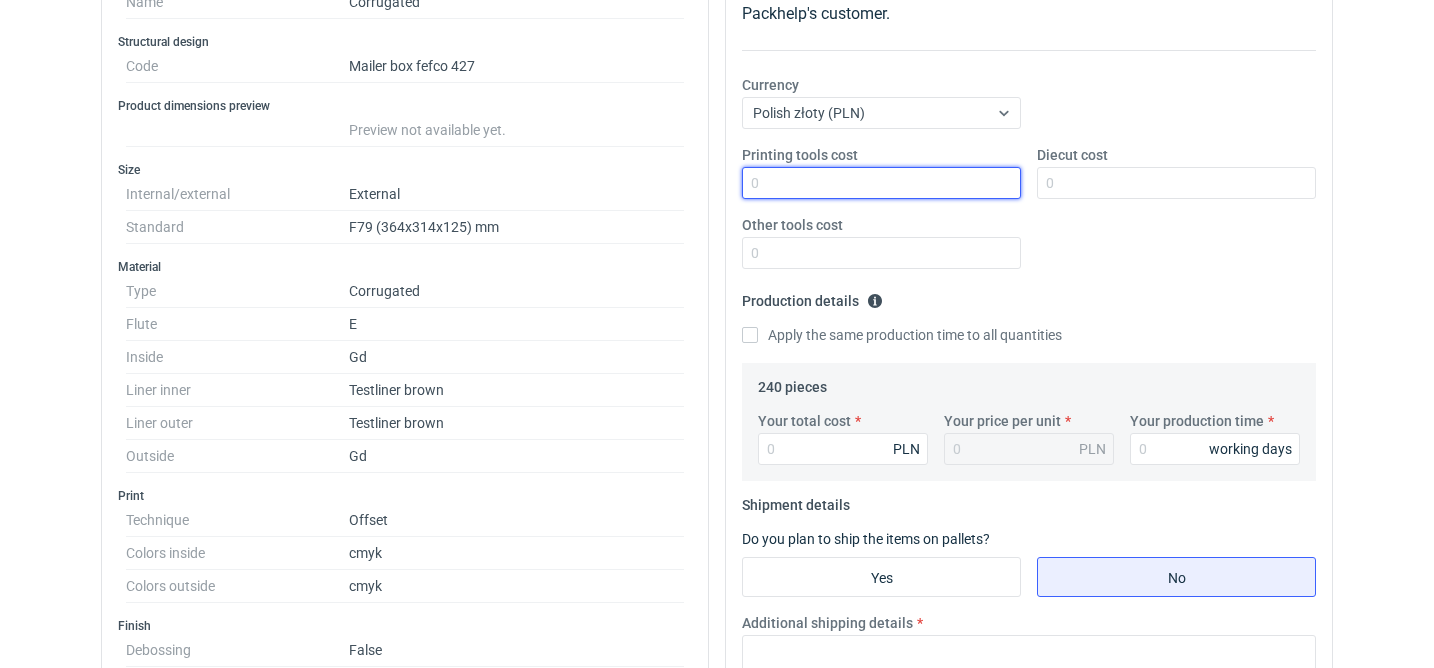 click on "Printing tools cost" at bounding box center (881, 183) 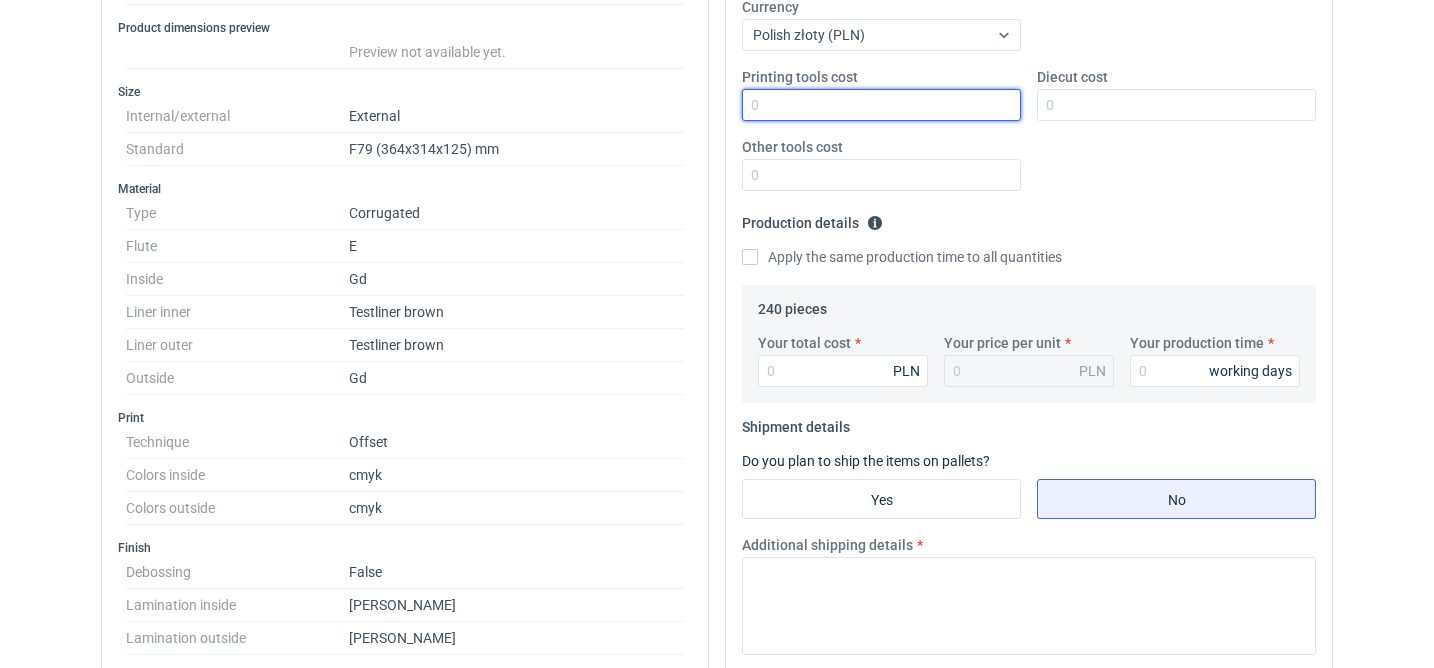 scroll, scrollTop: 453, scrollLeft: 0, axis: vertical 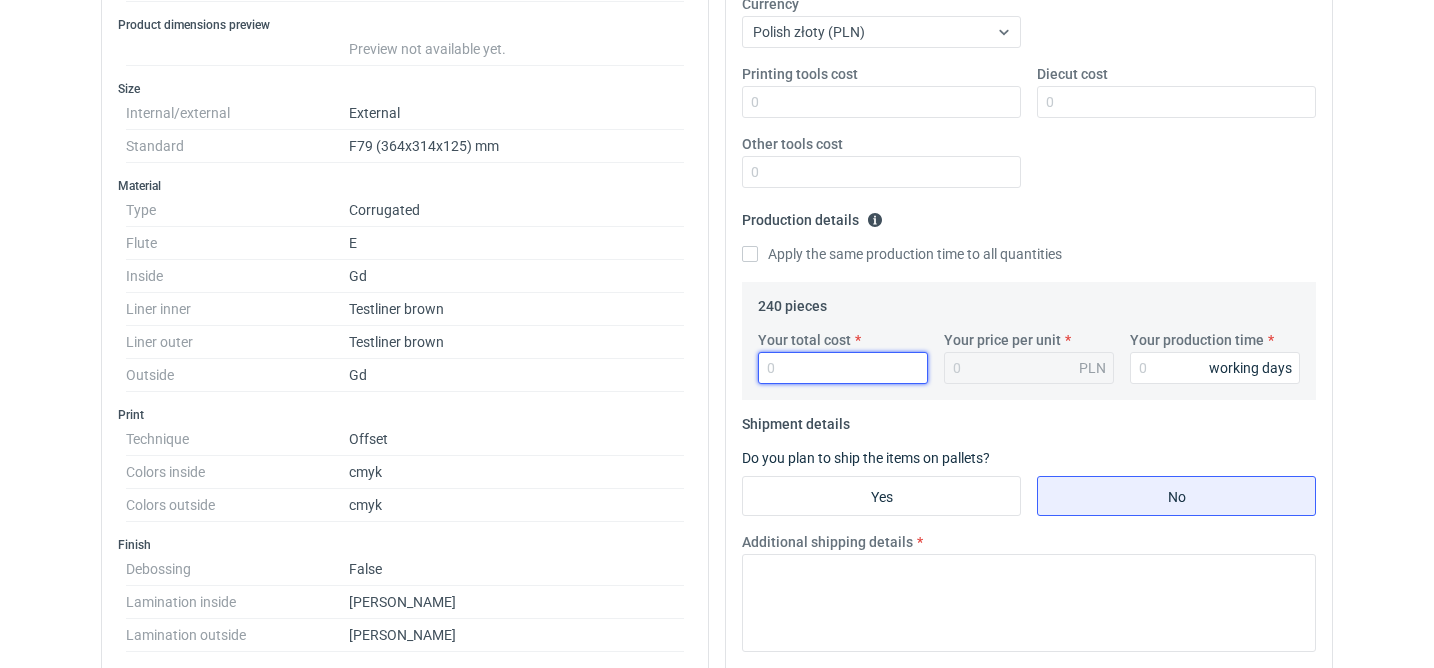 click on "Your total cost" at bounding box center [843, 368] 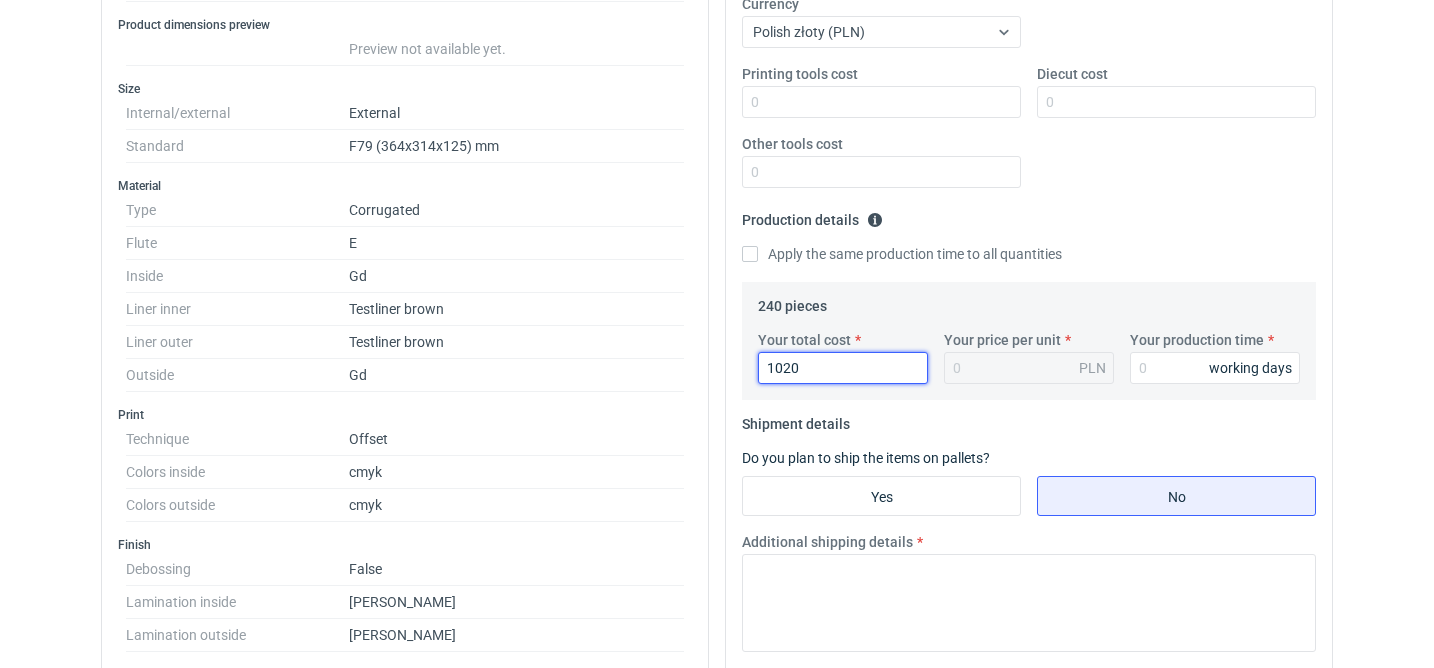 type on "10204" 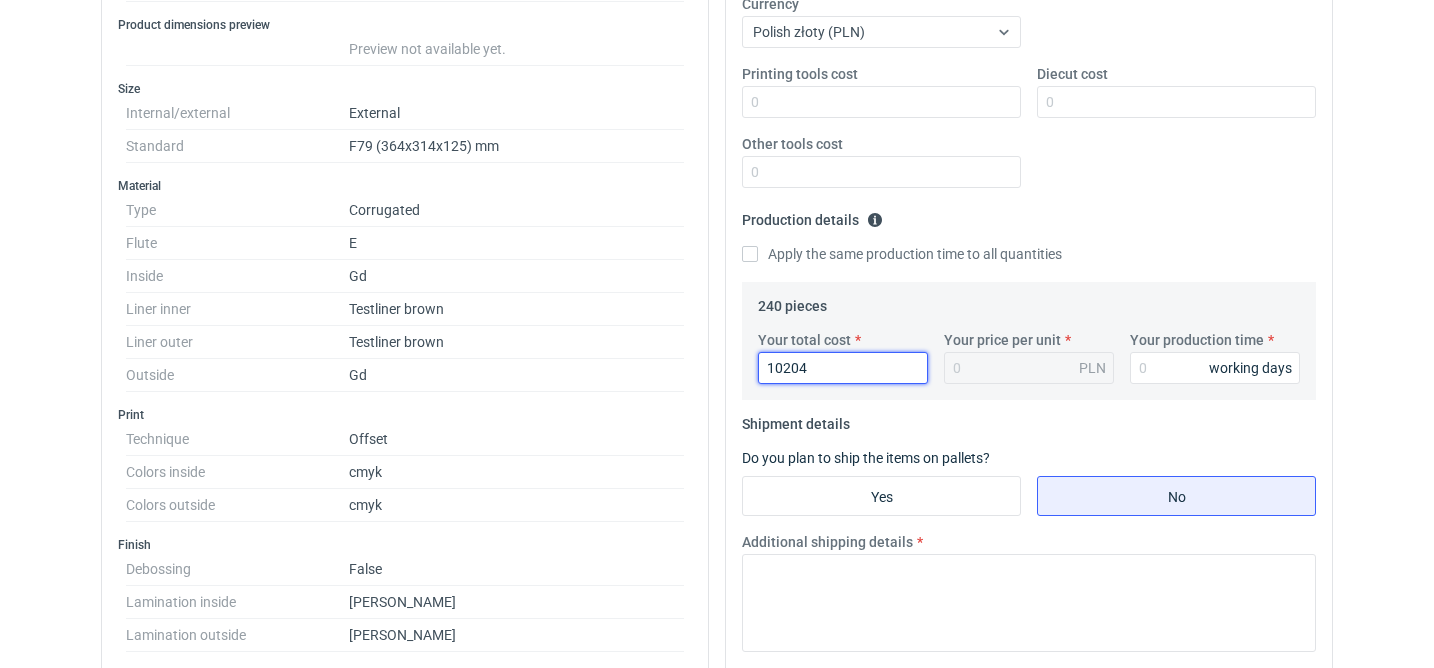 type on "42.52" 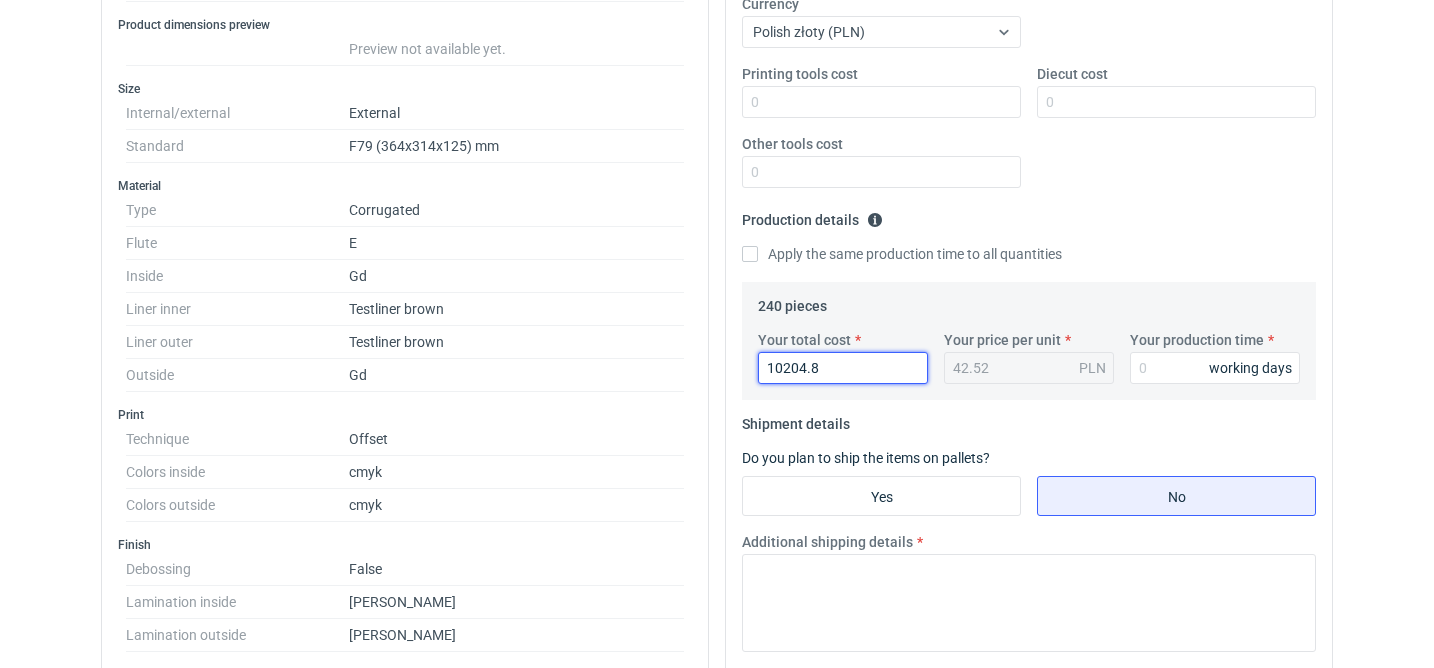 type on "10204.8" 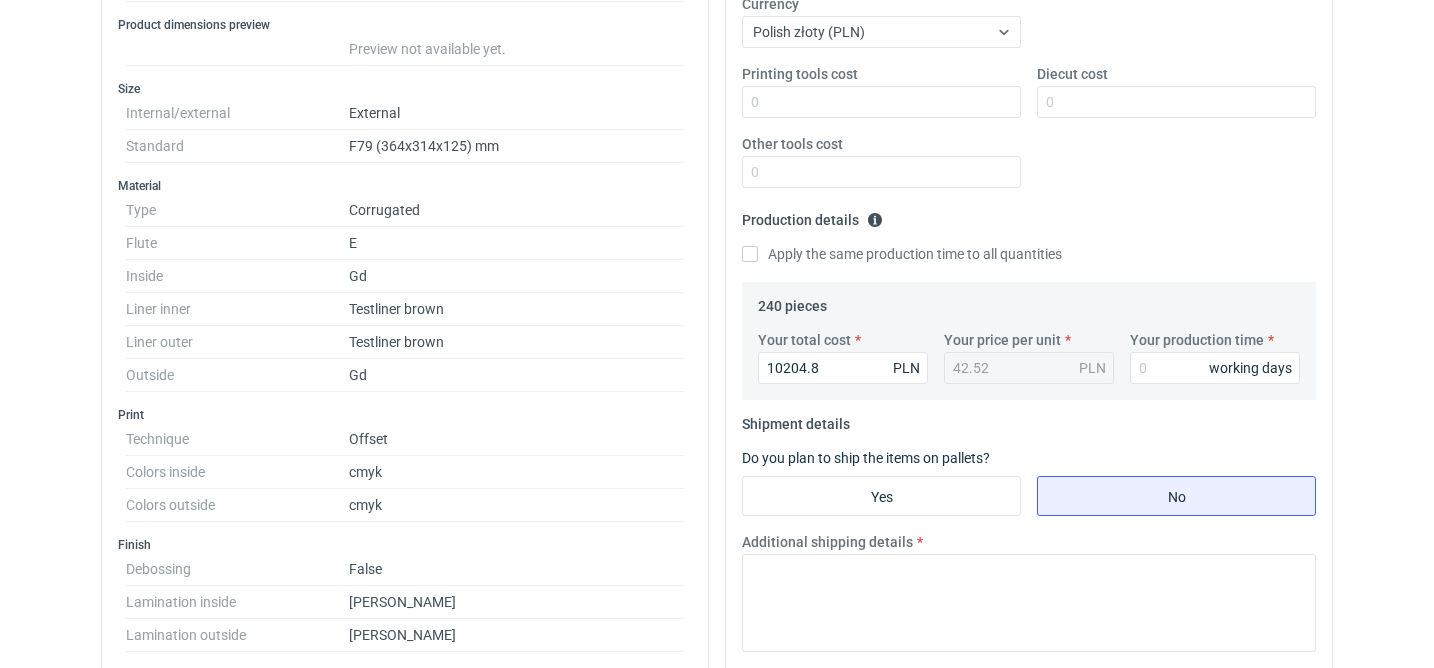 click on "Shipment details Do you plan to ship the items on pallets? Yes No Additional shipping details" at bounding box center (1029, 538) 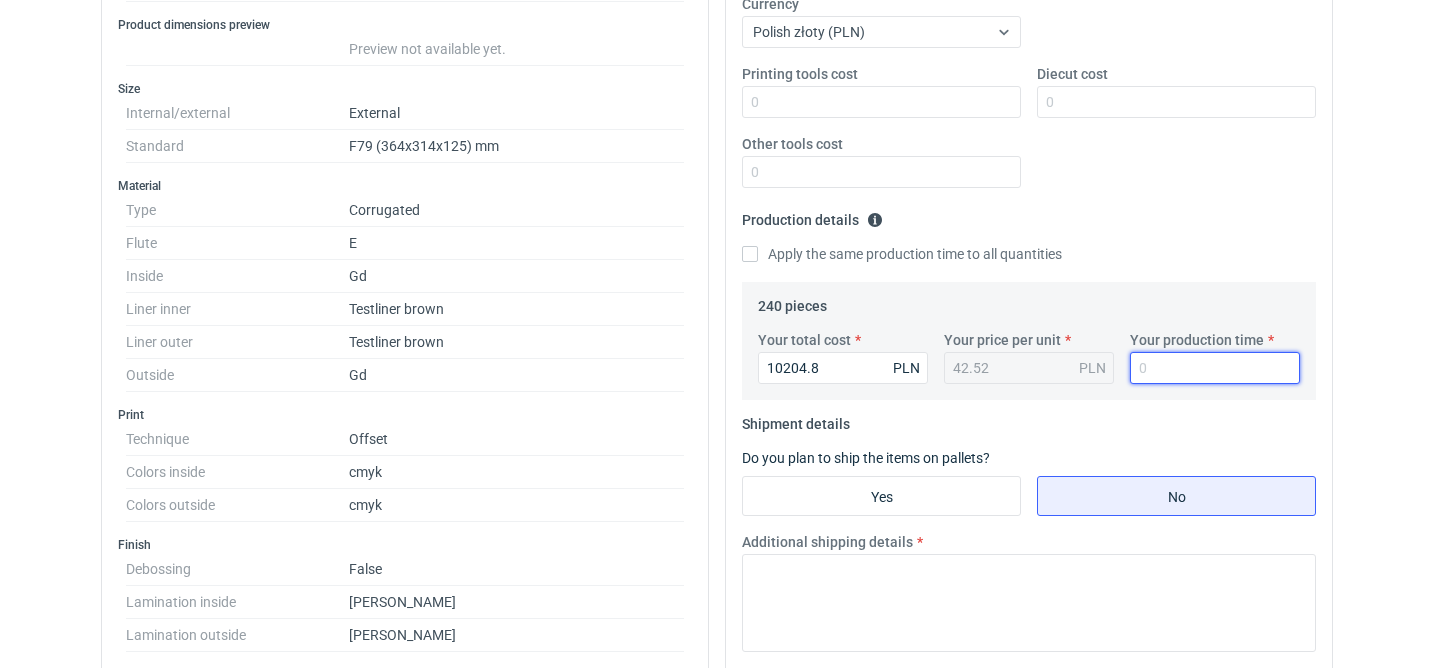 click on "Your production time" at bounding box center [1215, 368] 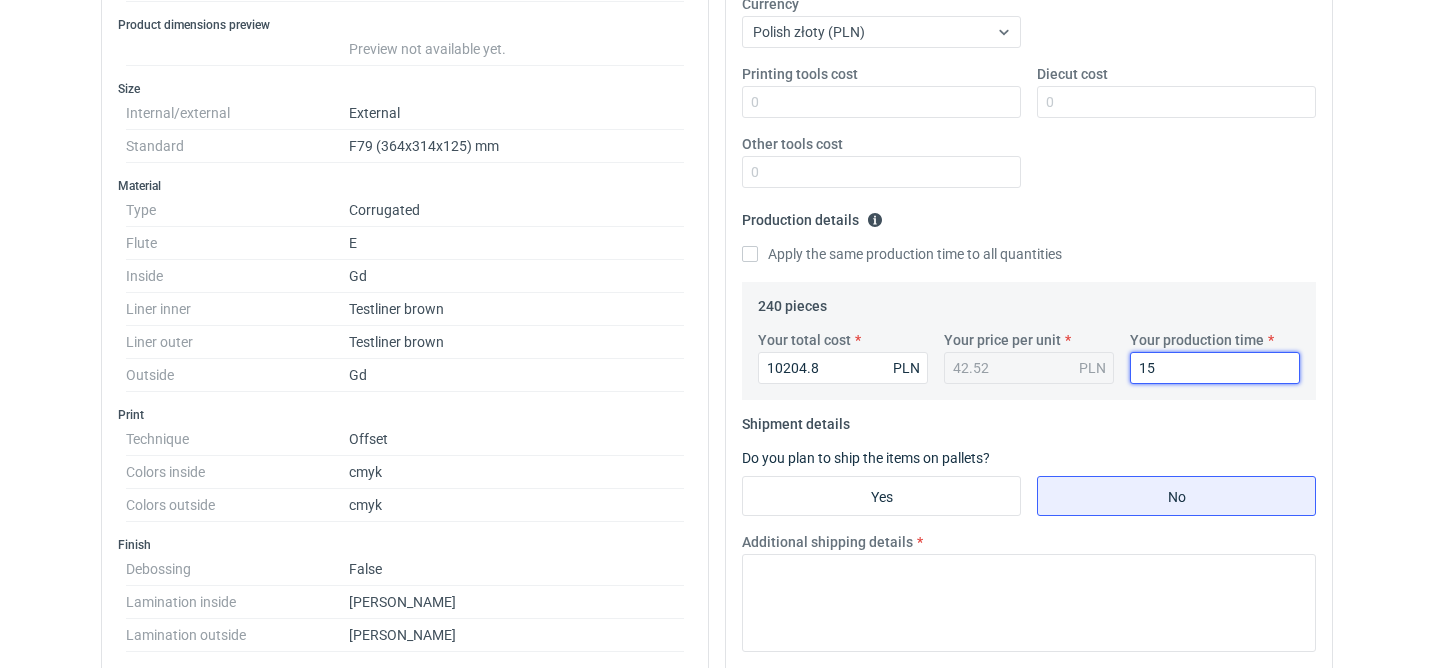 type on "15" 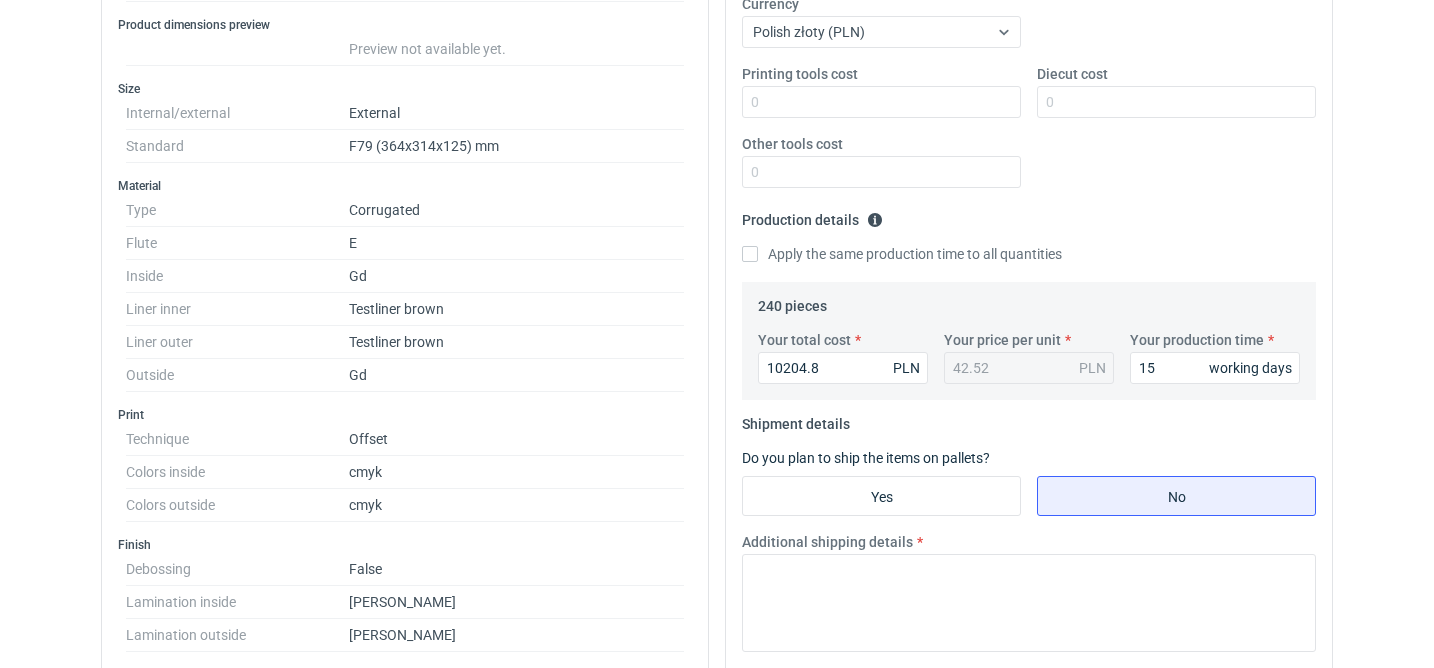 click on "Apply the same production time to all quantities" at bounding box center [1029, 255] 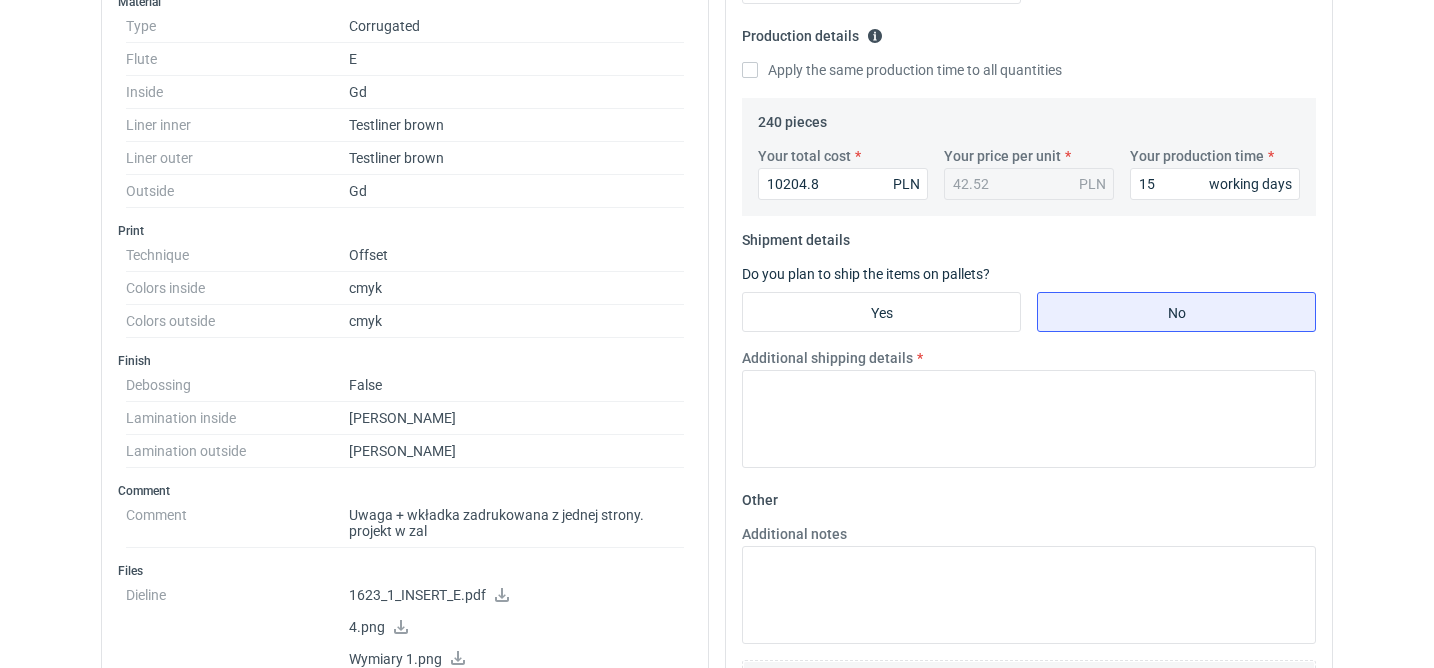 scroll, scrollTop: 643, scrollLeft: 0, axis: vertical 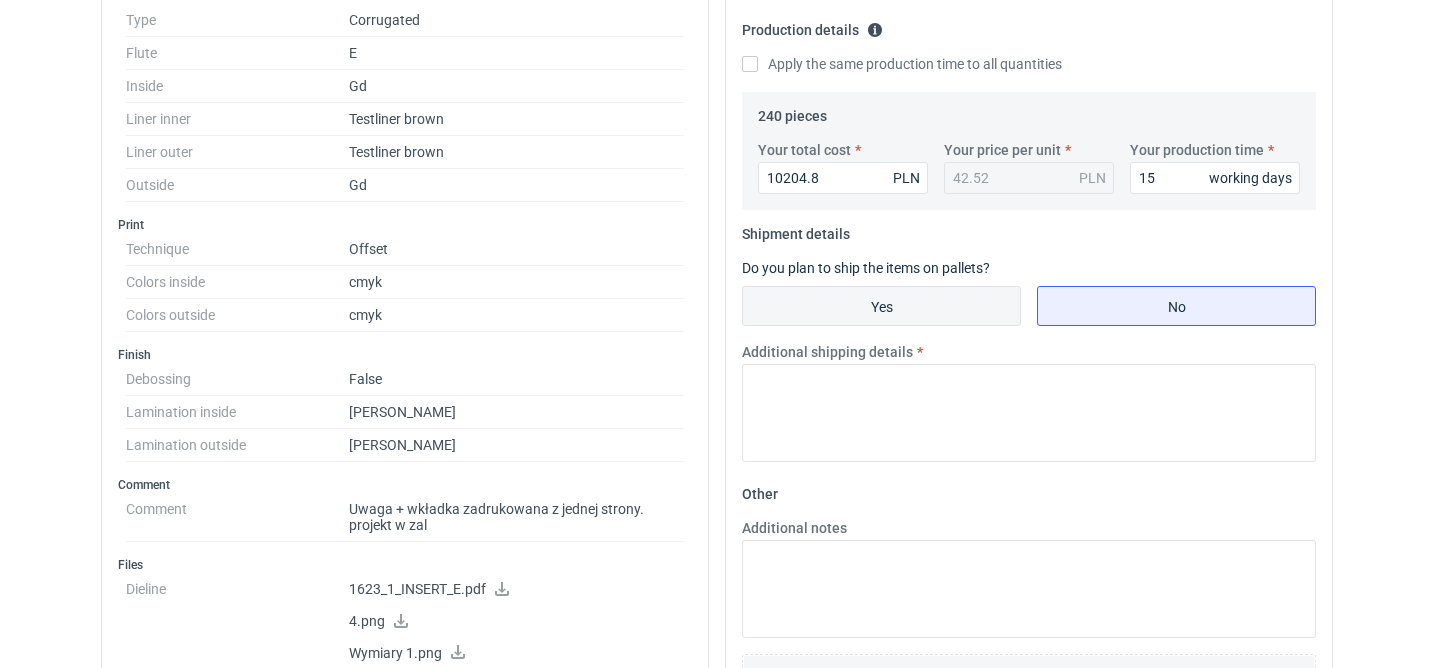 click on "Yes" at bounding box center (881, 306) 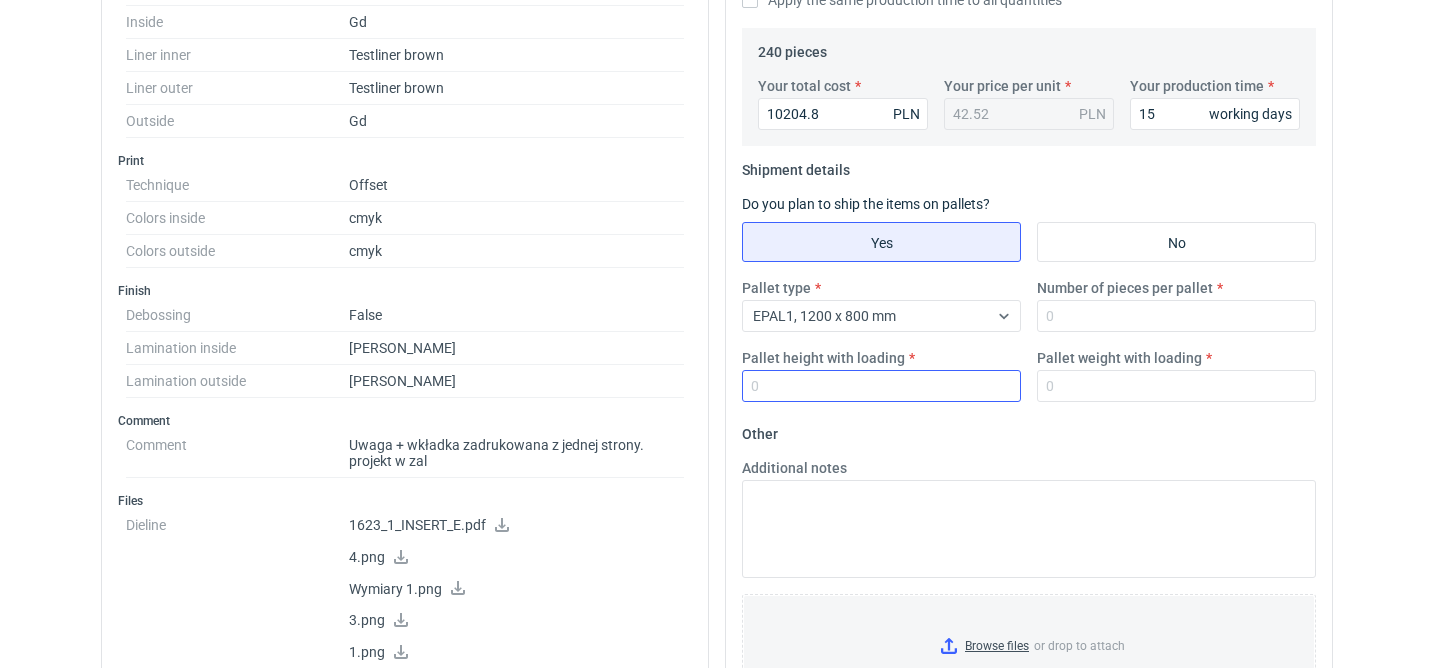 scroll, scrollTop: 711, scrollLeft: 0, axis: vertical 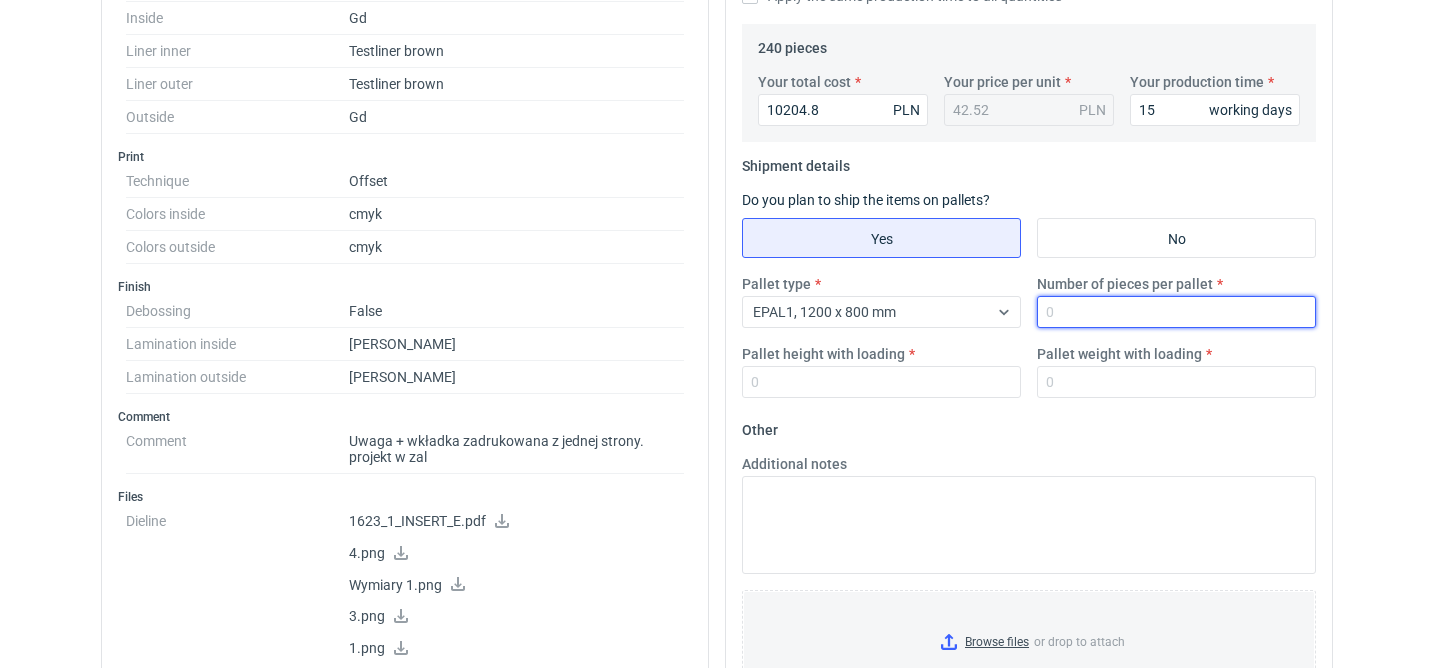 click on "Number of pieces per pallet" at bounding box center (1176, 312) 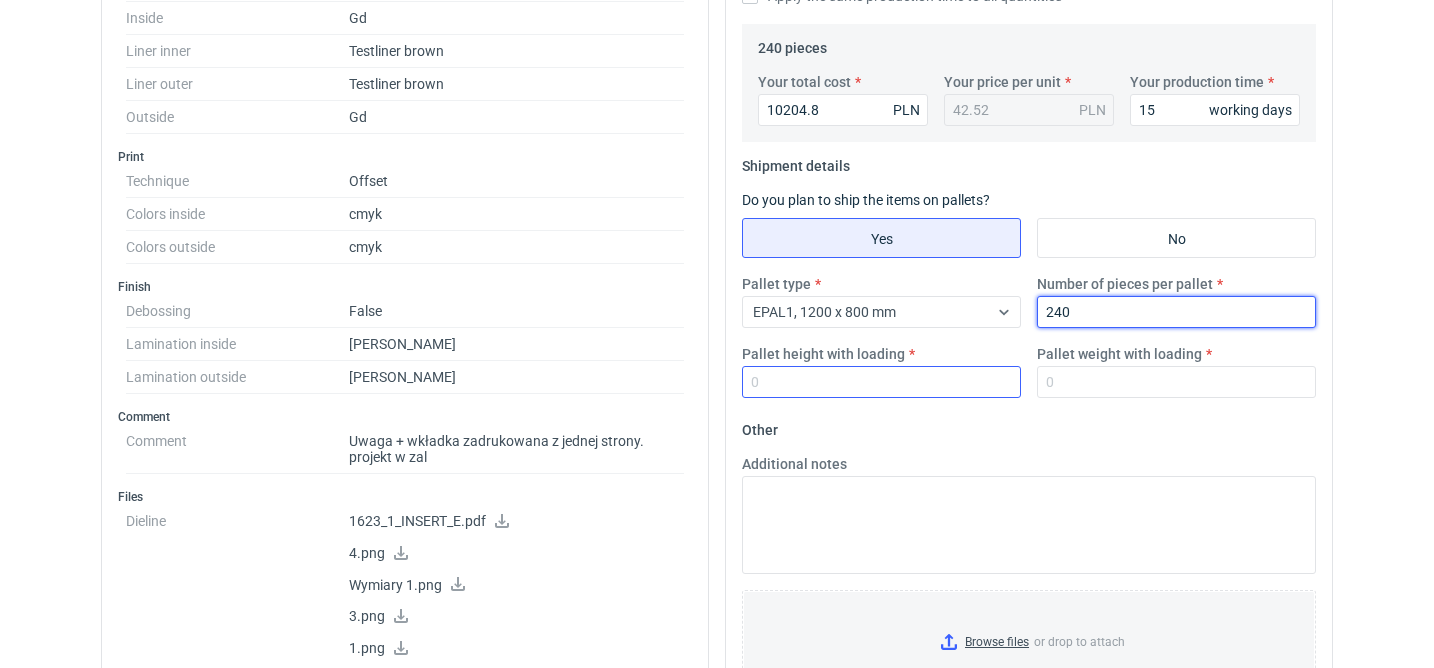 type on "240" 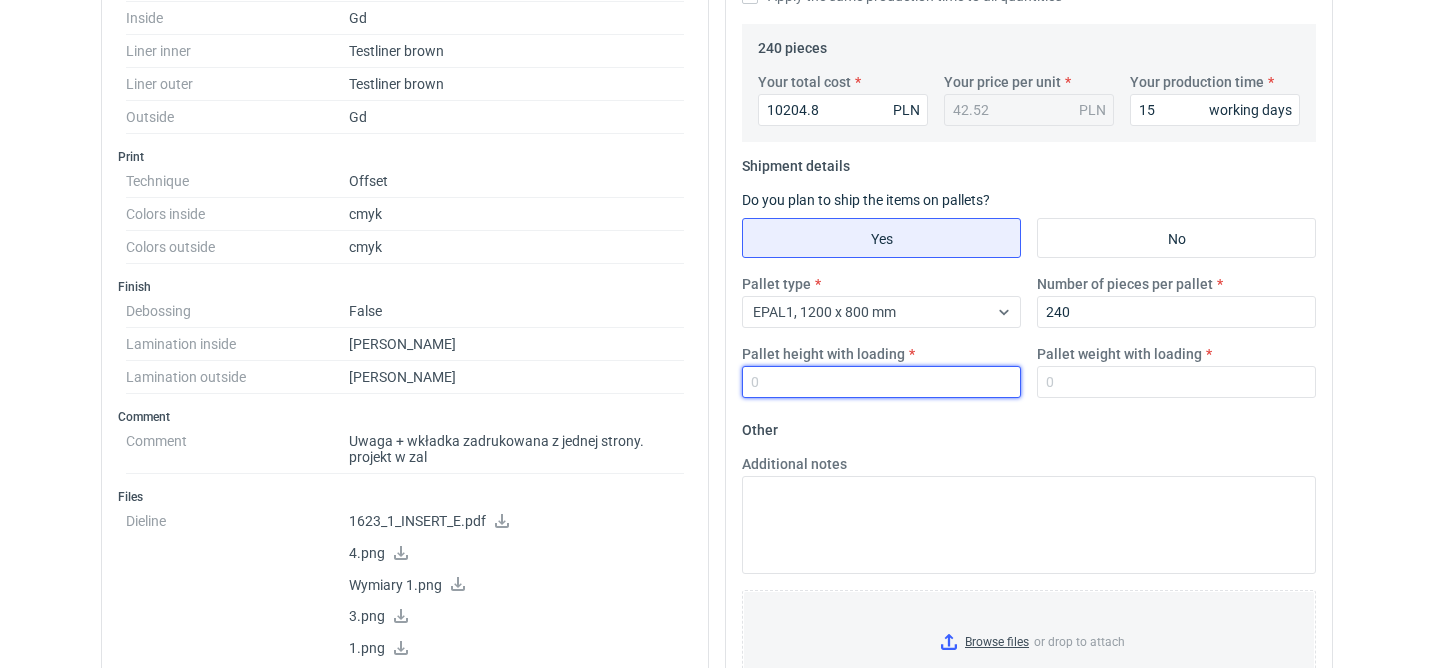 click on "Pallet height with loading" at bounding box center (881, 382) 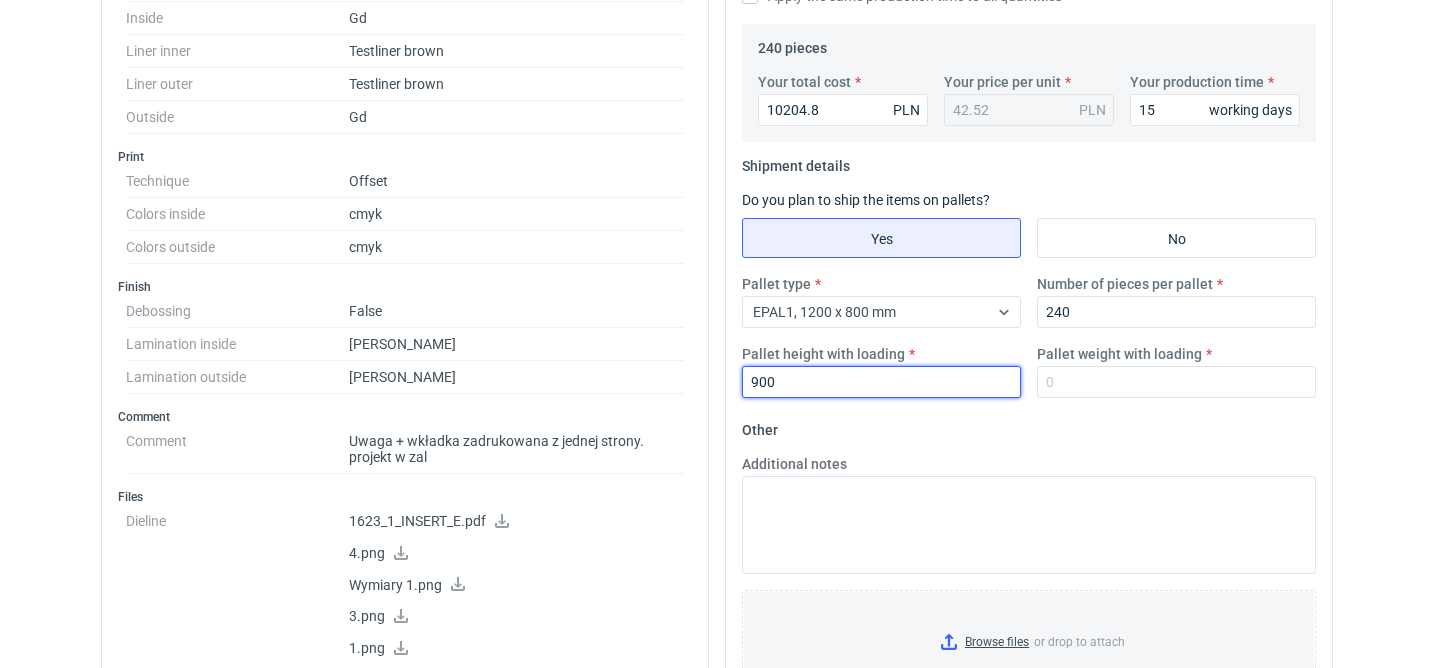 type on "900" 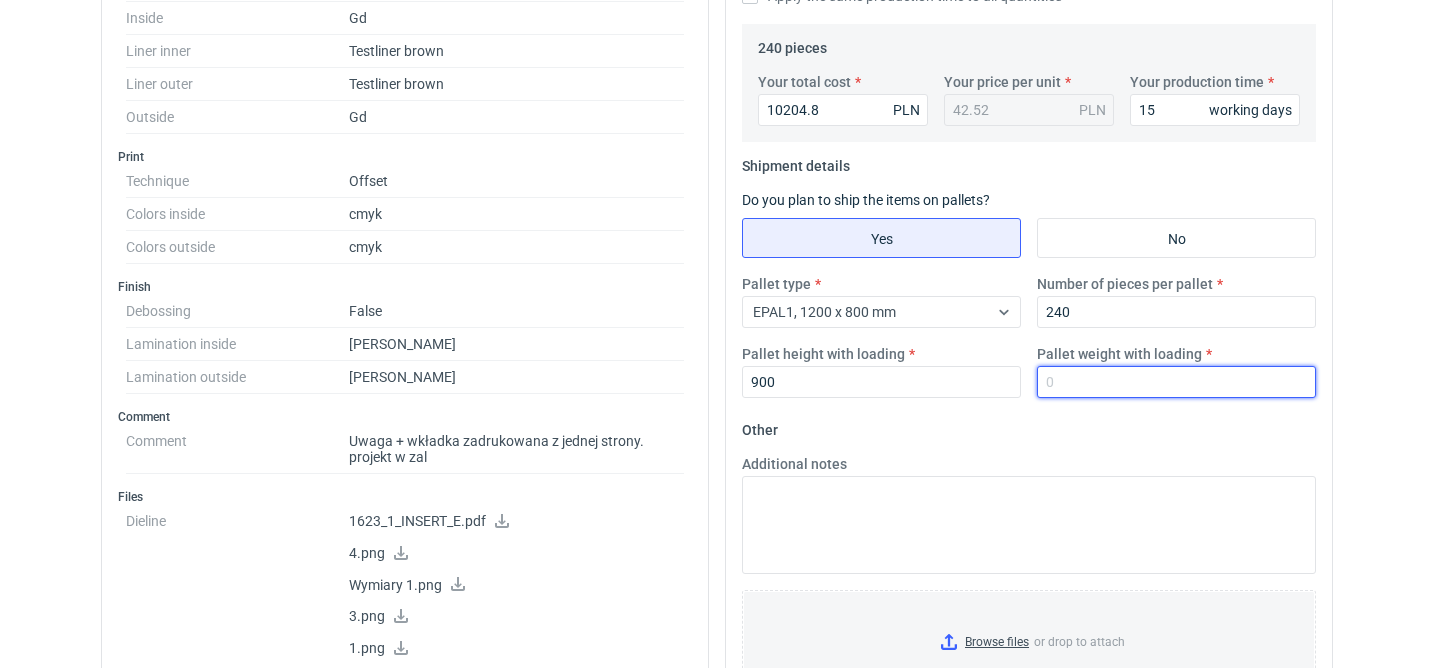click on "Pallet weight with loading" at bounding box center [1176, 382] 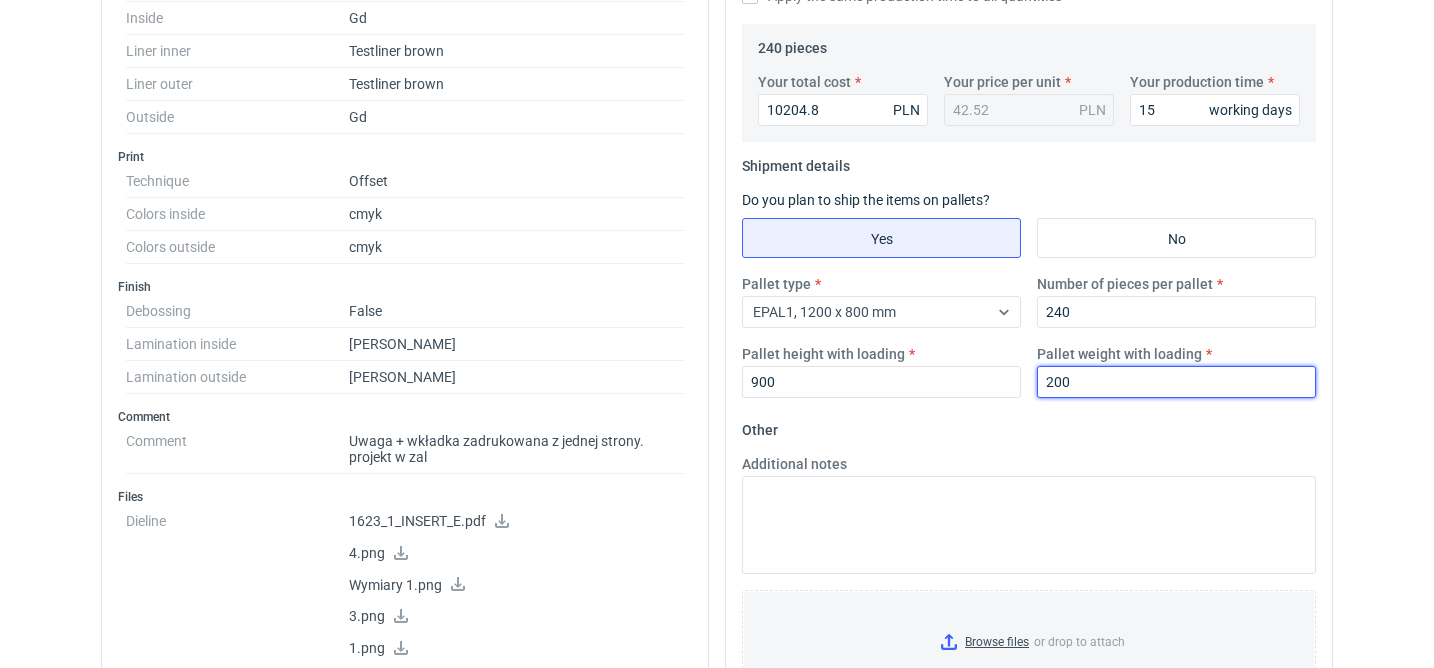type on "200" 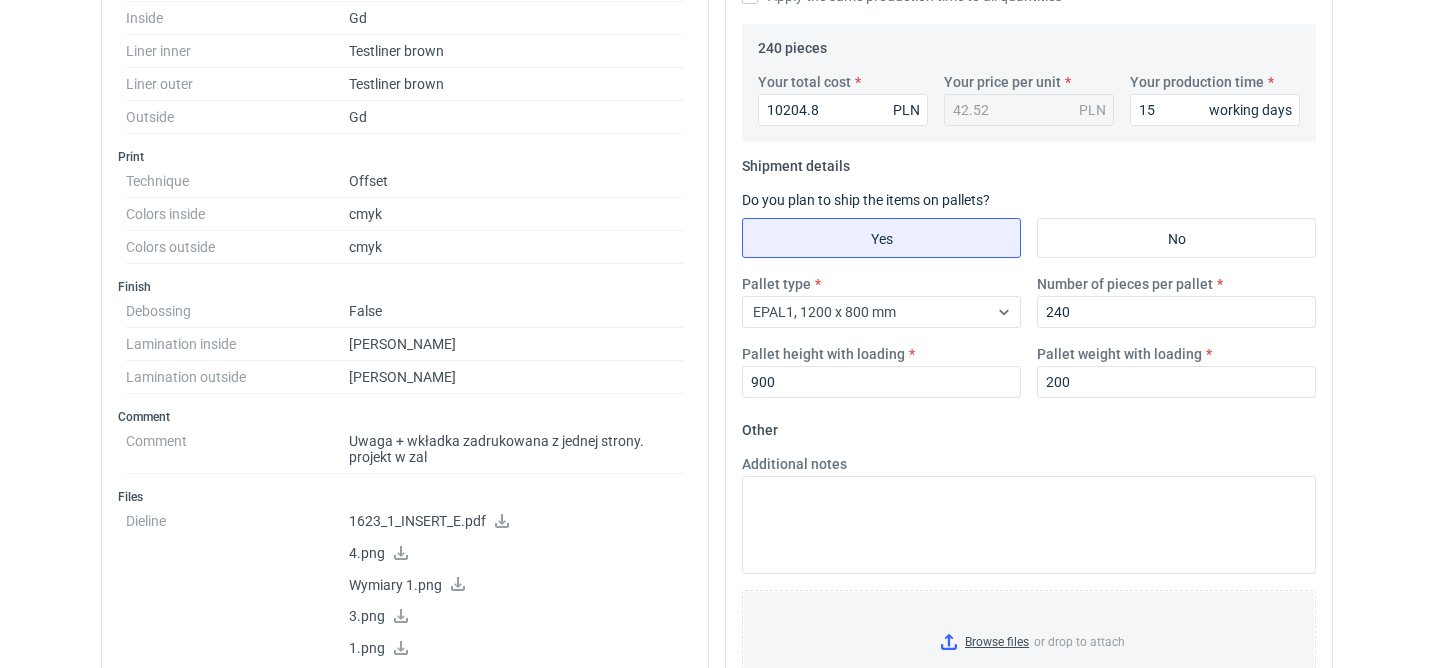 click on "Other Additional notes Browse files  or drop to attach" at bounding box center [1029, 562] 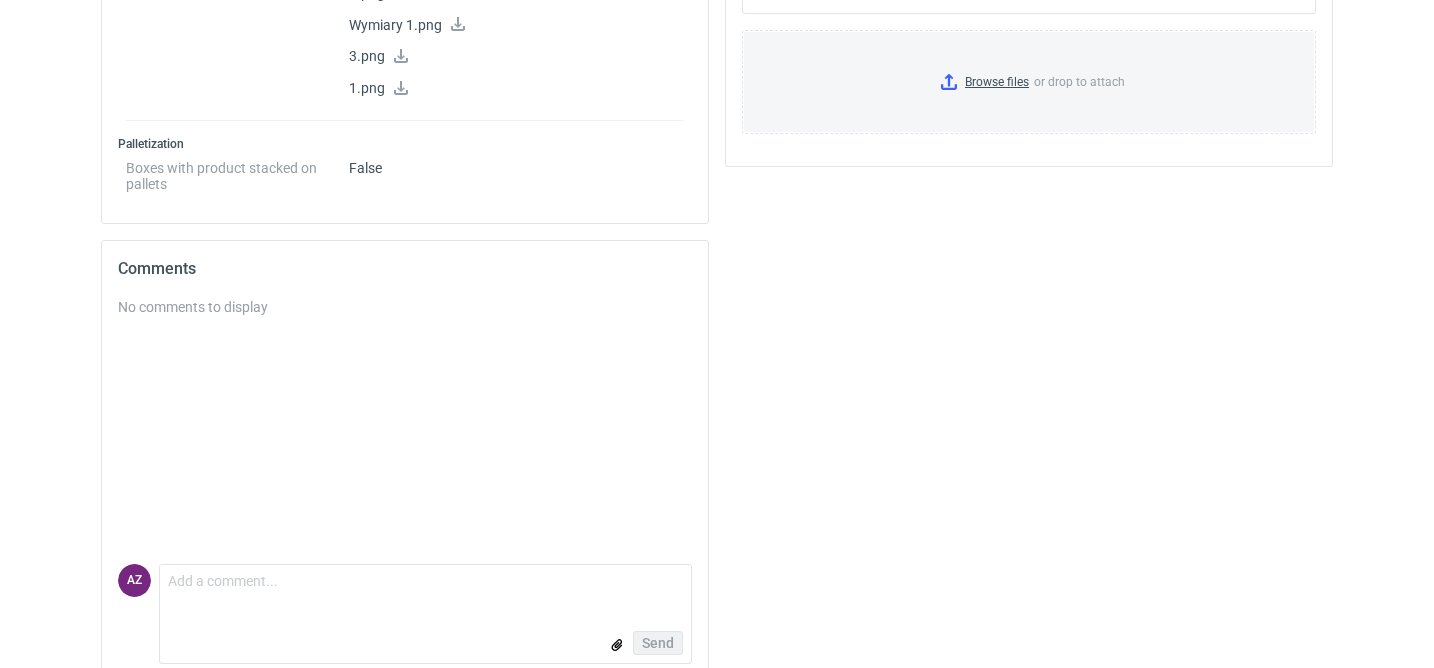scroll, scrollTop: 1101, scrollLeft: 0, axis: vertical 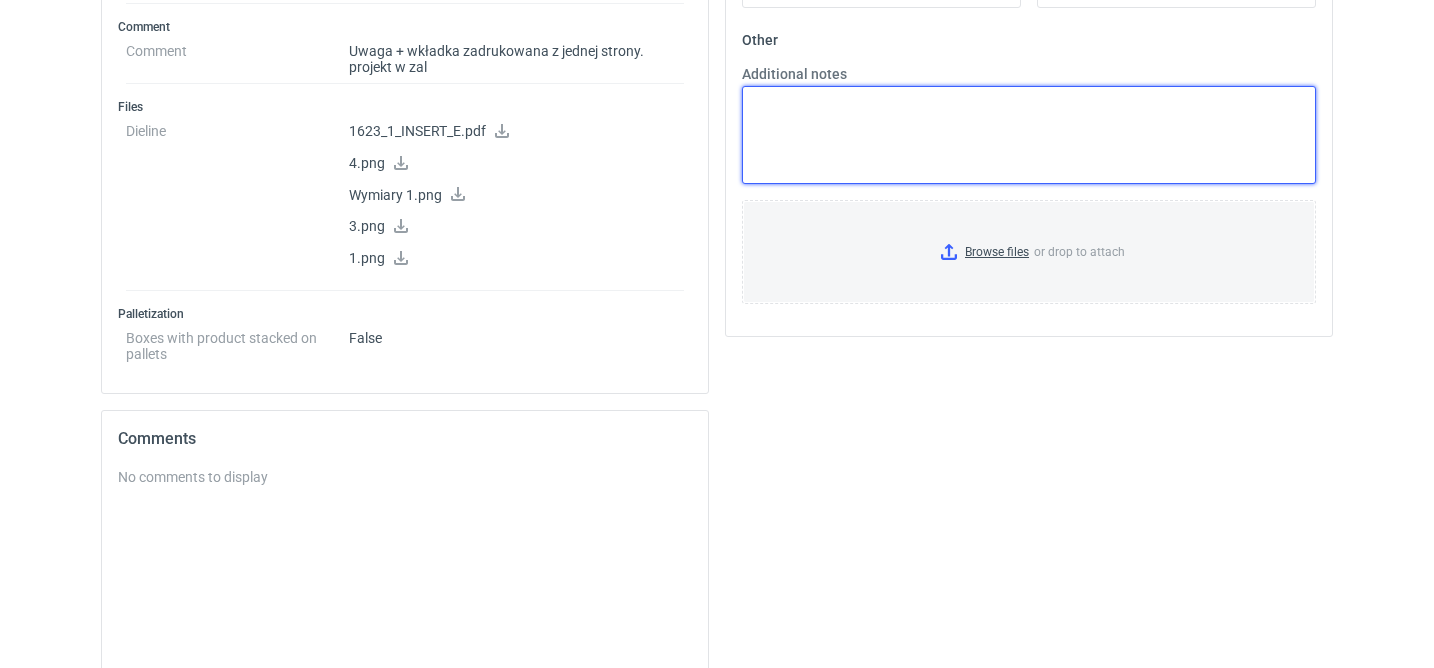 click on "Additional notes" at bounding box center (1029, 135) 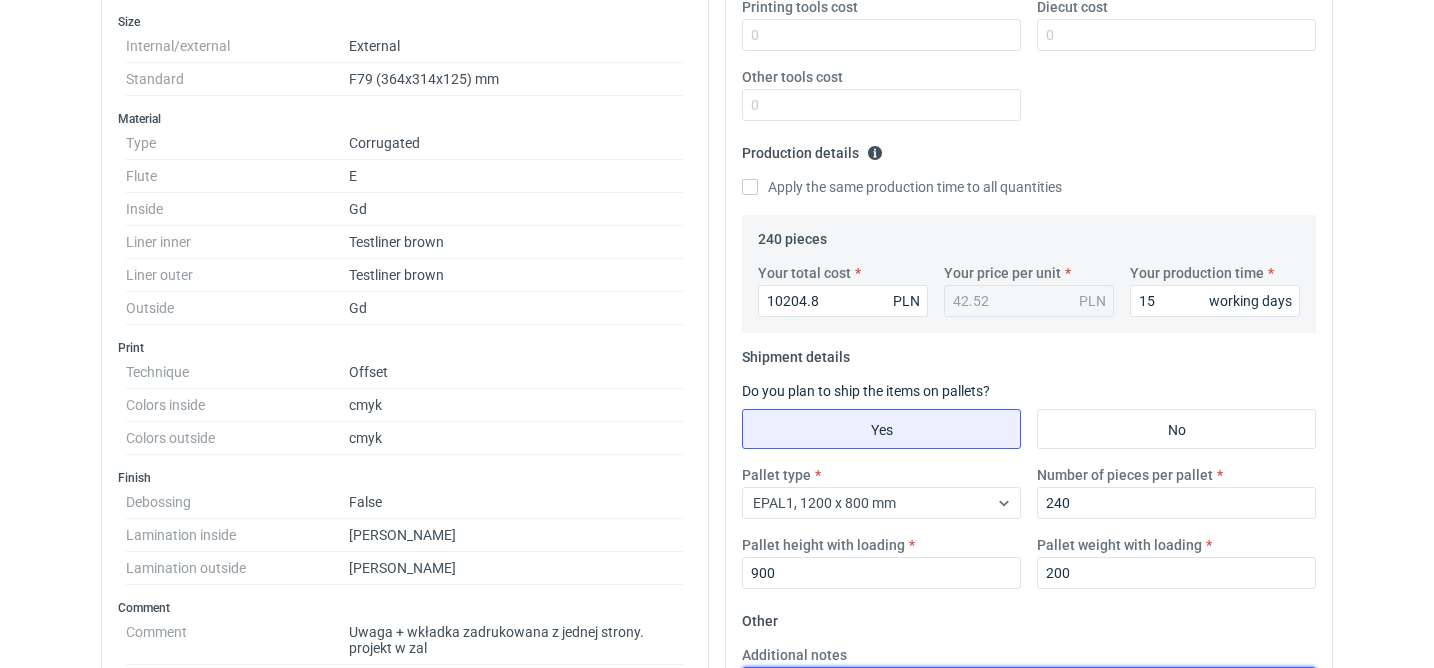 scroll, scrollTop: 0, scrollLeft: 0, axis: both 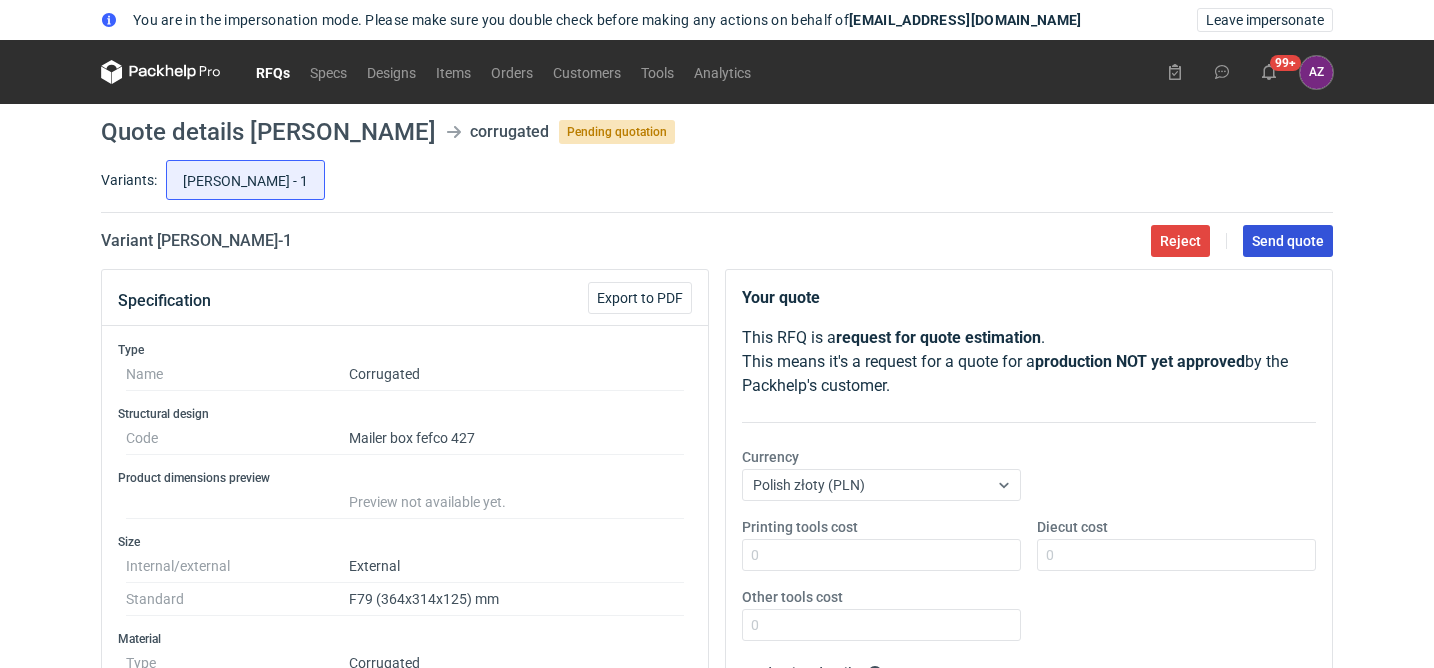 type on "vendor ALTMASTER" 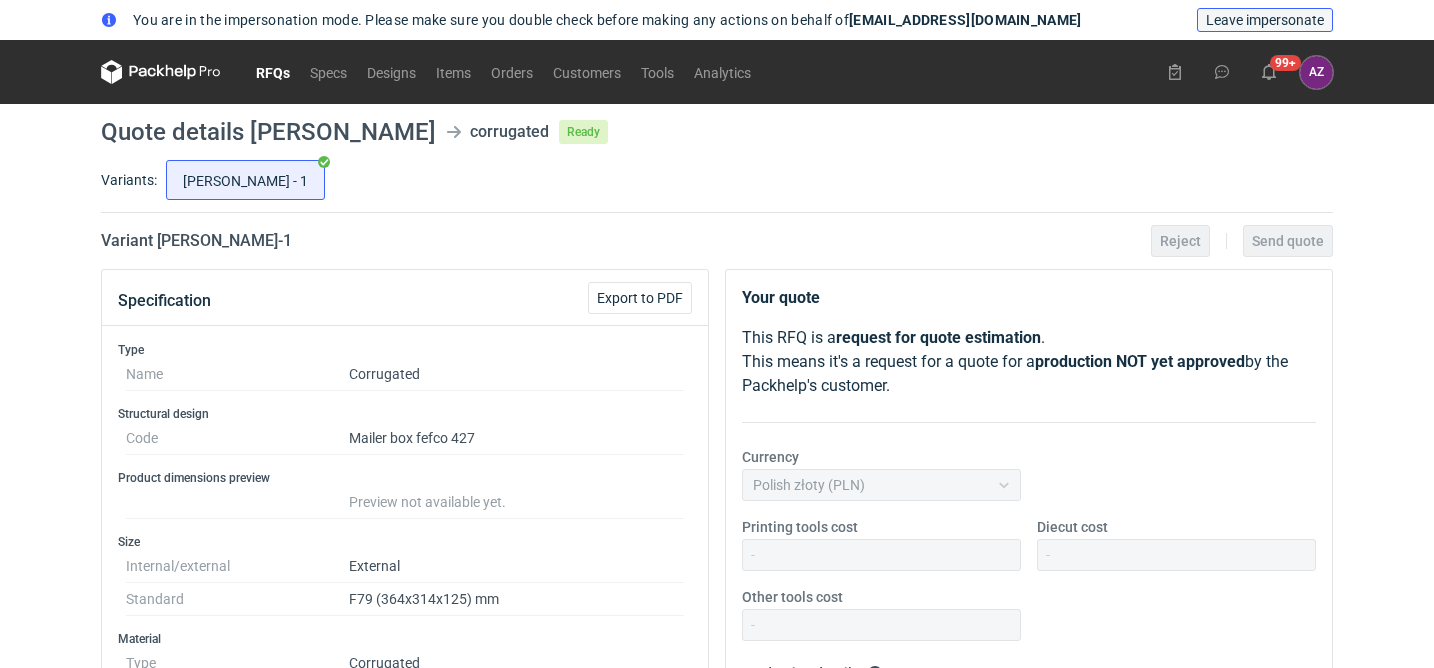 click on "Leave impersonate" at bounding box center (1265, 20) 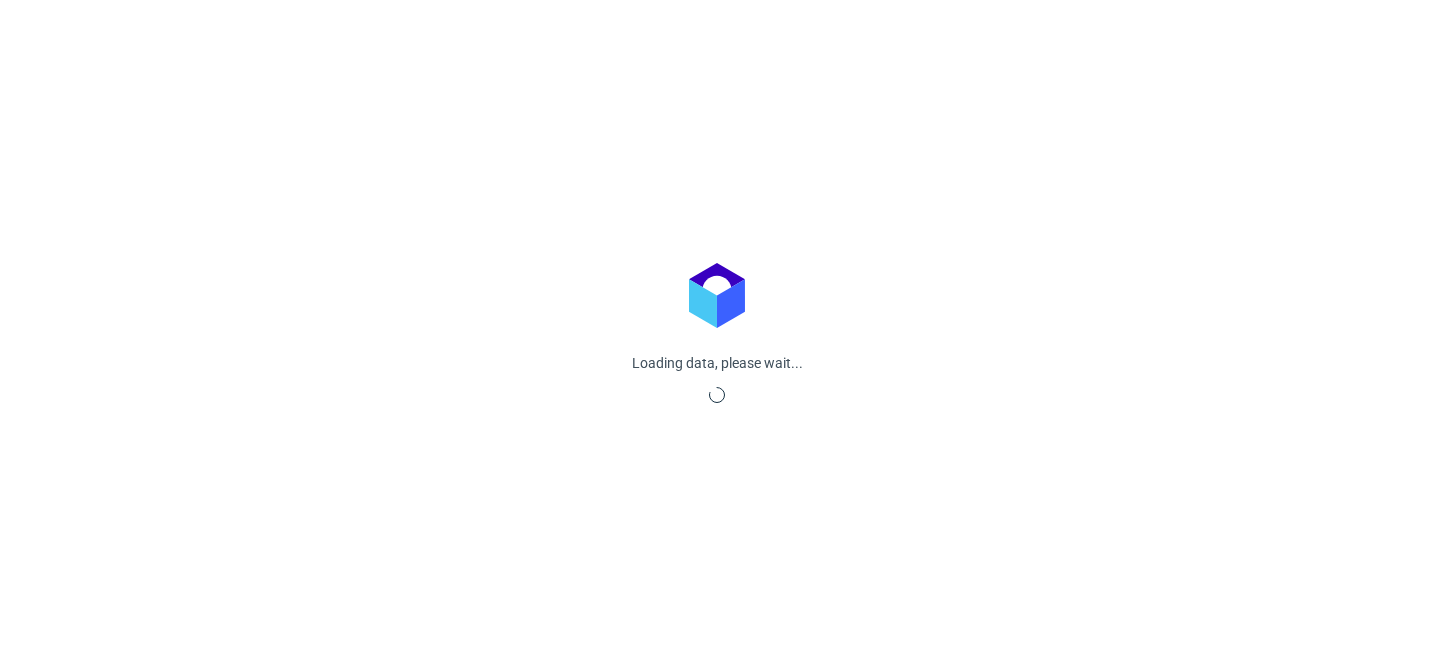 scroll, scrollTop: 0, scrollLeft: 0, axis: both 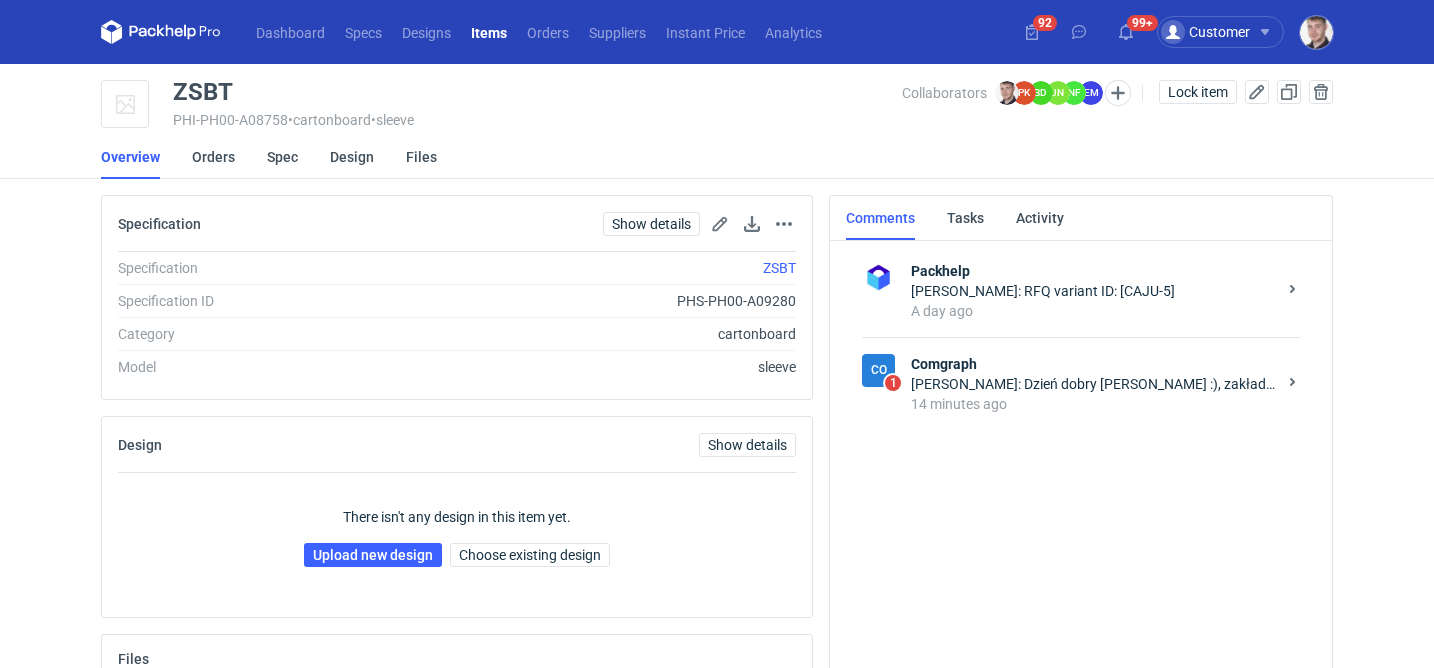 click on "14 minutes ago" at bounding box center [1093, 404] 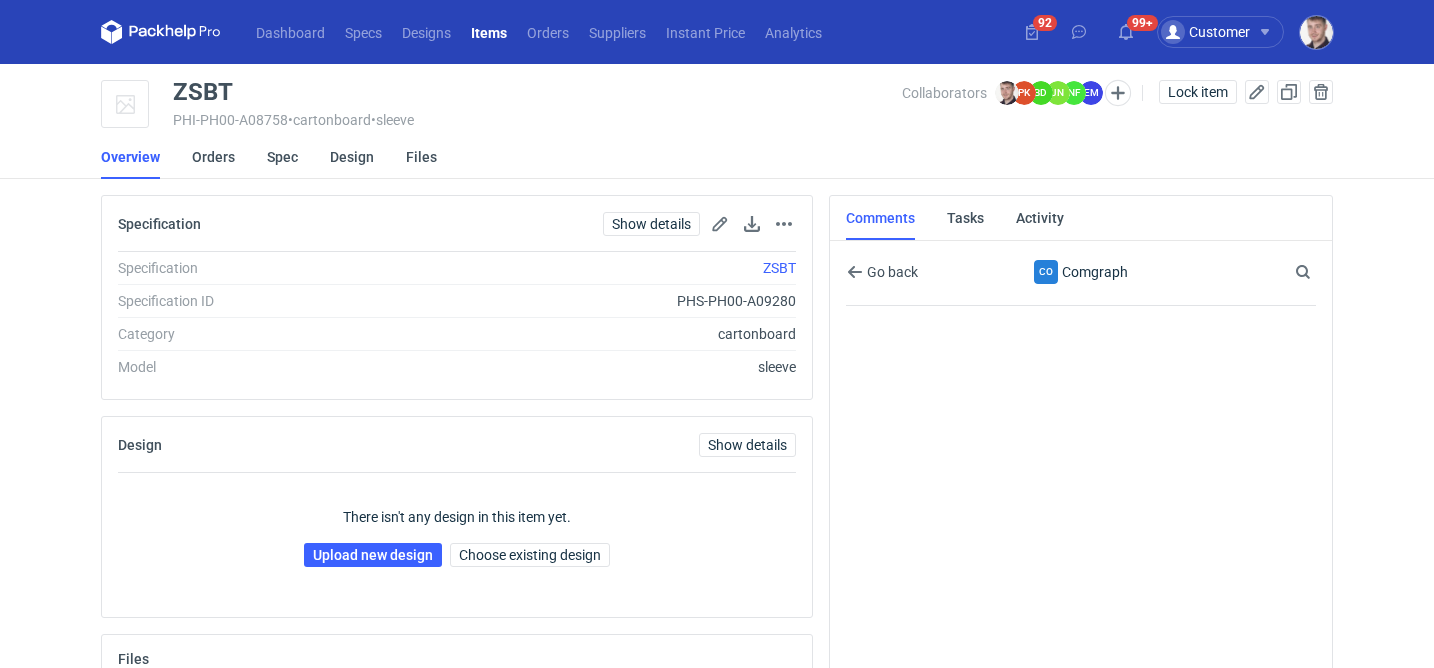 scroll, scrollTop: 50, scrollLeft: 0, axis: vertical 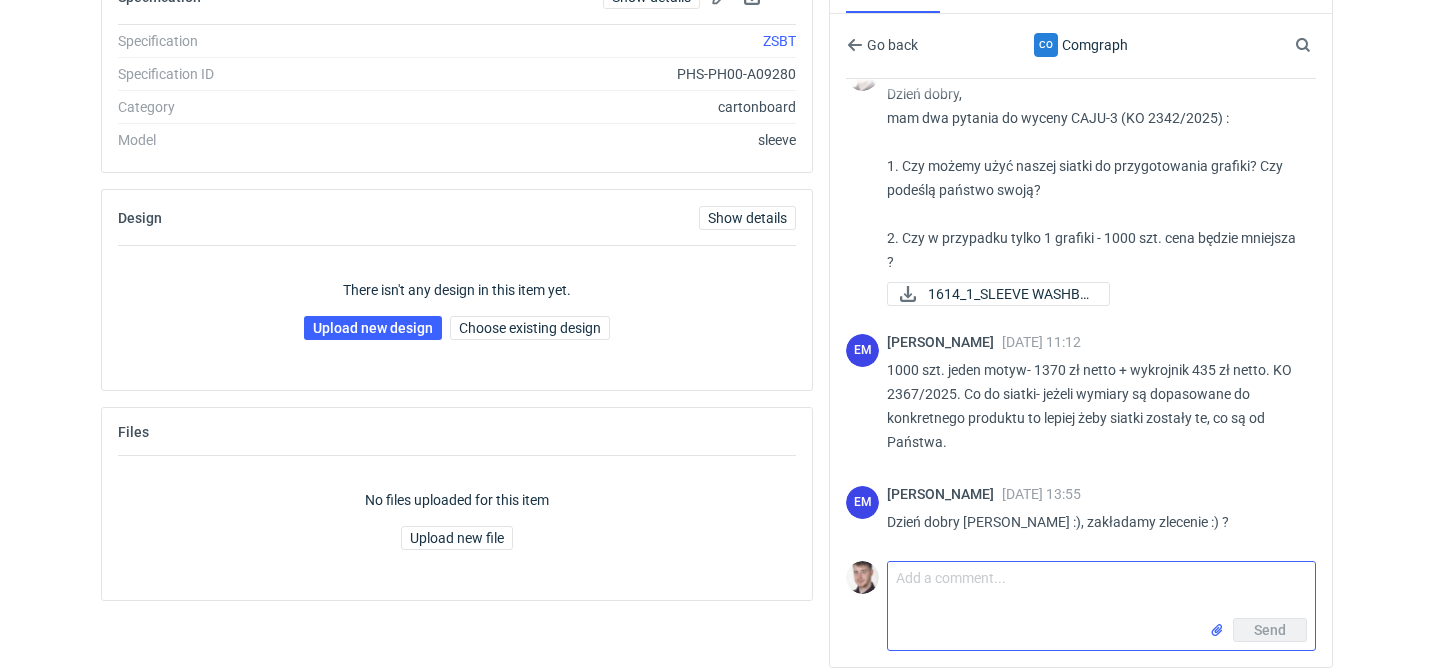 click on "Comment message" at bounding box center (1101, 590) 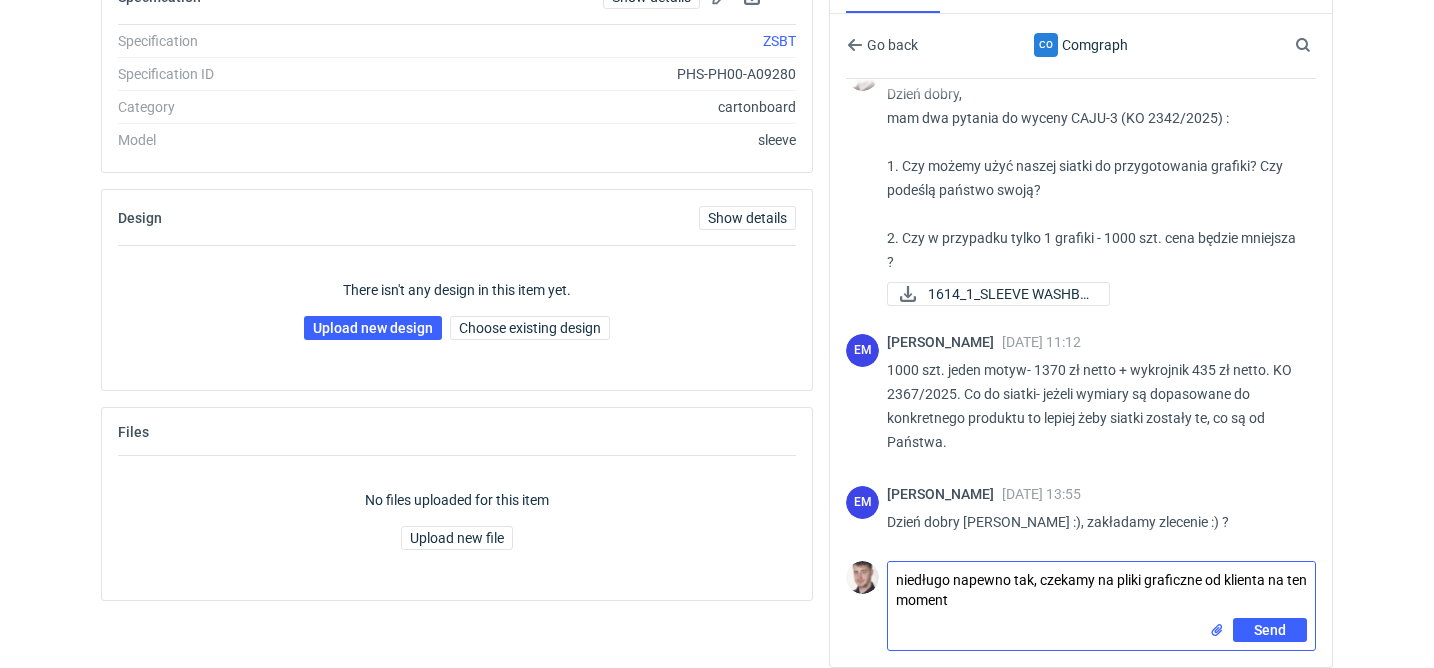 type on "niedługo napewno tak, czekamy na pliki graficzne od klienta na ten moment" 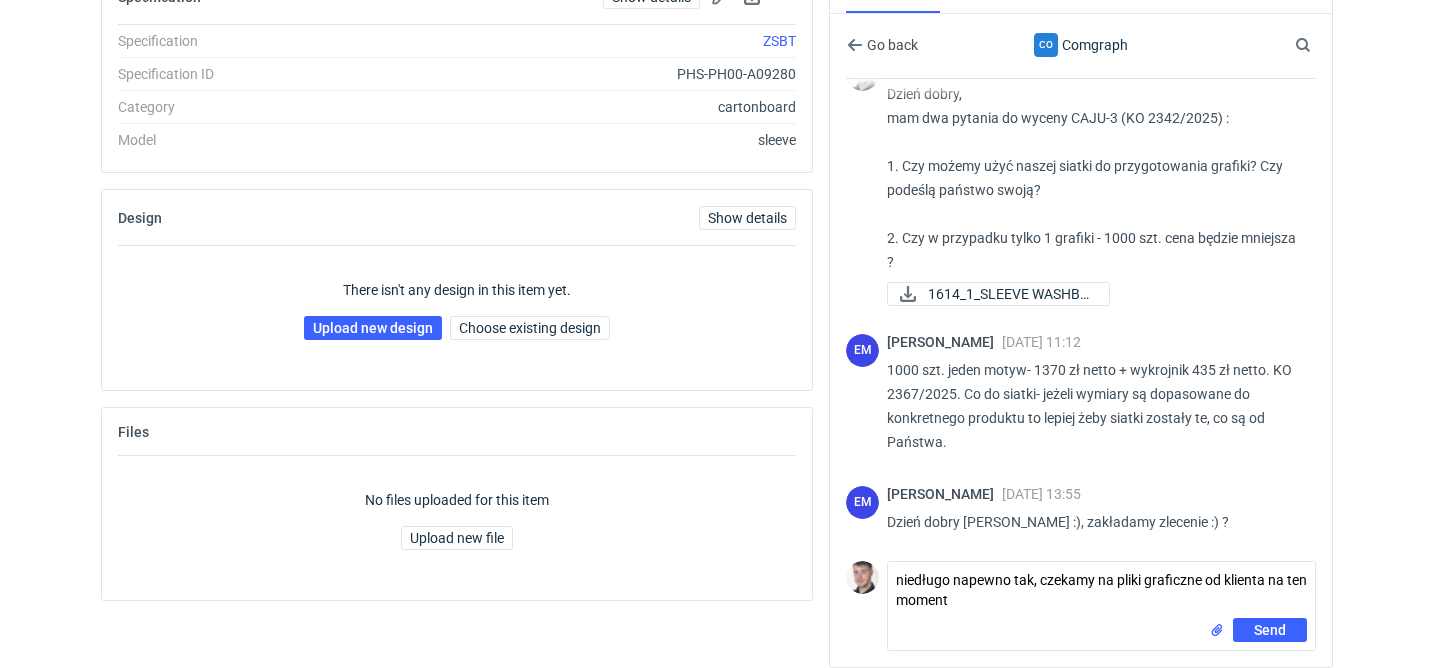 type 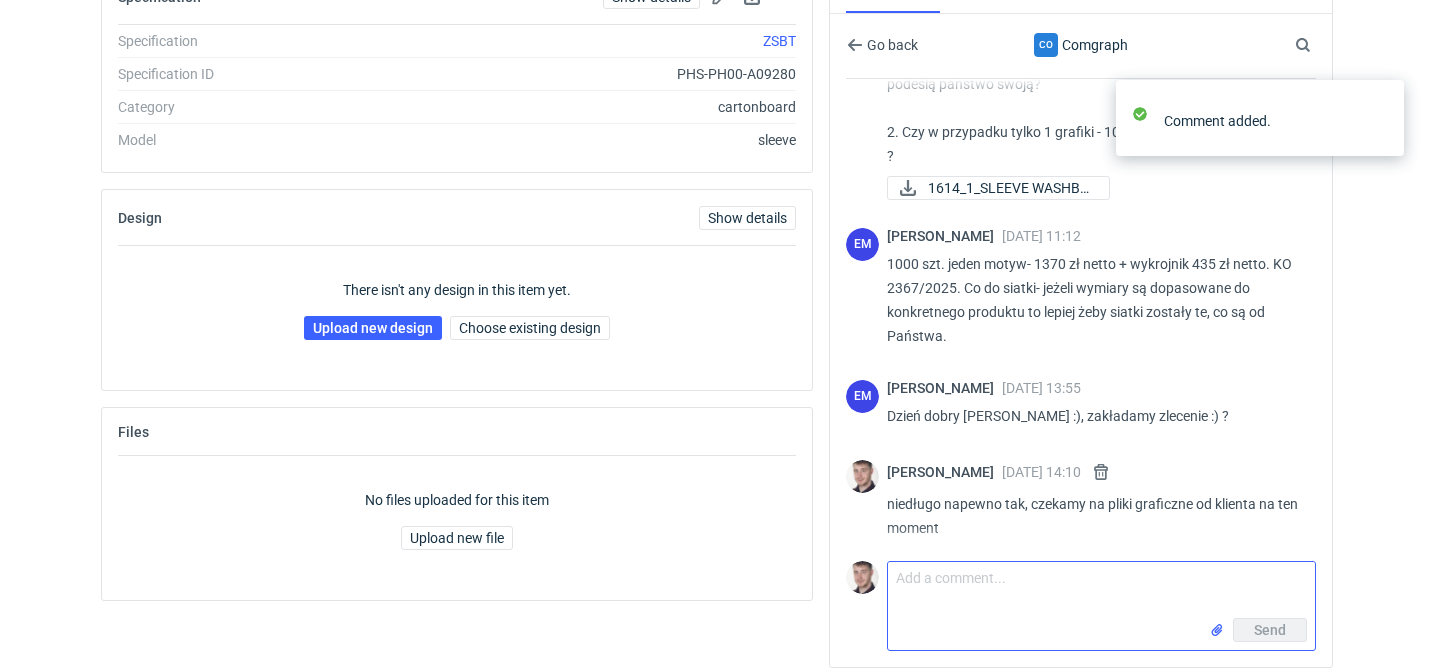 scroll, scrollTop: 151, scrollLeft: 0, axis: vertical 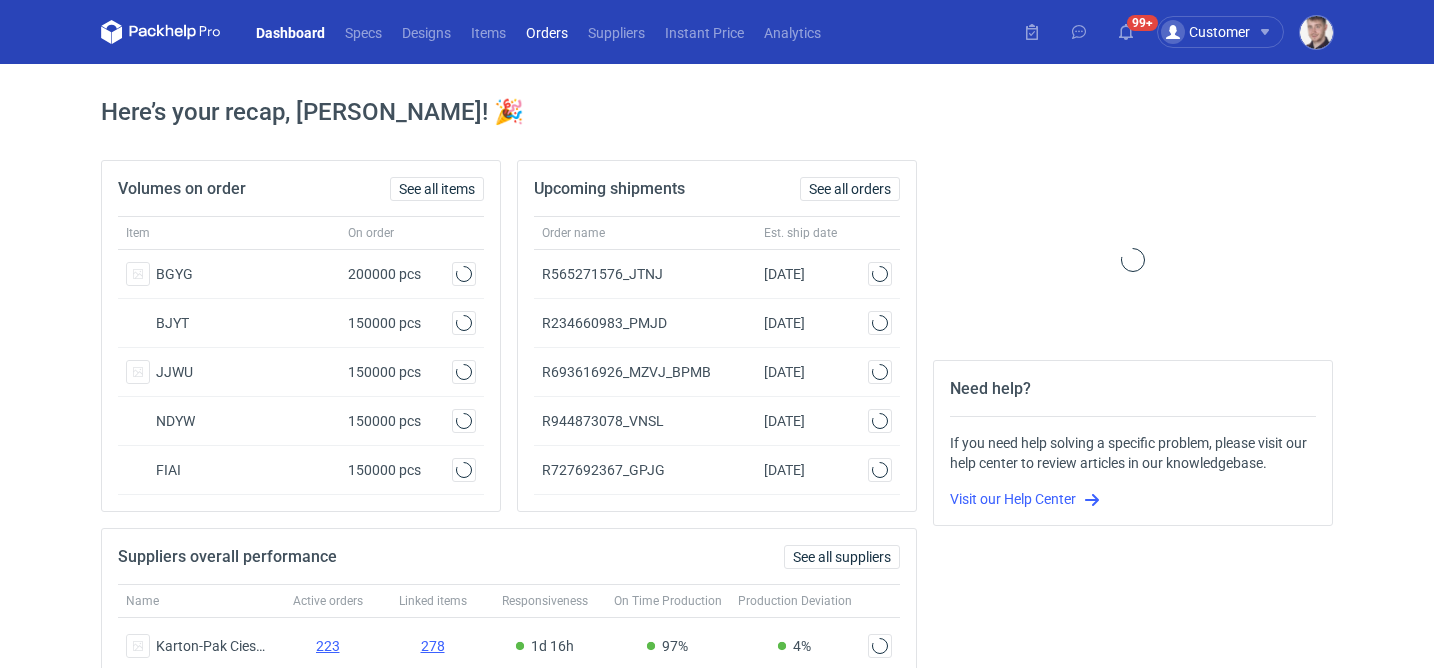 click on "Orders" at bounding box center [547, 32] 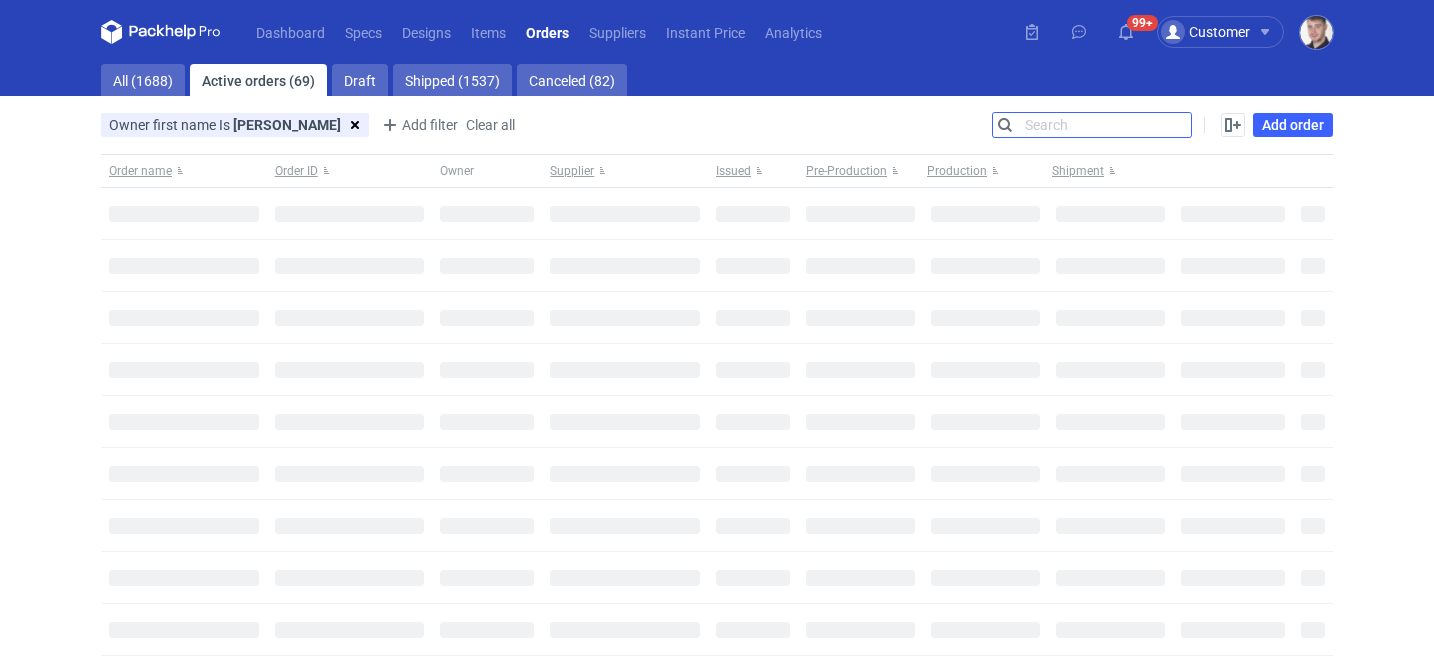 click on "Search" at bounding box center (1092, 125) 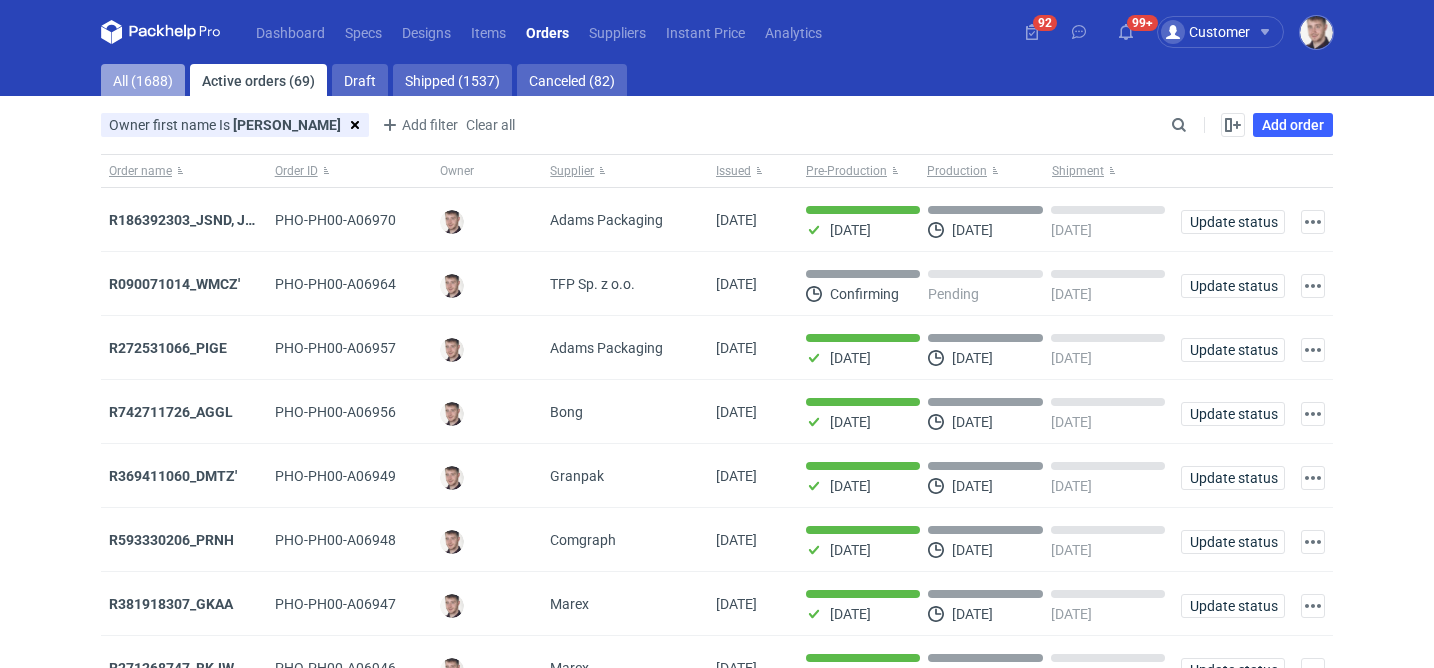 click on "All (1688)" at bounding box center (143, 80) 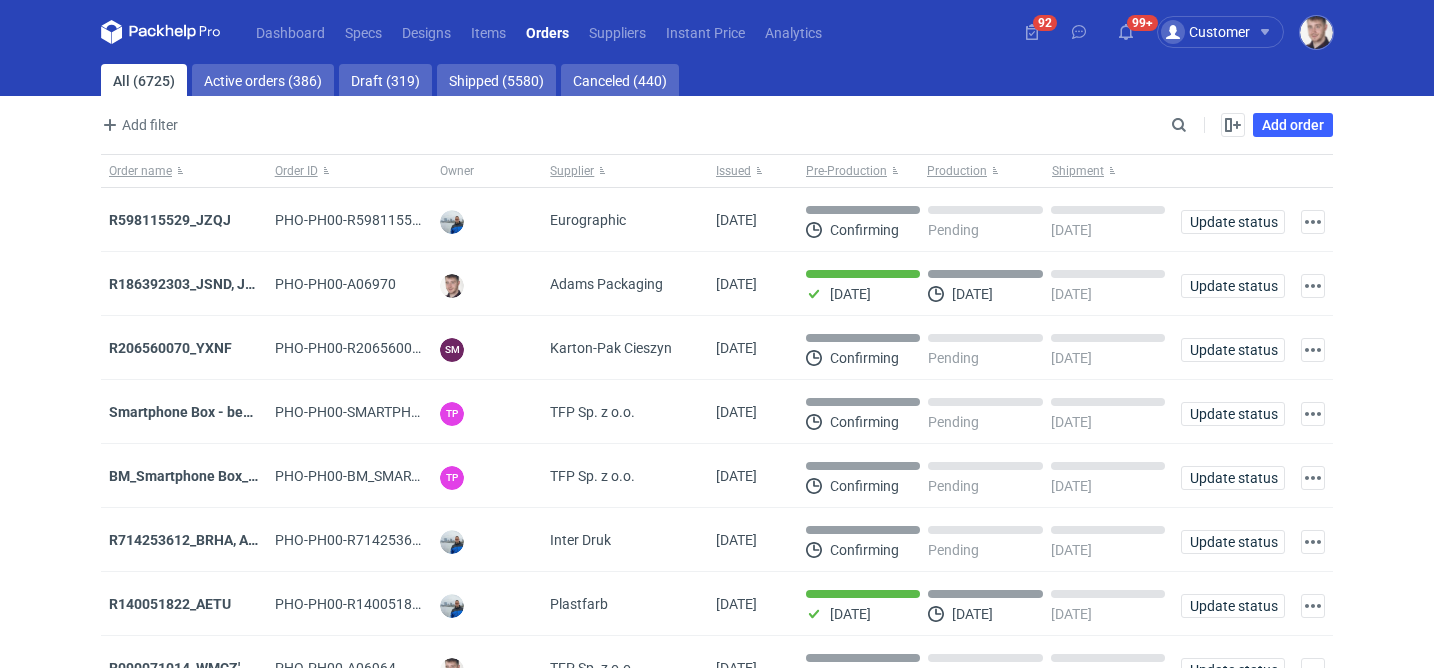 click on "All (6725) Active orders (386) Draft (319) Shipped (5580) Canceled (440)  Add filter Owner first name Owner last name Issued Supplier Search Enable all Disable all Order name Order ID Owner Supplier Issued Milestone Freeze first column Cancel Apply Add order Order name Order ID Owner Supplier Issued Pre-Production Production Shipment R598115529_JZQJ PHO-PH00-R598115529_JZQJ Michał Palasek Eurographic 02/07/2025 Confirming Pending 23/07/2025 Update status Go to order Duplicate Cancel order R186392303_JSND, JYFT PHO-PH00-A06970 Maciej Sikora Adams Packaging 02/07/2025 02/07/2025 17/07/2025 18/07/2025 Update status Go to order Duplicate Cancel order You cannot cancel an order in the production stage R206560070_YXNF PHO-PH00-R206560070_YXNF SM Sebastian Markut Karton-Pak Cieszyn 02/07/2025 Confirming Pending 23/07/2025 Update status Go to order Duplicate Cancel order Smartphone Box - bez zadruku - stock 4 PHO-PH00-SMARTPHONE-BOX---BEZ-ZADRUKU---STOCK-4 TP Tosia Płotek TFP Sp. z o.o. 02/07/2025 Confirming TP SM" at bounding box center (717, 478) 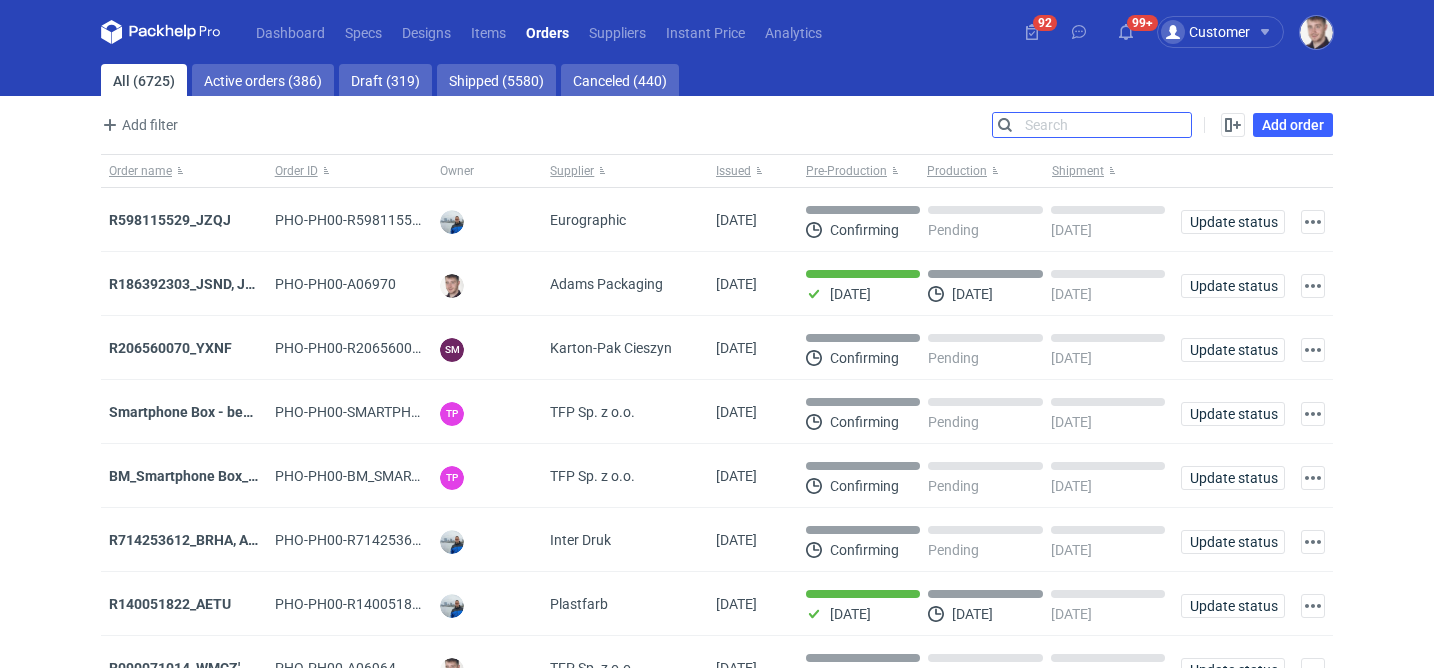 click on "Search" at bounding box center (1092, 125) 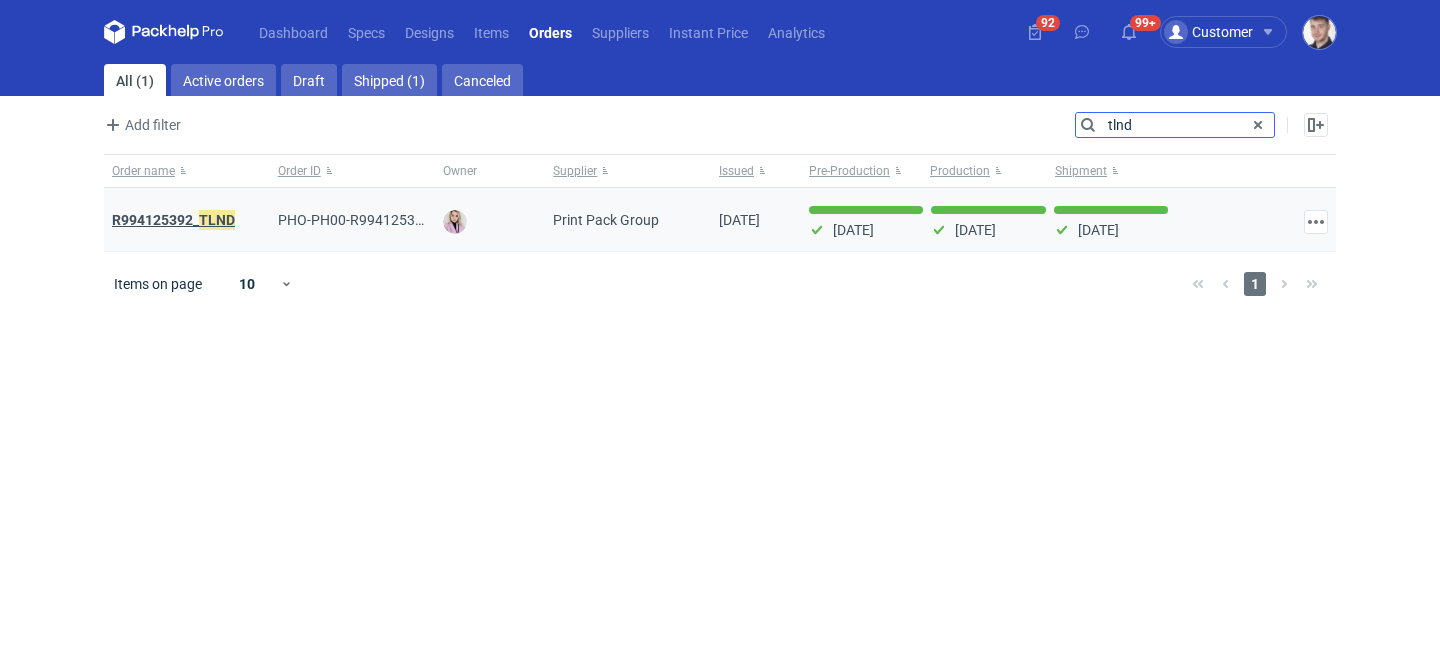 type on "tlnd" 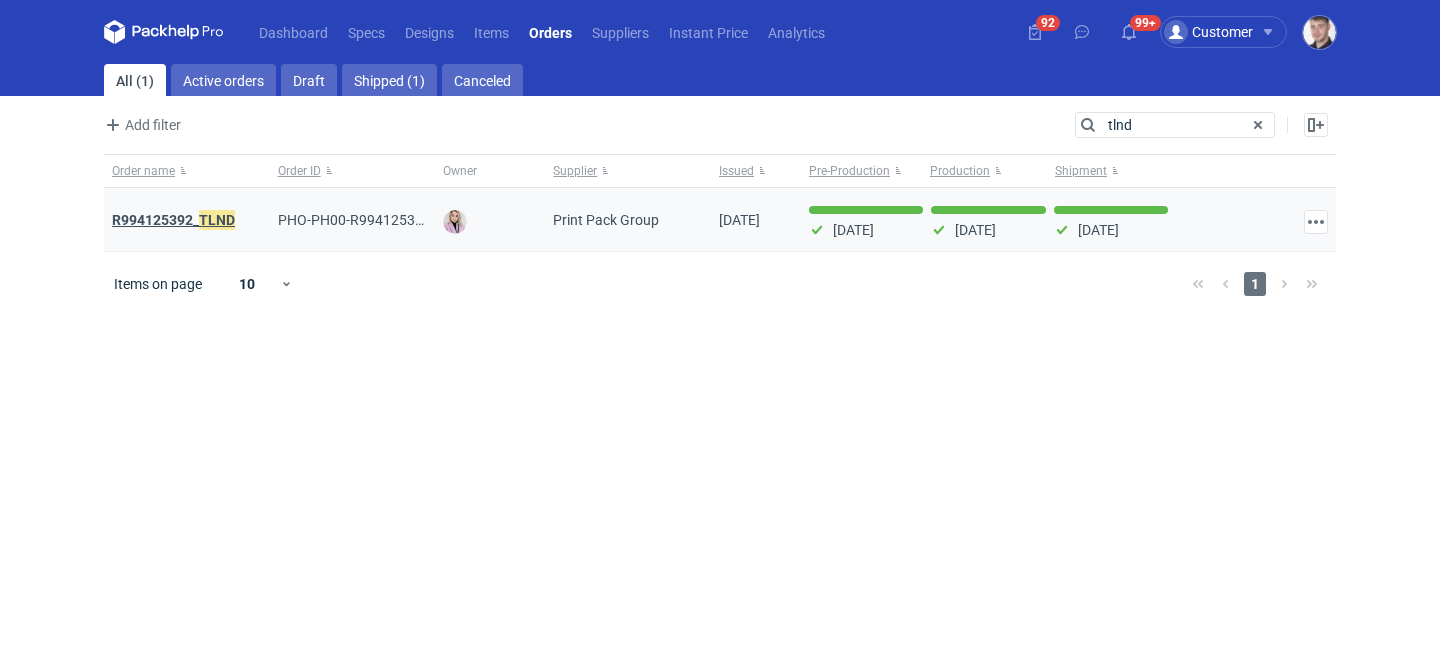 click on "TLND" at bounding box center [217, 220] 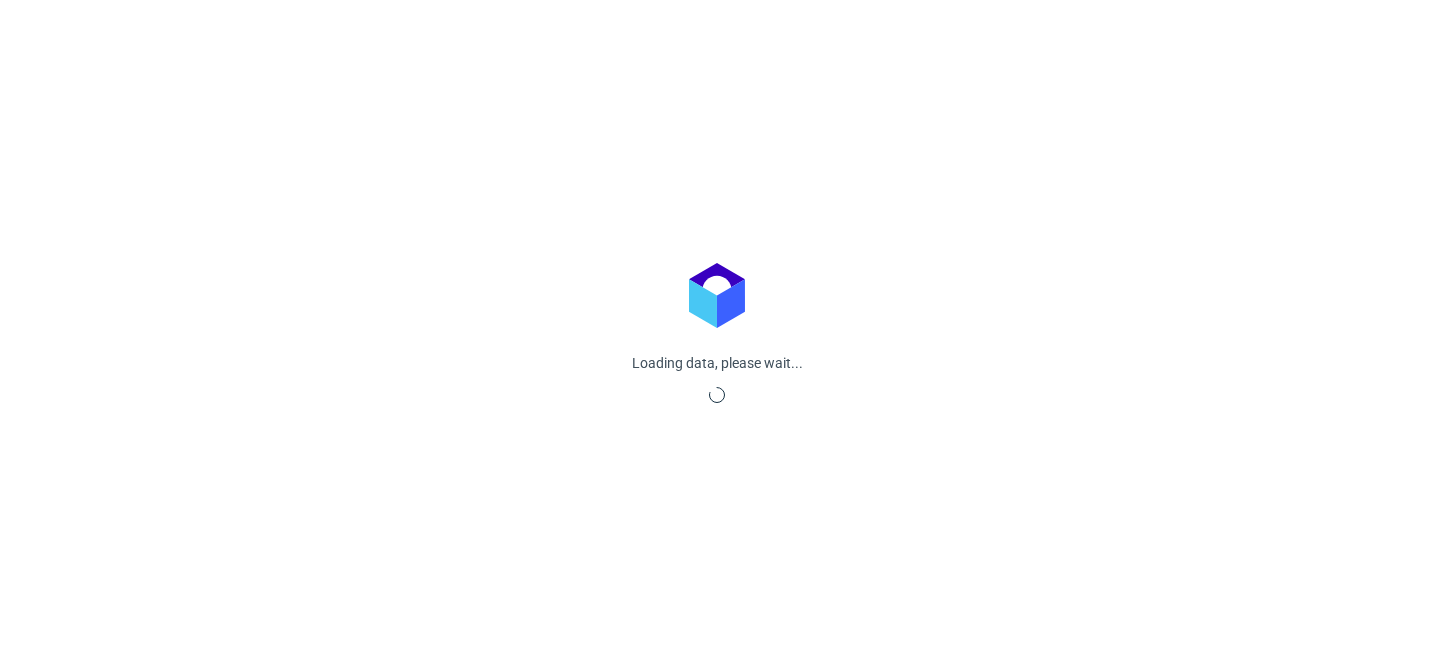 scroll, scrollTop: 0, scrollLeft: 0, axis: both 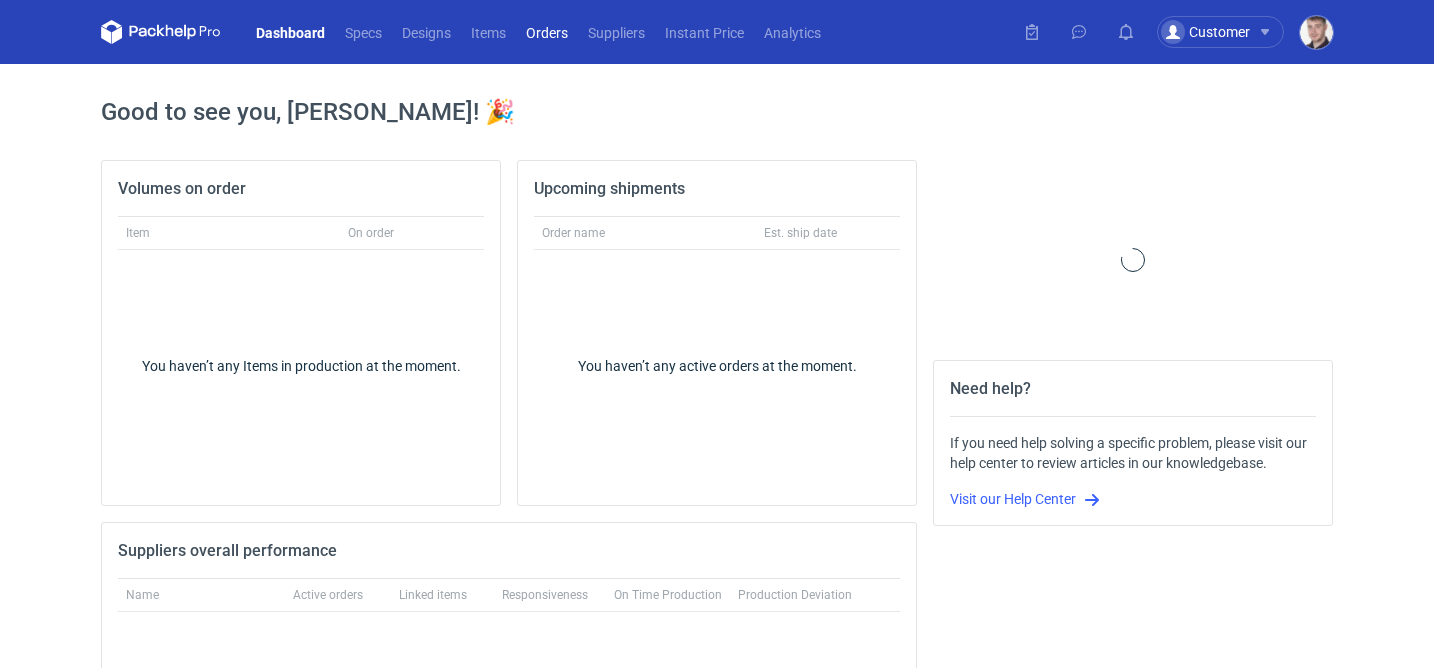 click on "Orders" at bounding box center (547, 32) 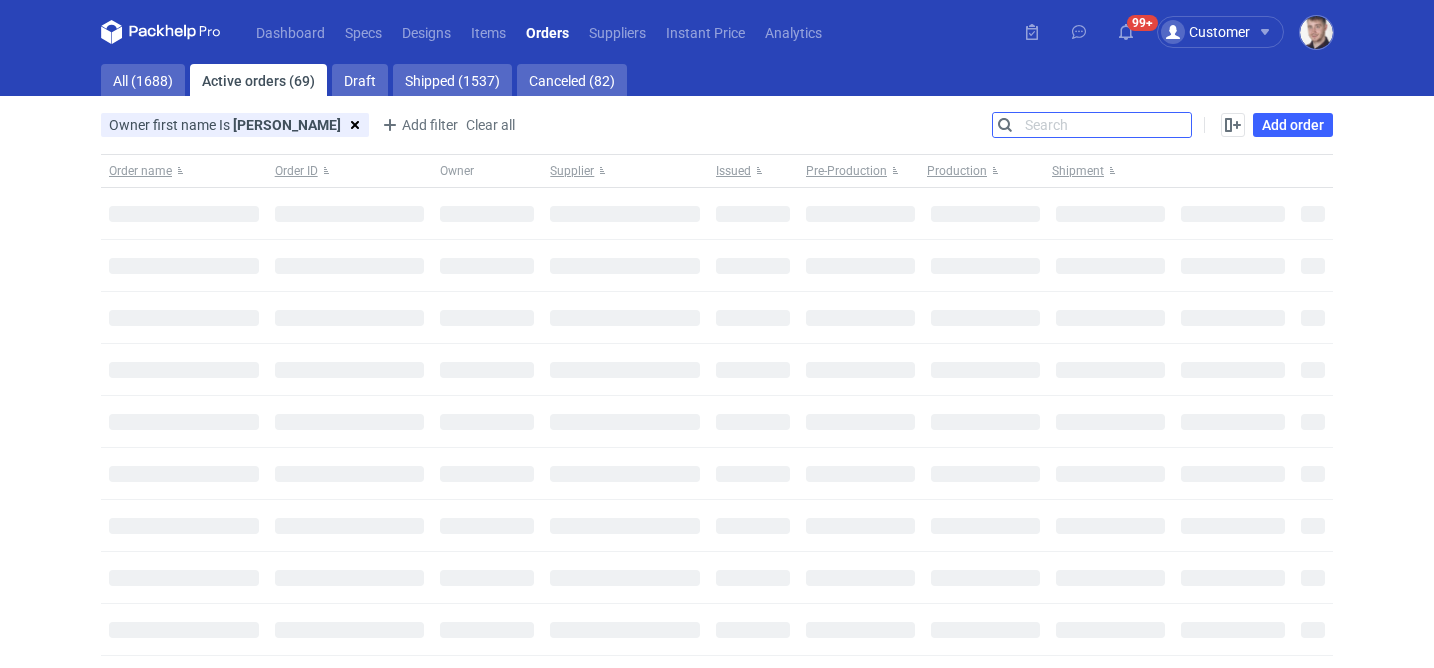 click on "Search" at bounding box center [1092, 125] 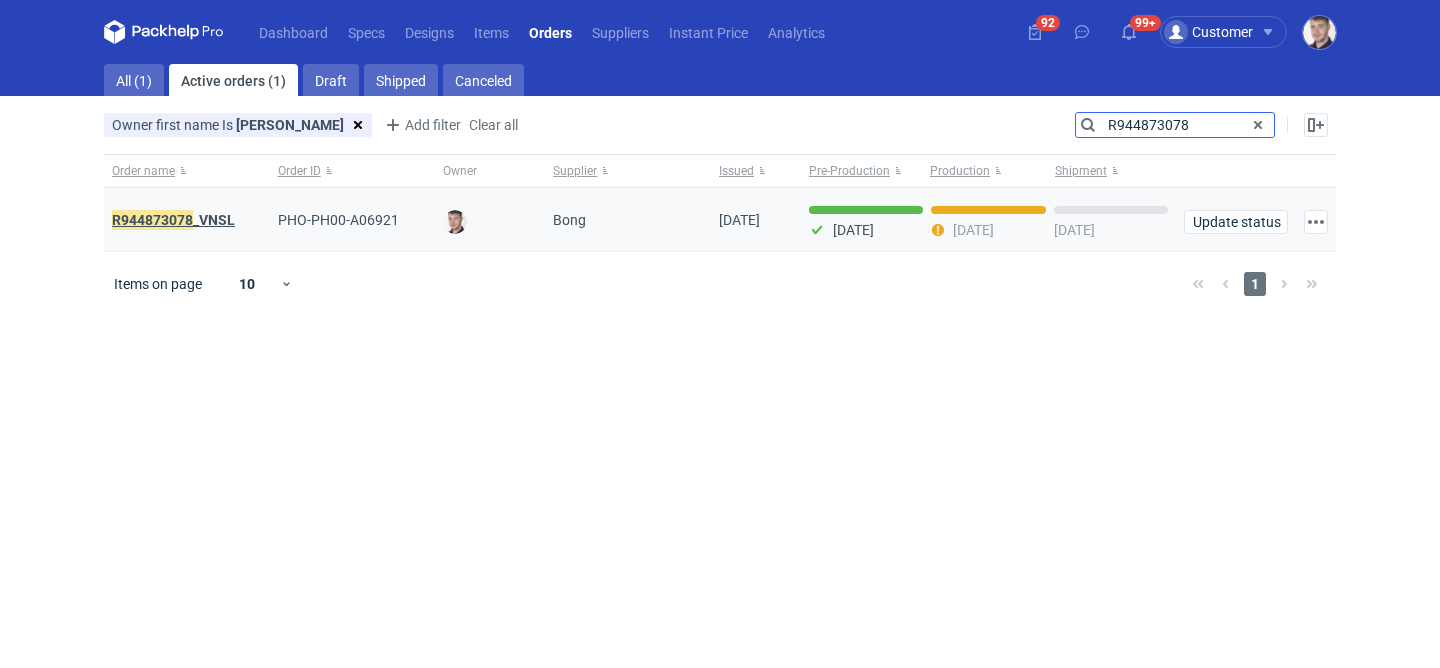 type on "R944873078" 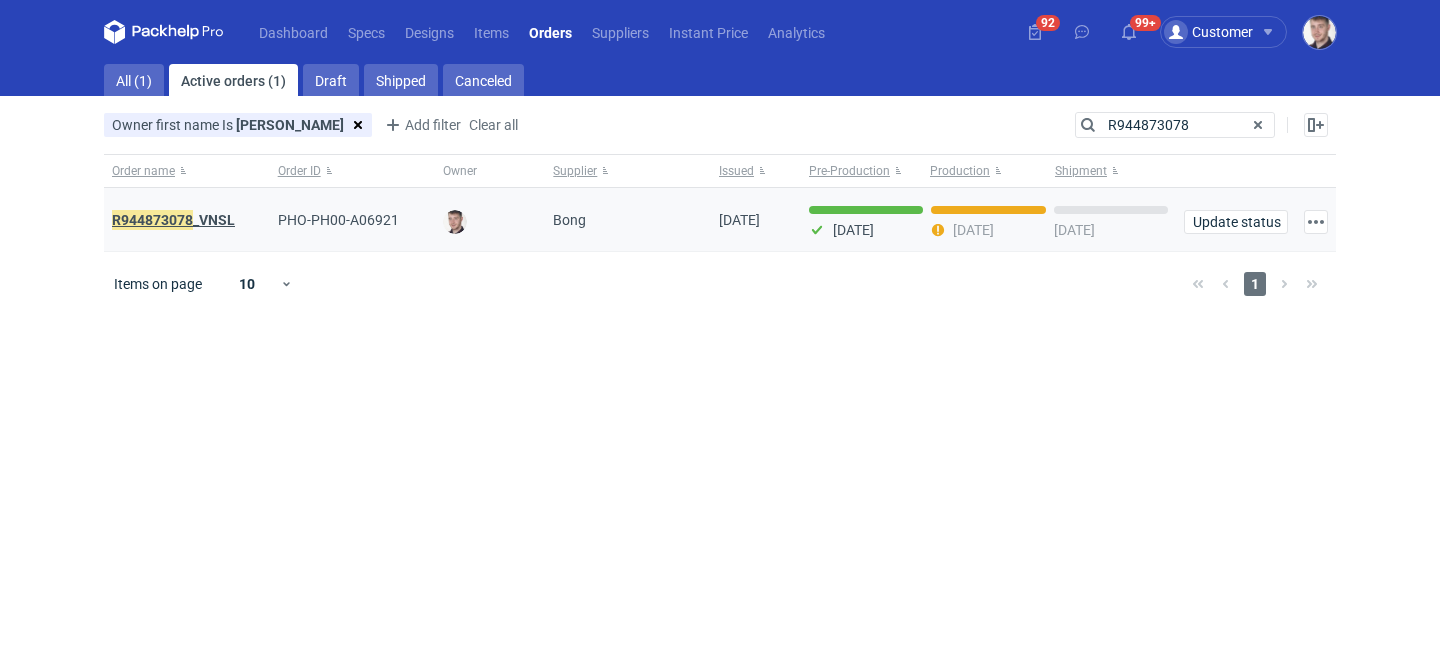 click on "R944873078" 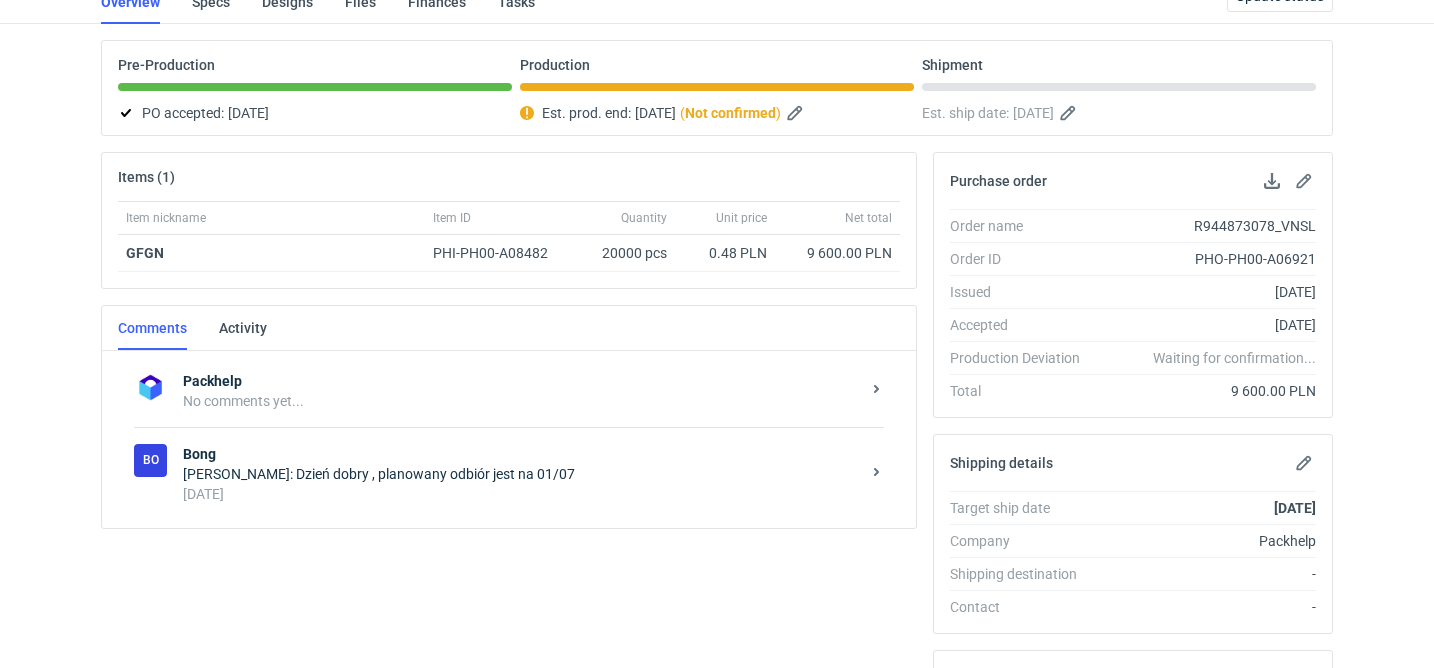 click on "[PERSON_NAME]: Dzień dobry , planowany odbiór jest na 01/07" at bounding box center [521, 474] 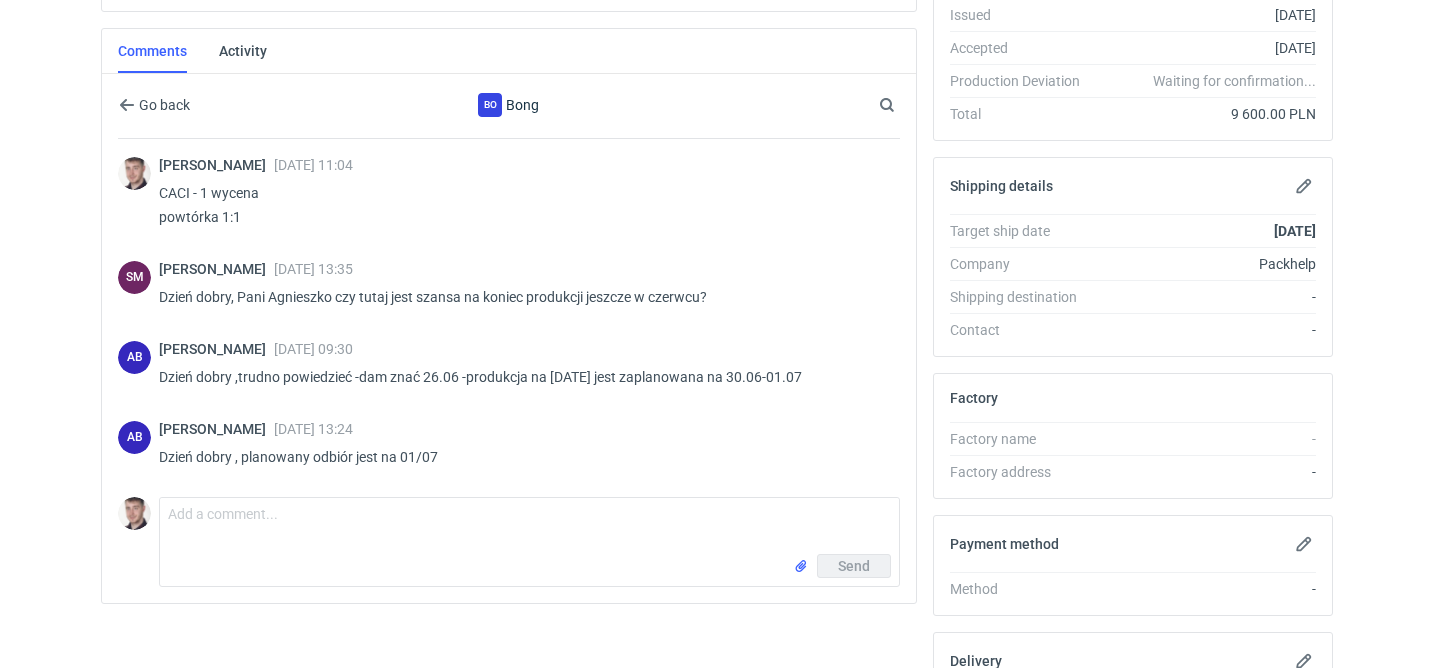scroll, scrollTop: 582, scrollLeft: 0, axis: vertical 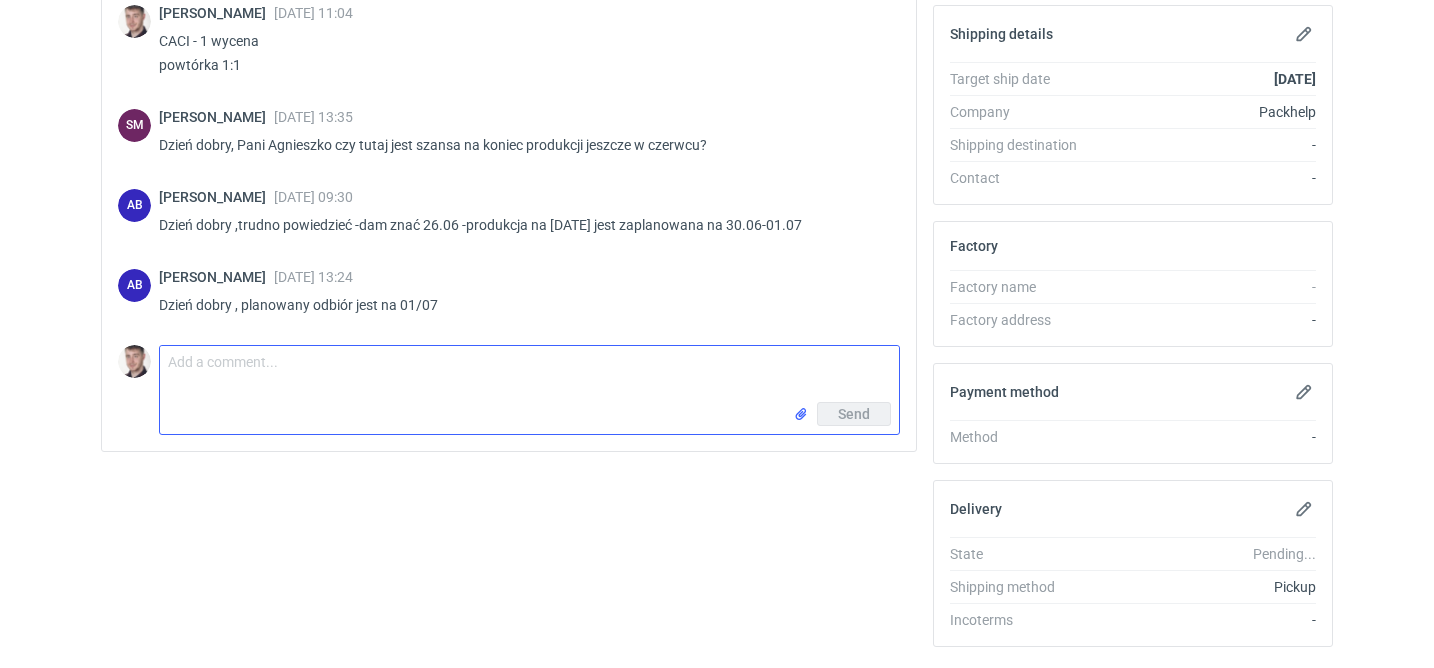 click on "Comment message" at bounding box center [529, 374] 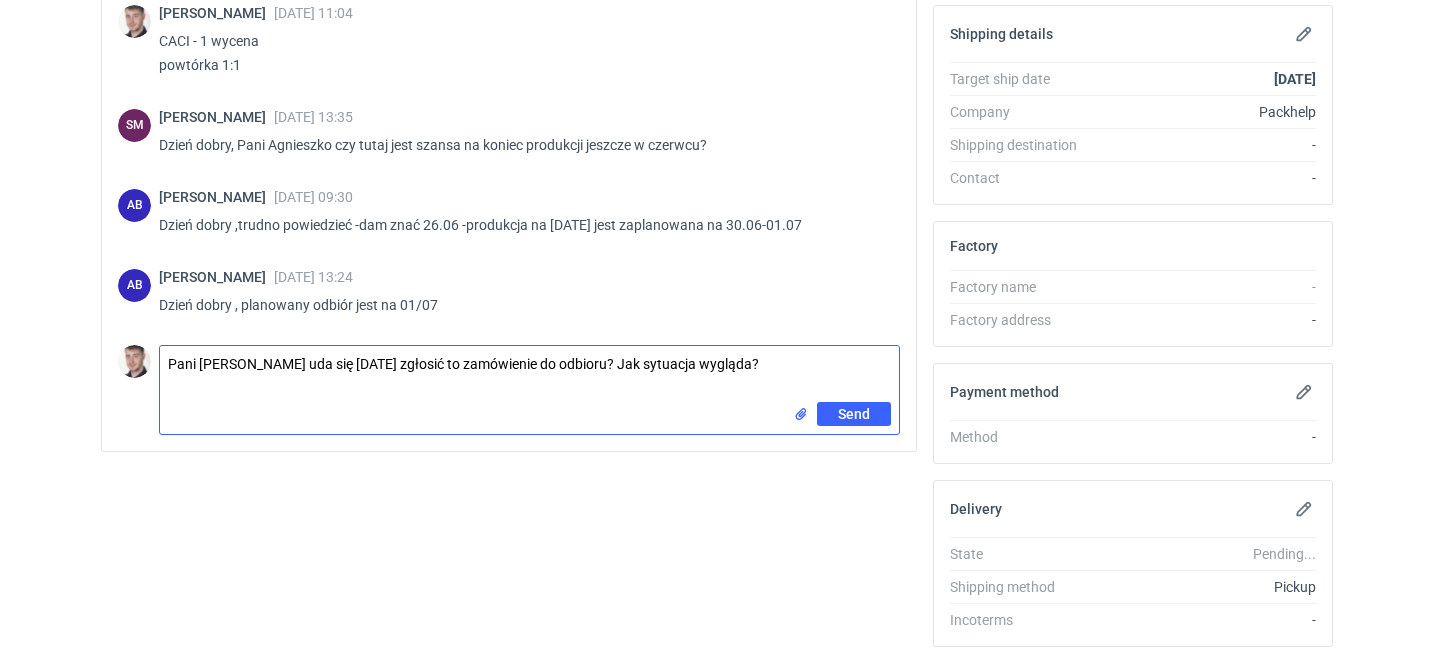 type on "Pani [PERSON_NAME] uda się [DATE] zgłosić to zamówienie do odbioru? Jak sytuacja wygląda?" 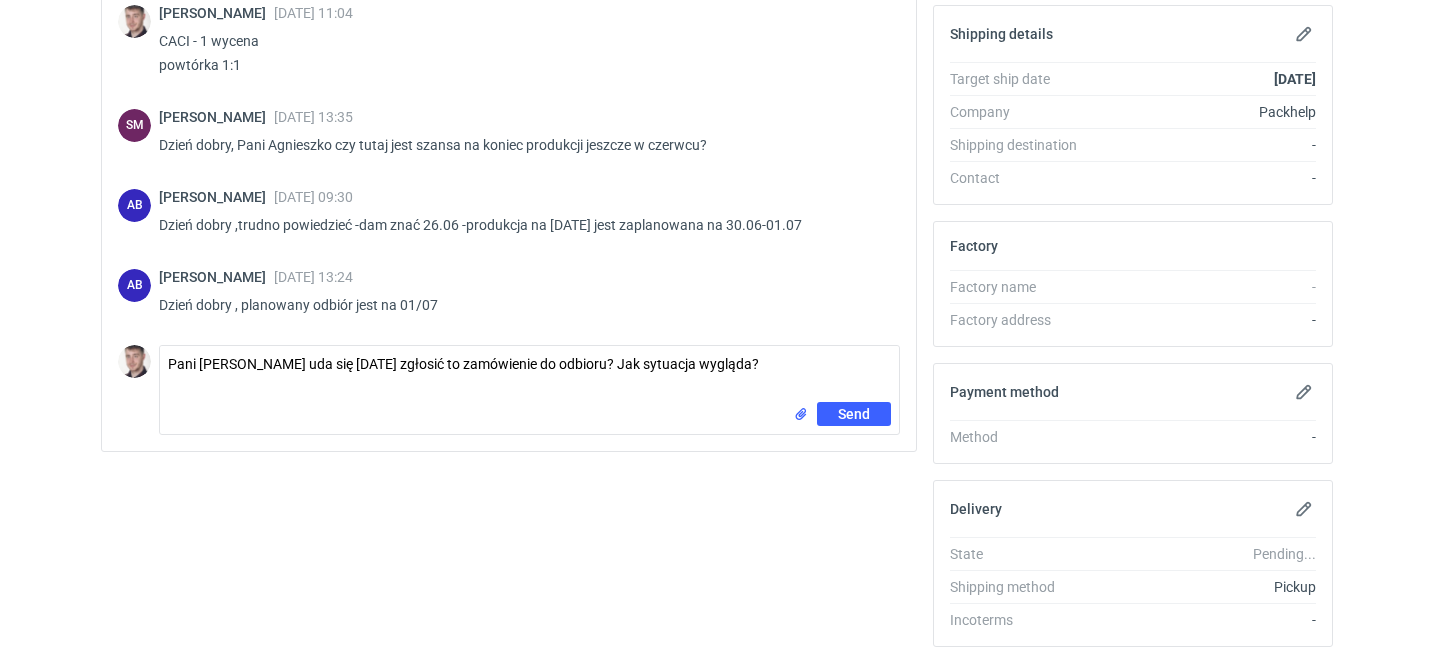 type 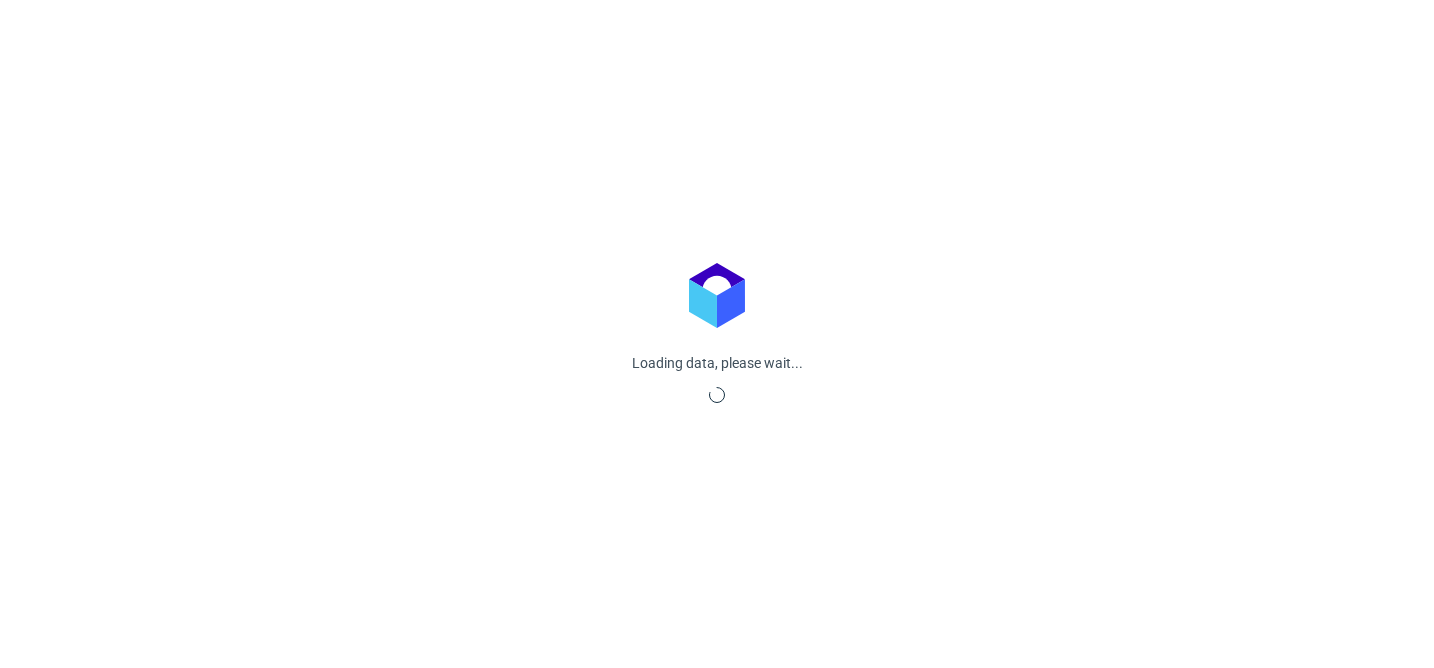 scroll, scrollTop: 0, scrollLeft: 0, axis: both 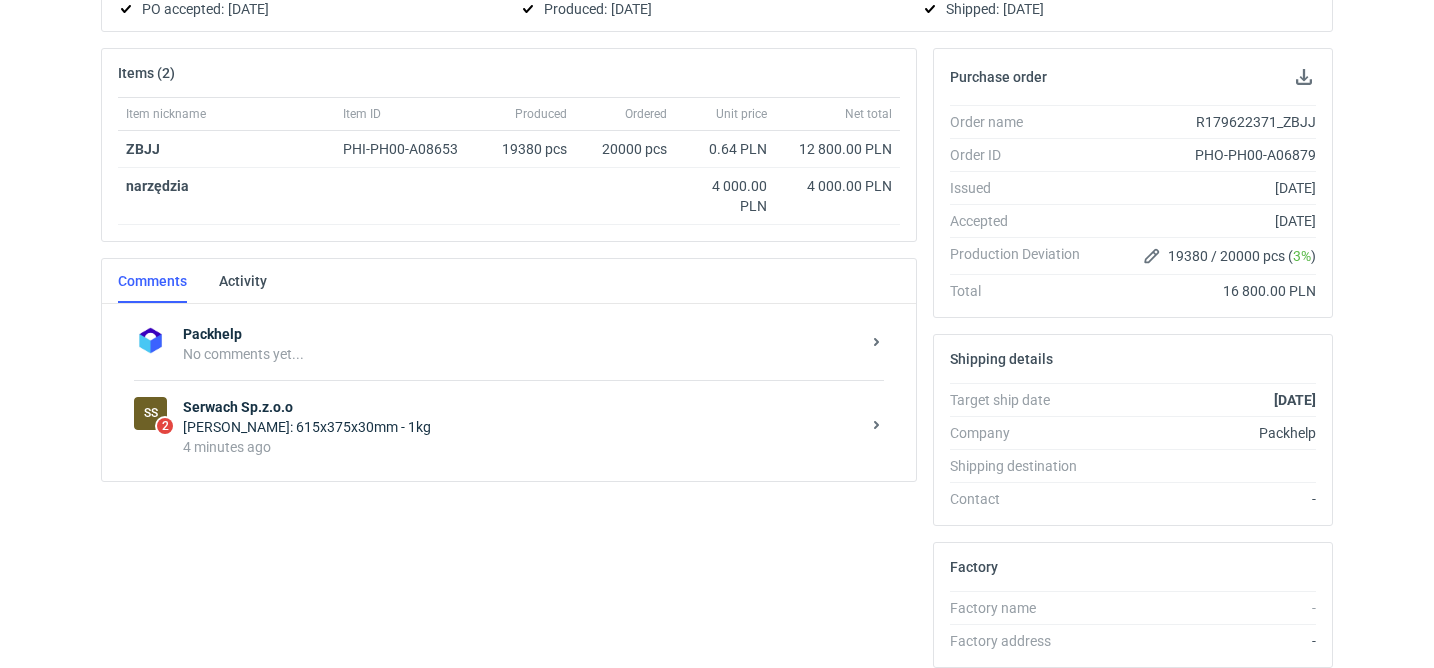 click on "SS 2 Serwach Sp.z.o.o [PERSON_NAME]: 615x375x30mm - 1kg 4 minutes ago" at bounding box center (509, 426) 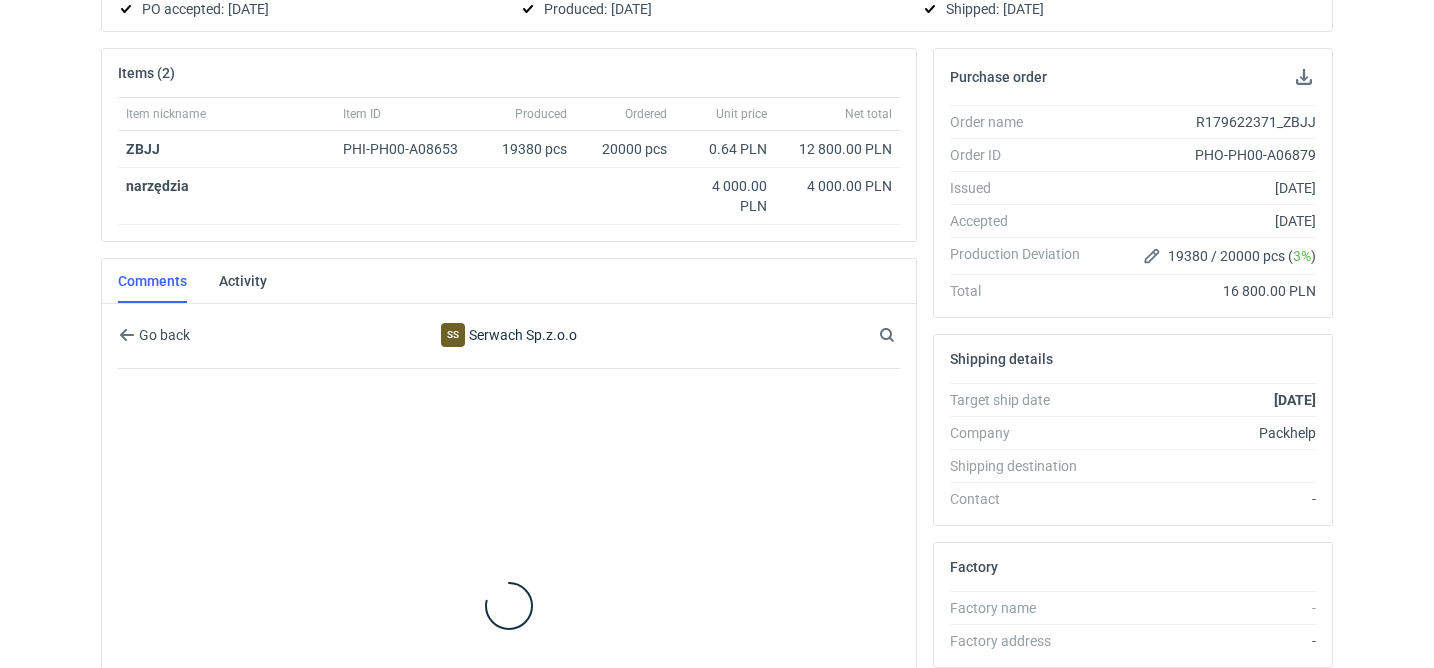 scroll, scrollTop: 308, scrollLeft: 0, axis: vertical 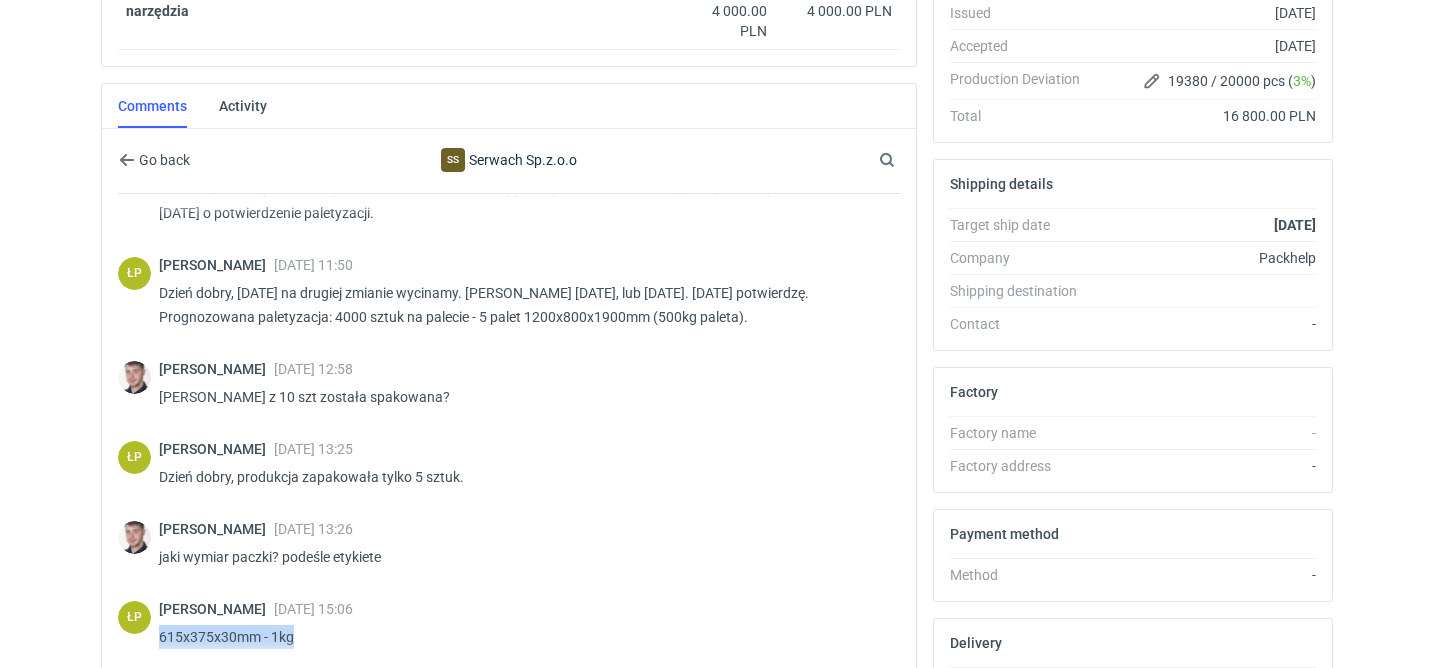 drag, startPoint x: 298, startPoint y: 627, endPoint x: 158, endPoint y: 631, distance: 140.05713 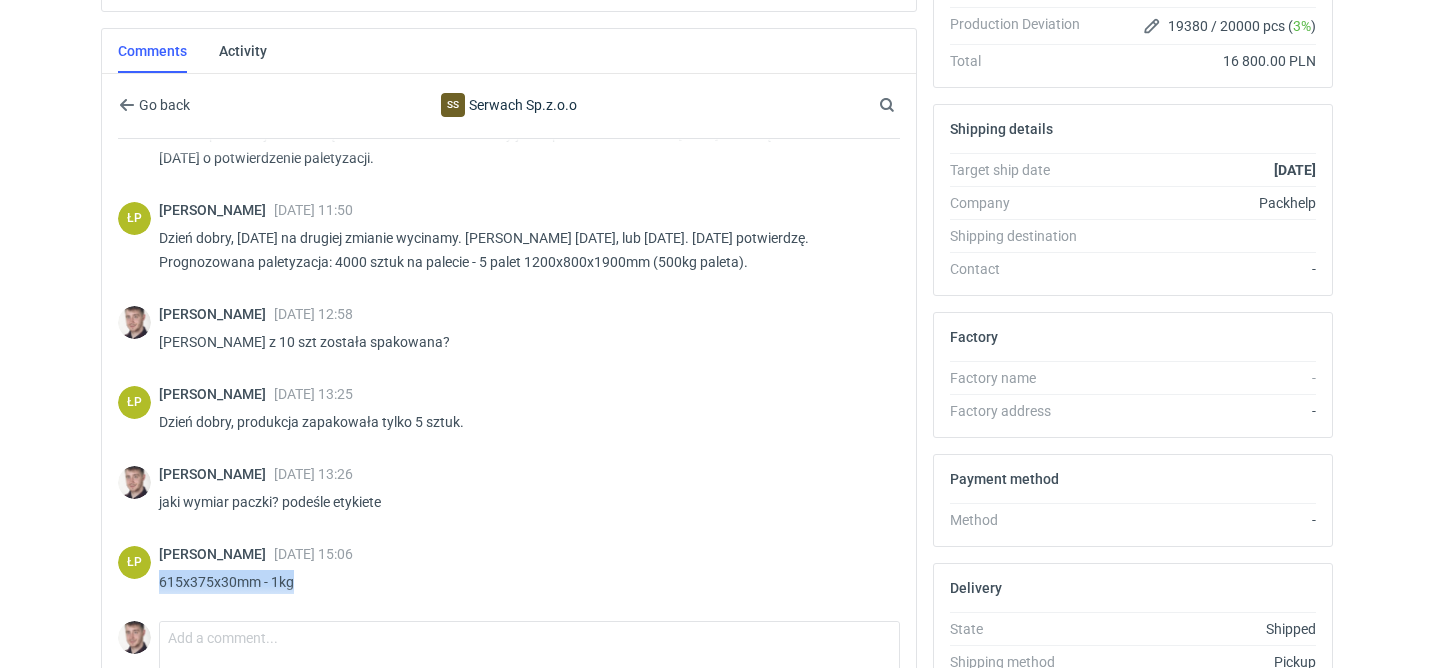 scroll, scrollTop: 520, scrollLeft: 0, axis: vertical 